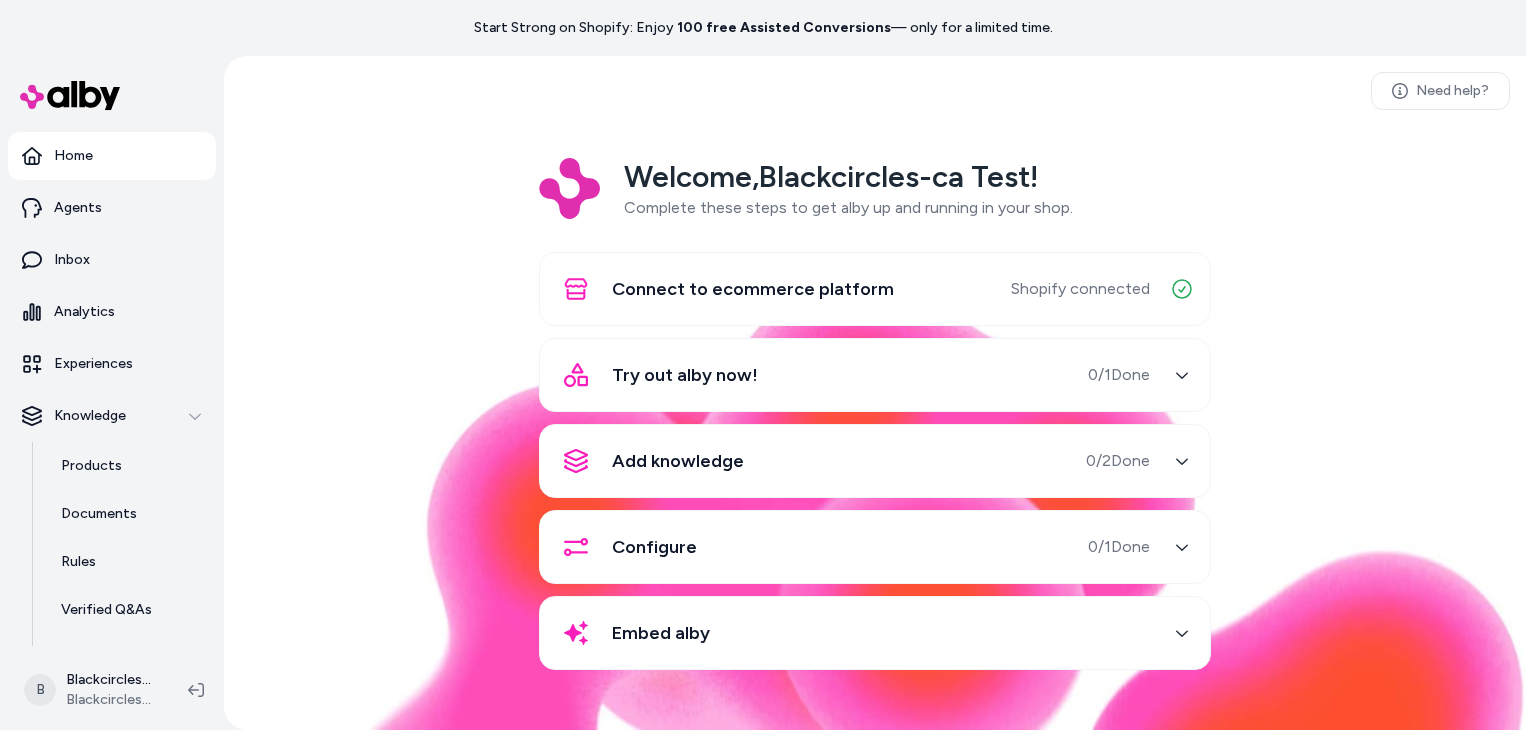 scroll, scrollTop: 0, scrollLeft: 0, axis: both 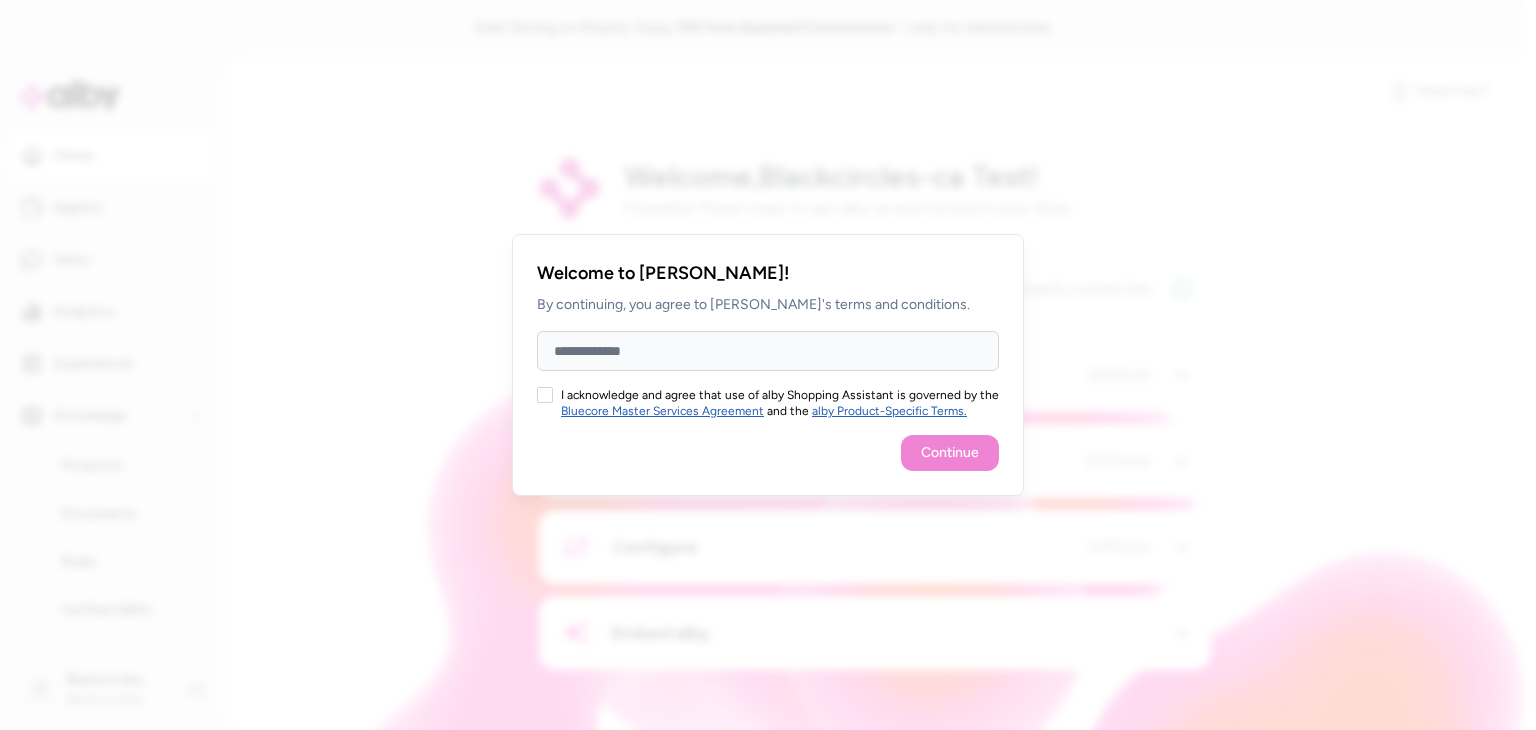 click on "I acknowledge and agree that use of alby Shopping Assistant is governed by the   Bluecore Master Services Agreement   and the   alby Product-Specific Terms." at bounding box center [545, 395] 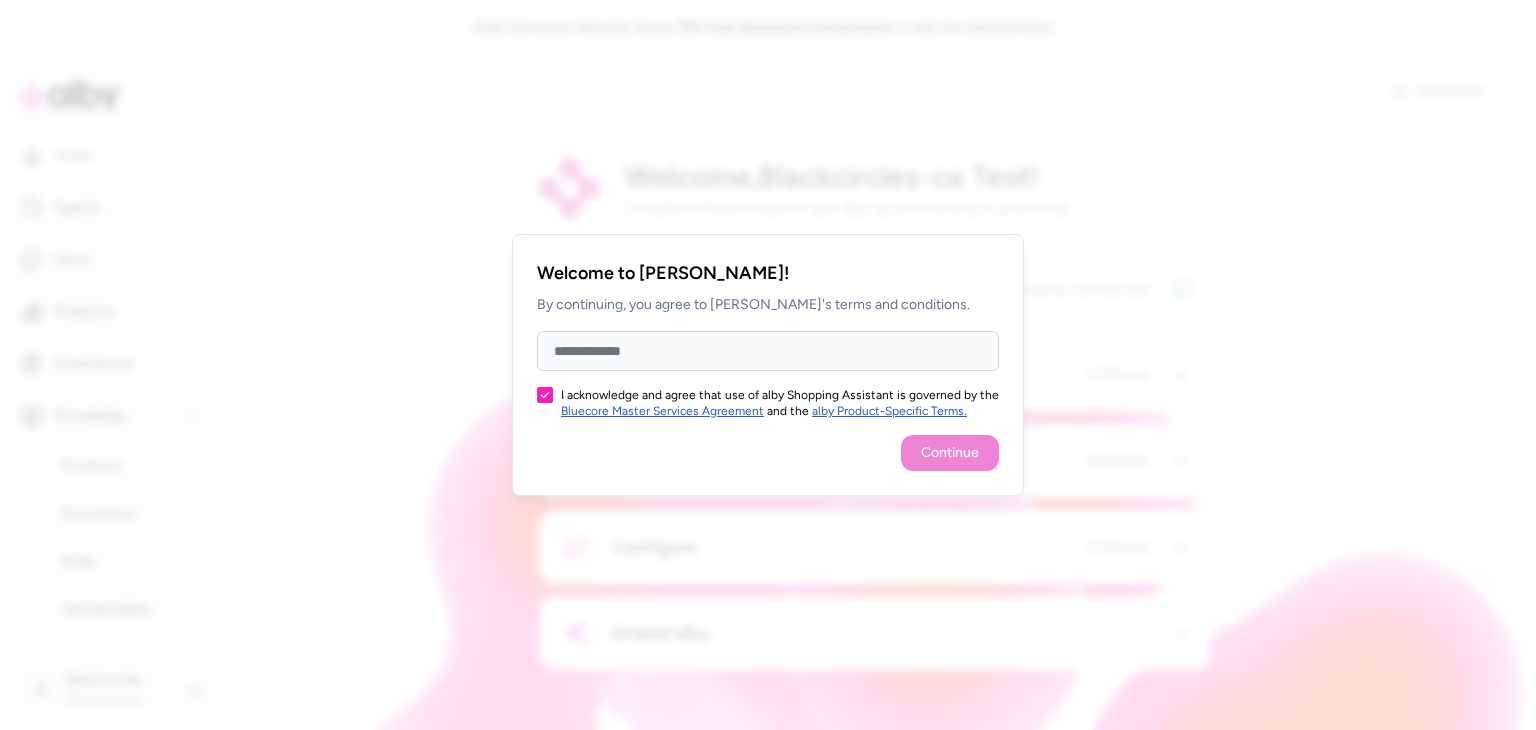 click on "Full Name" at bounding box center (768, 351) 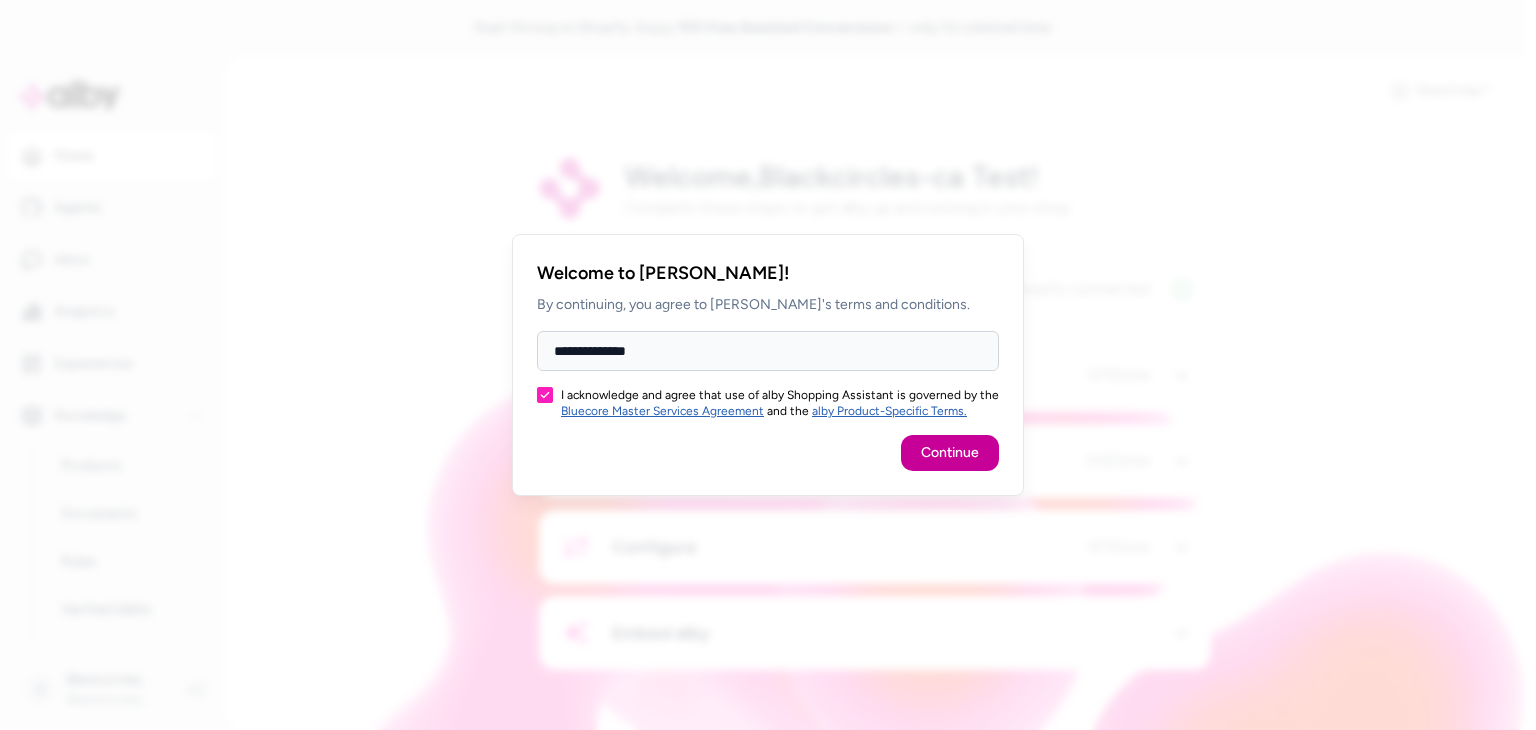 click on "Continue" at bounding box center [950, 453] 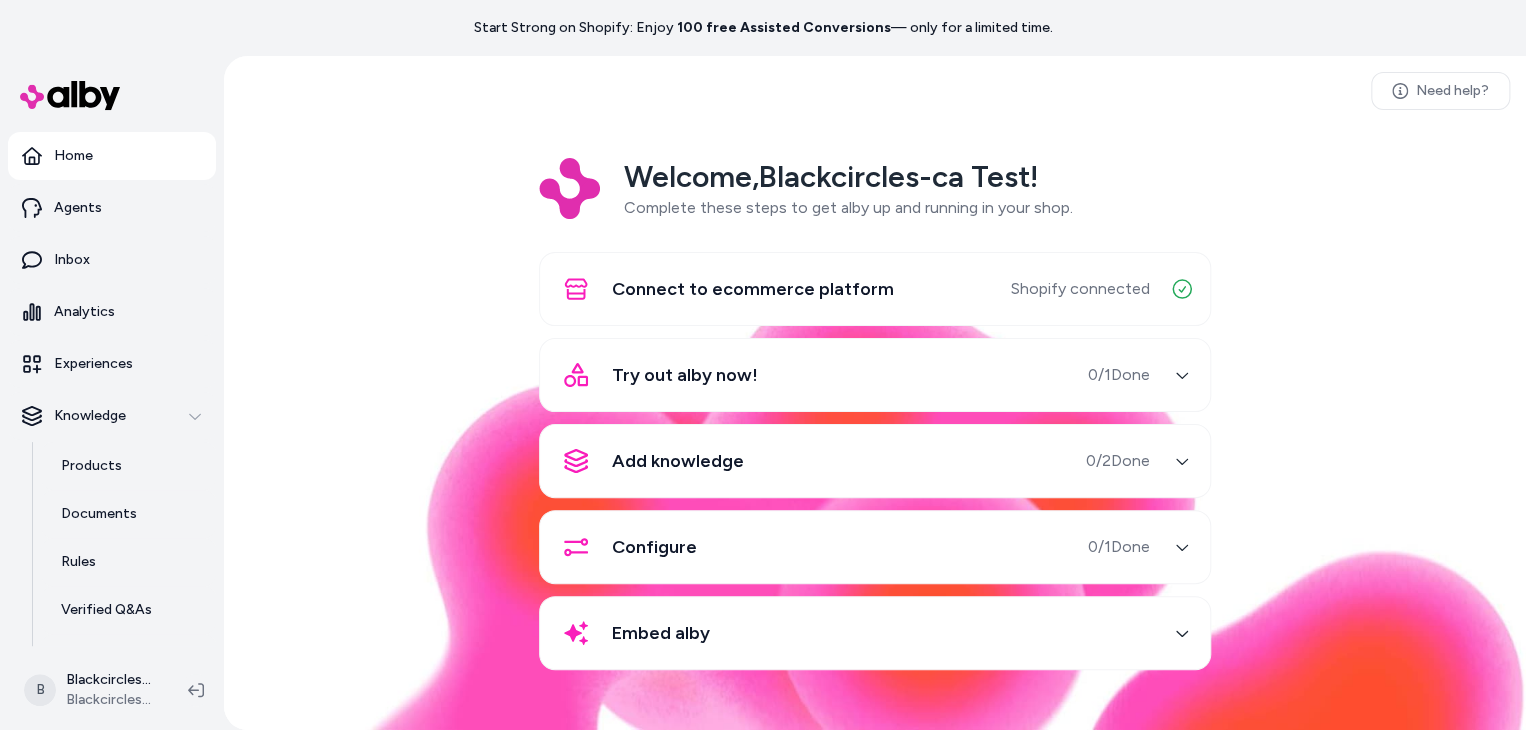 click 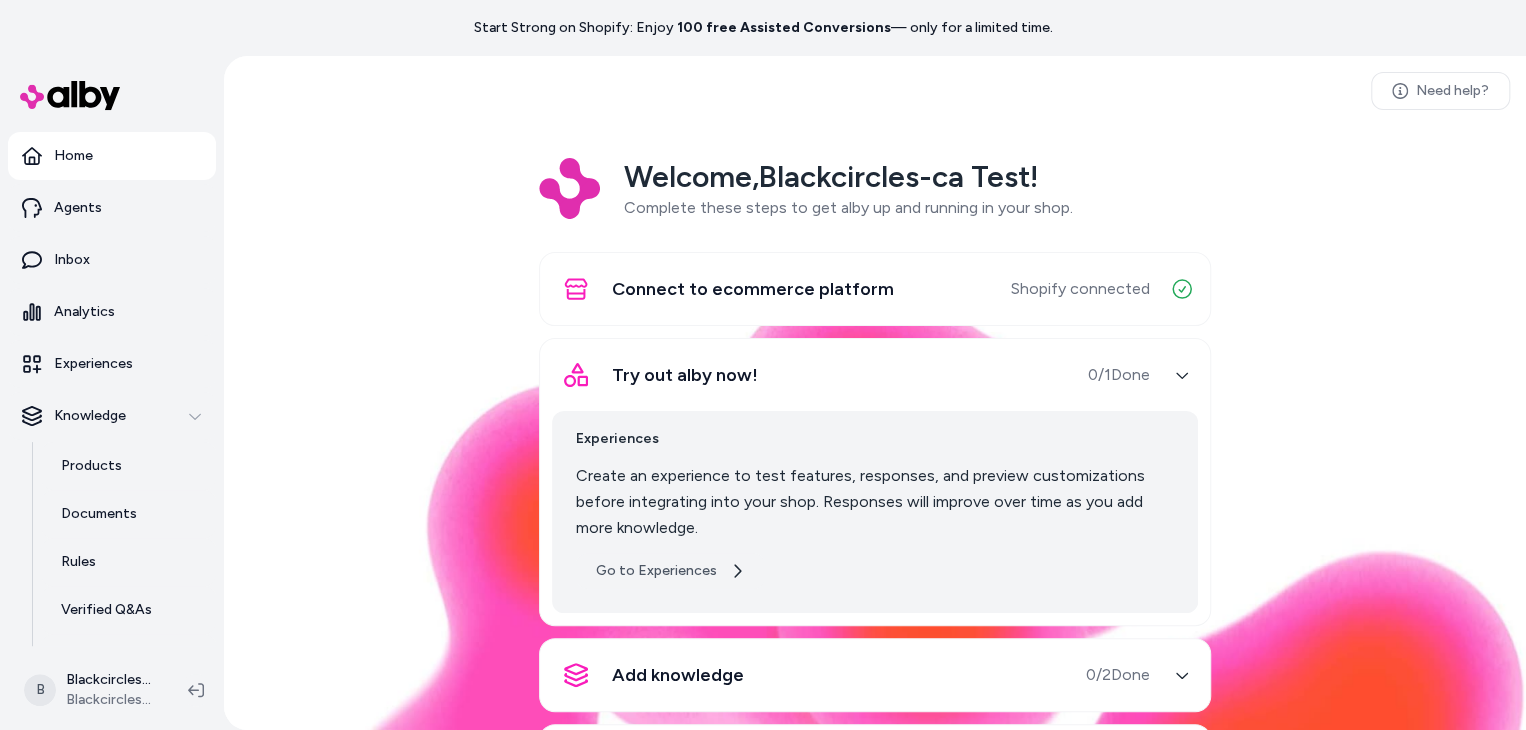 click 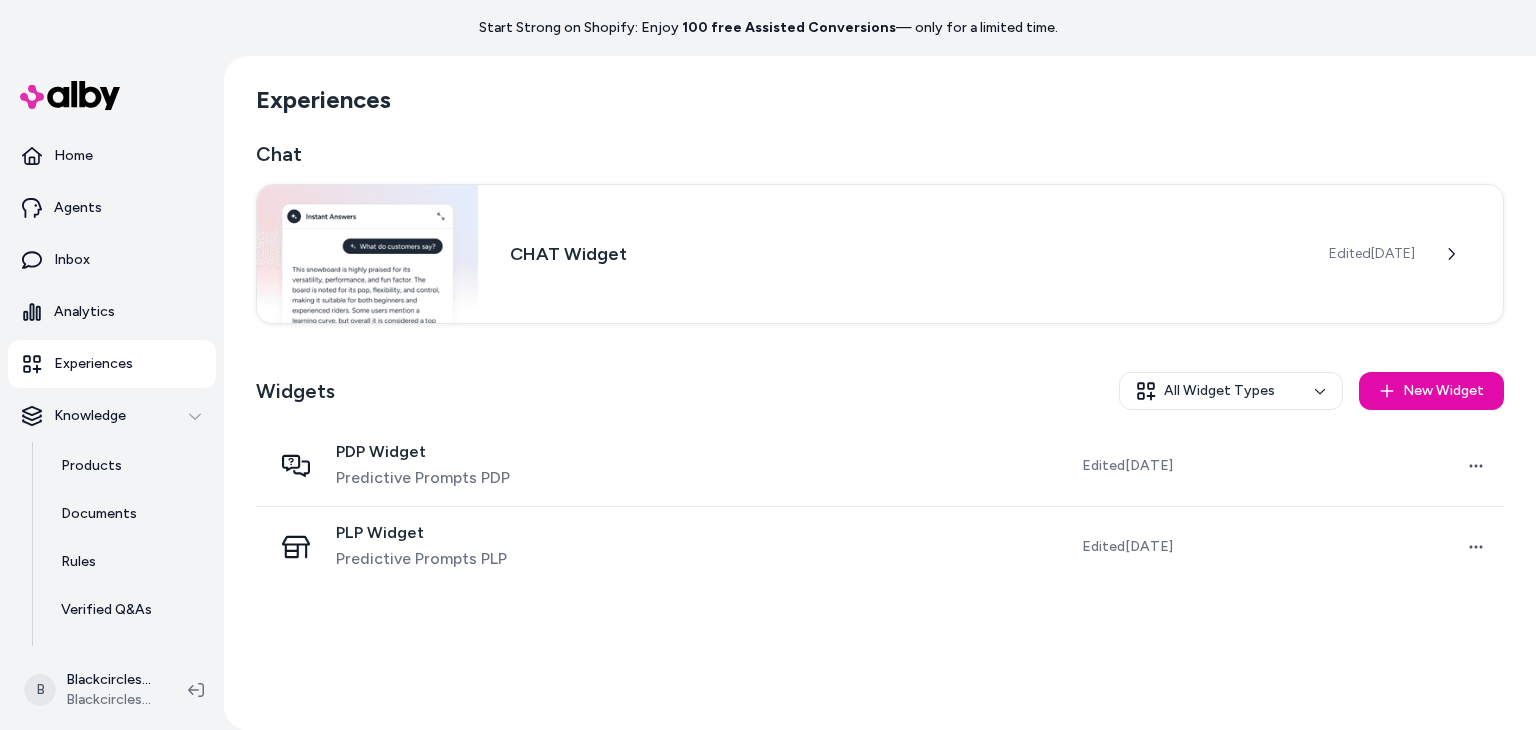 scroll, scrollTop: 0, scrollLeft: 0, axis: both 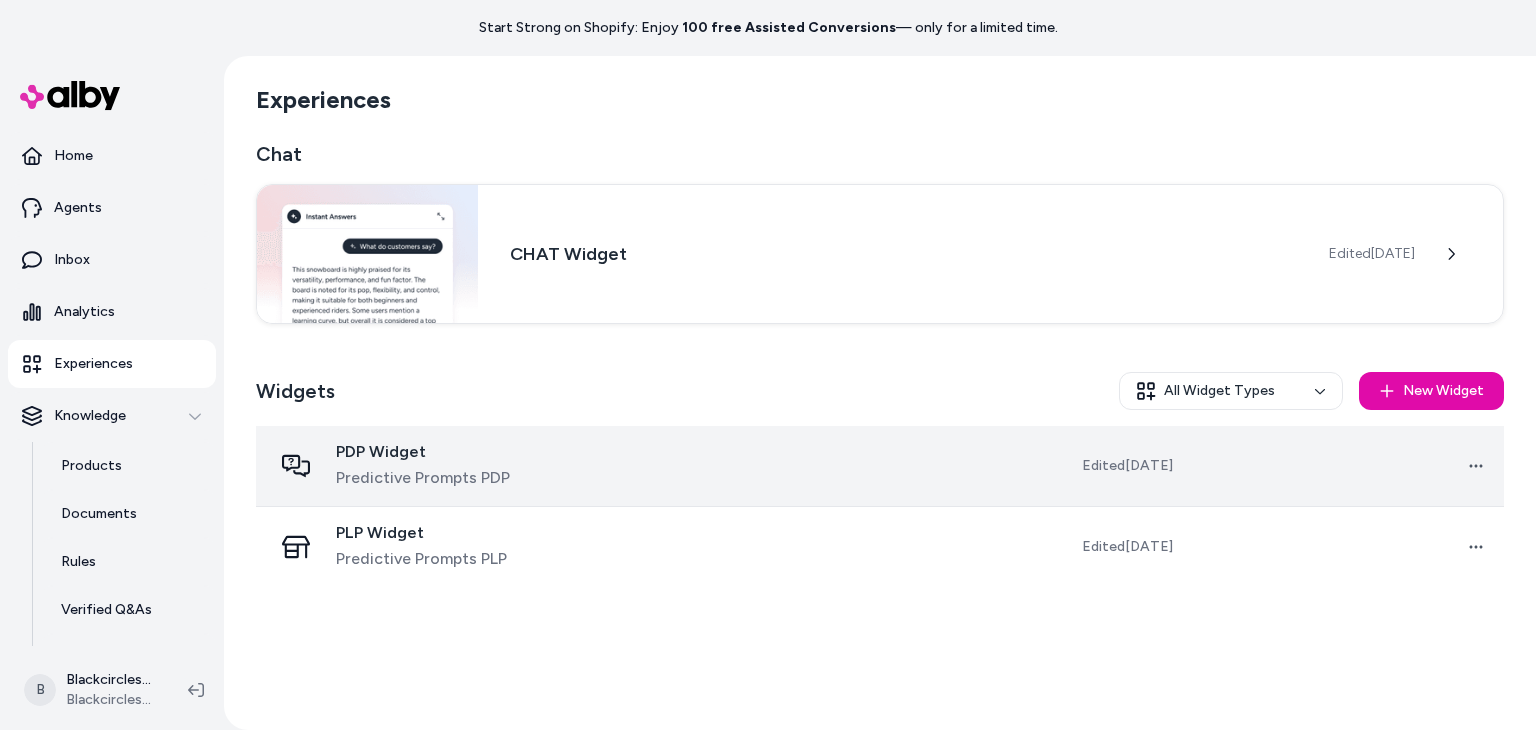 click at bounding box center [772, 466] 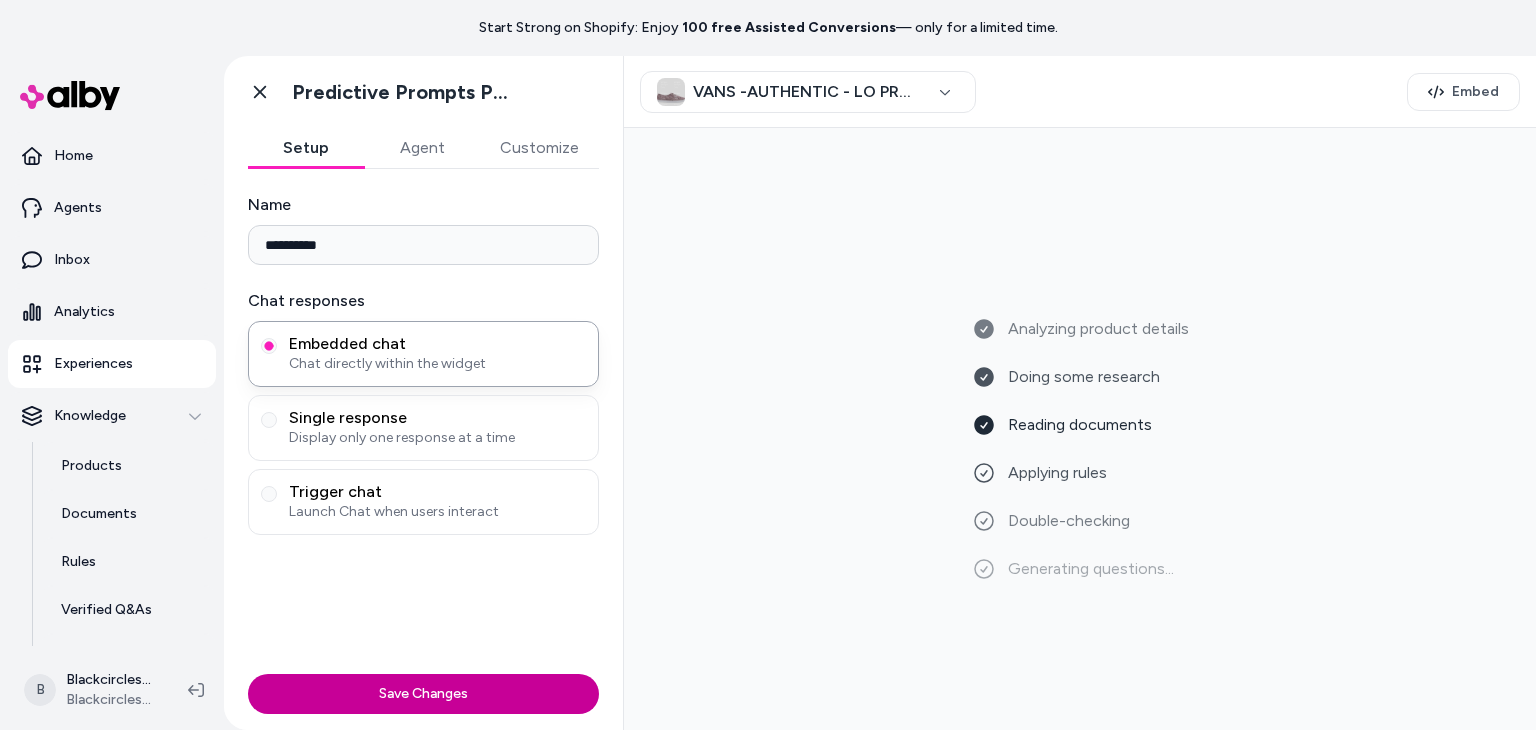 click on "Save Changes" at bounding box center (423, 694) 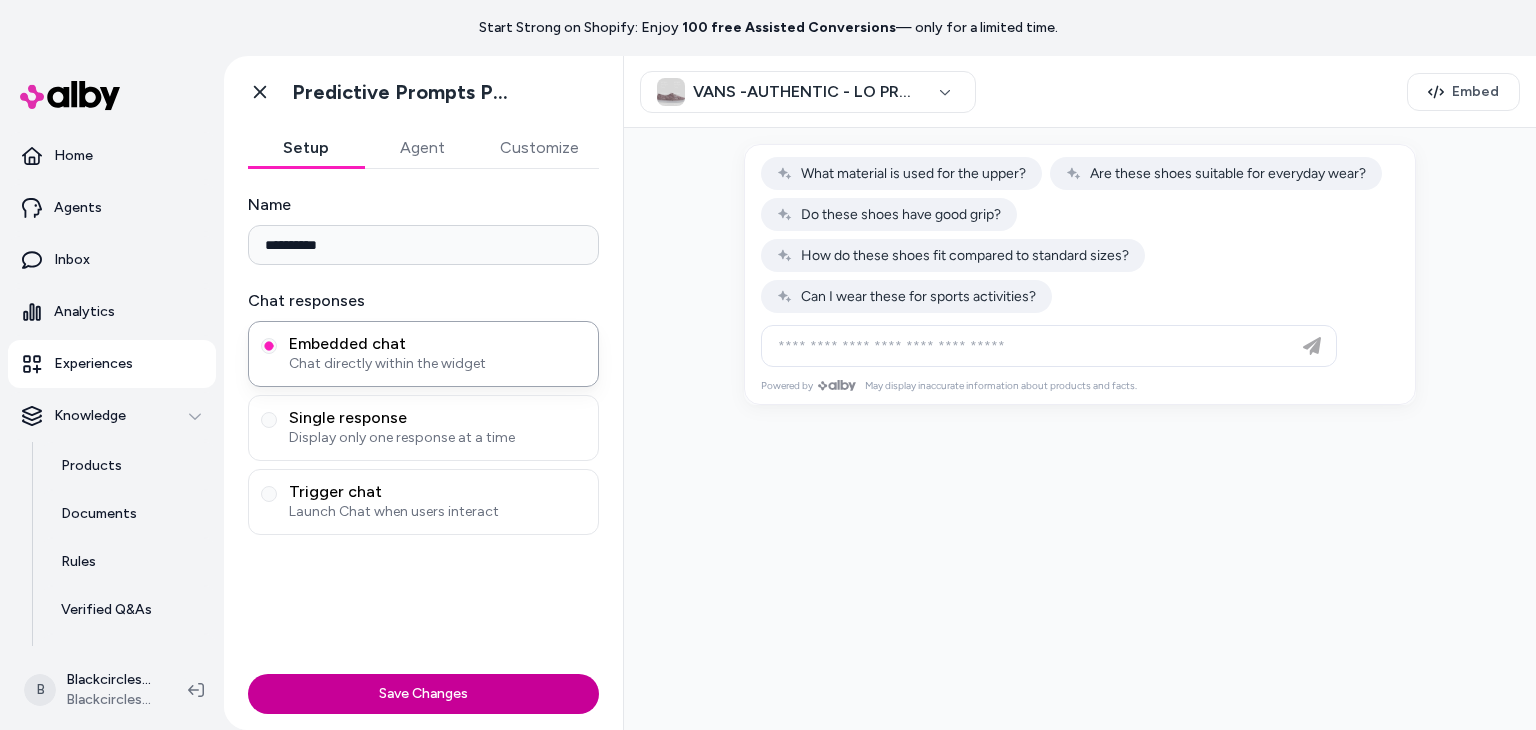 click on "Save Changes" at bounding box center (423, 694) 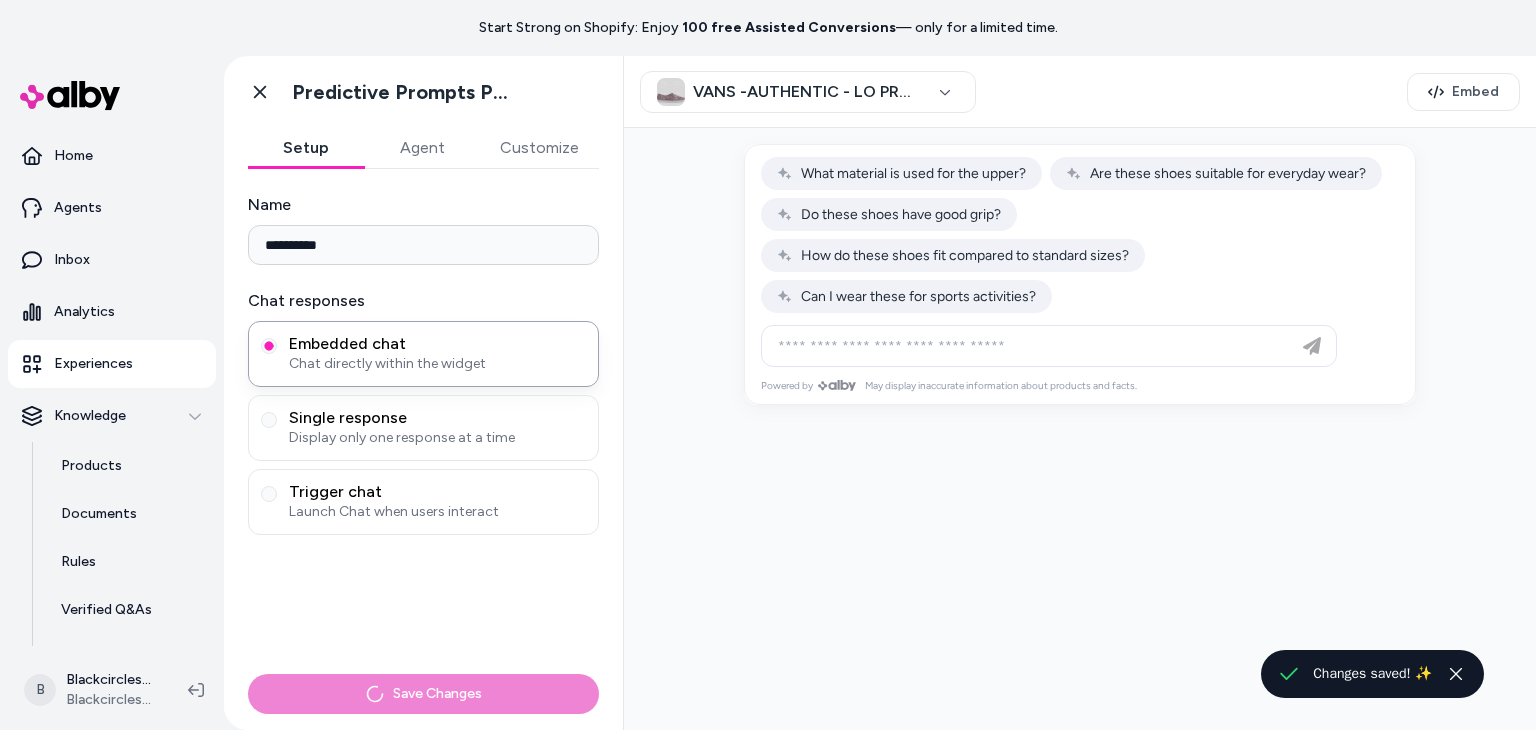 click on "Agent" at bounding box center [422, 148] 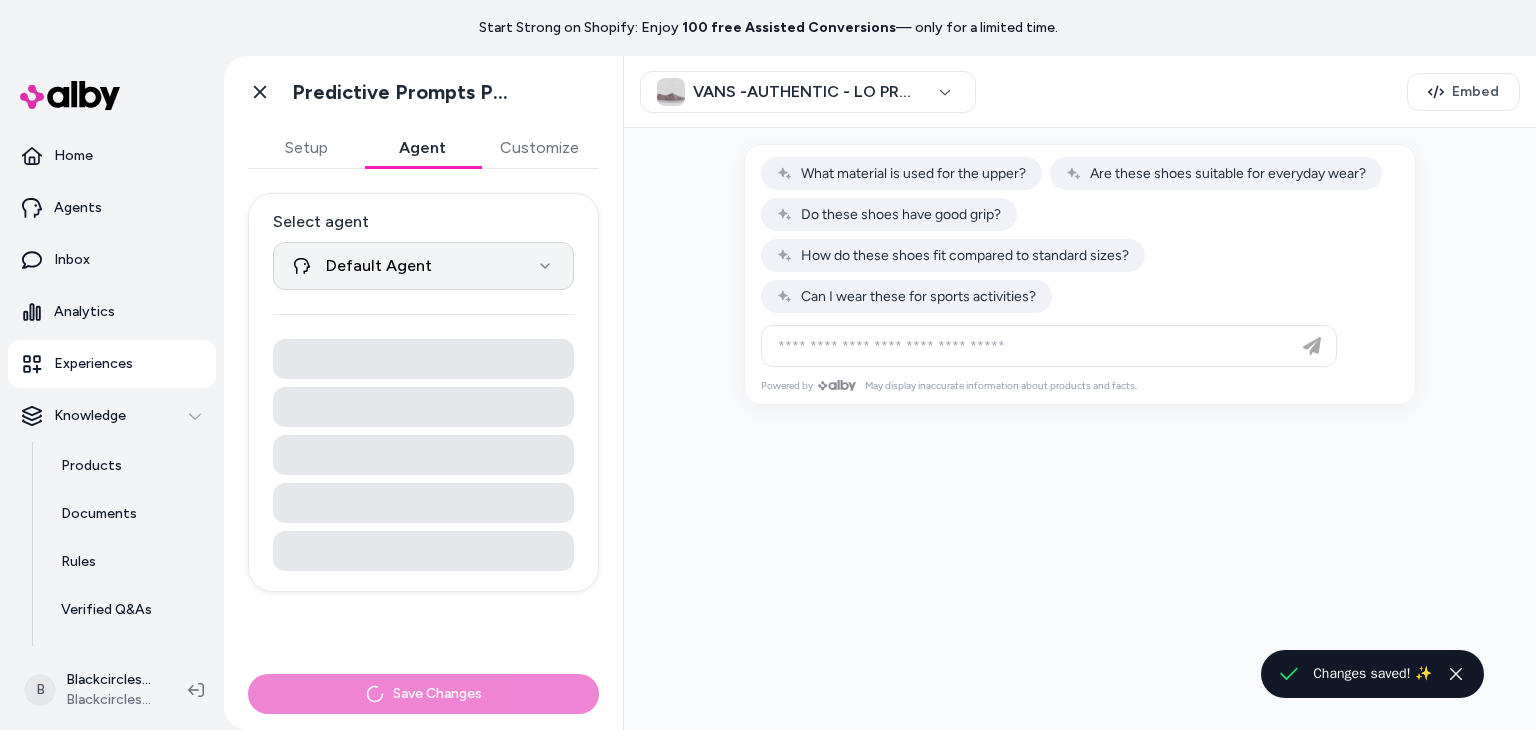 click on "**********" at bounding box center (768, 365) 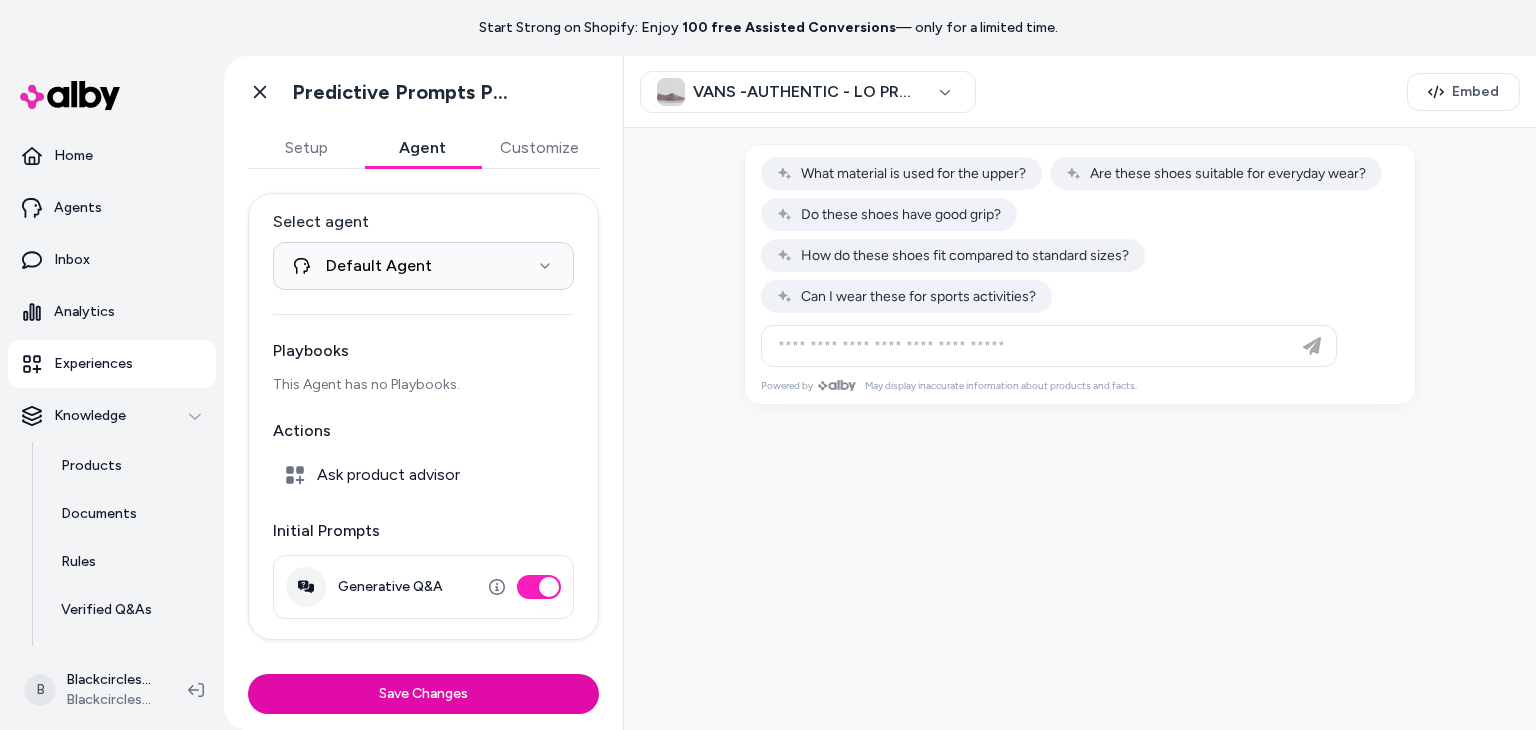 click on "Customize" at bounding box center [539, 148] 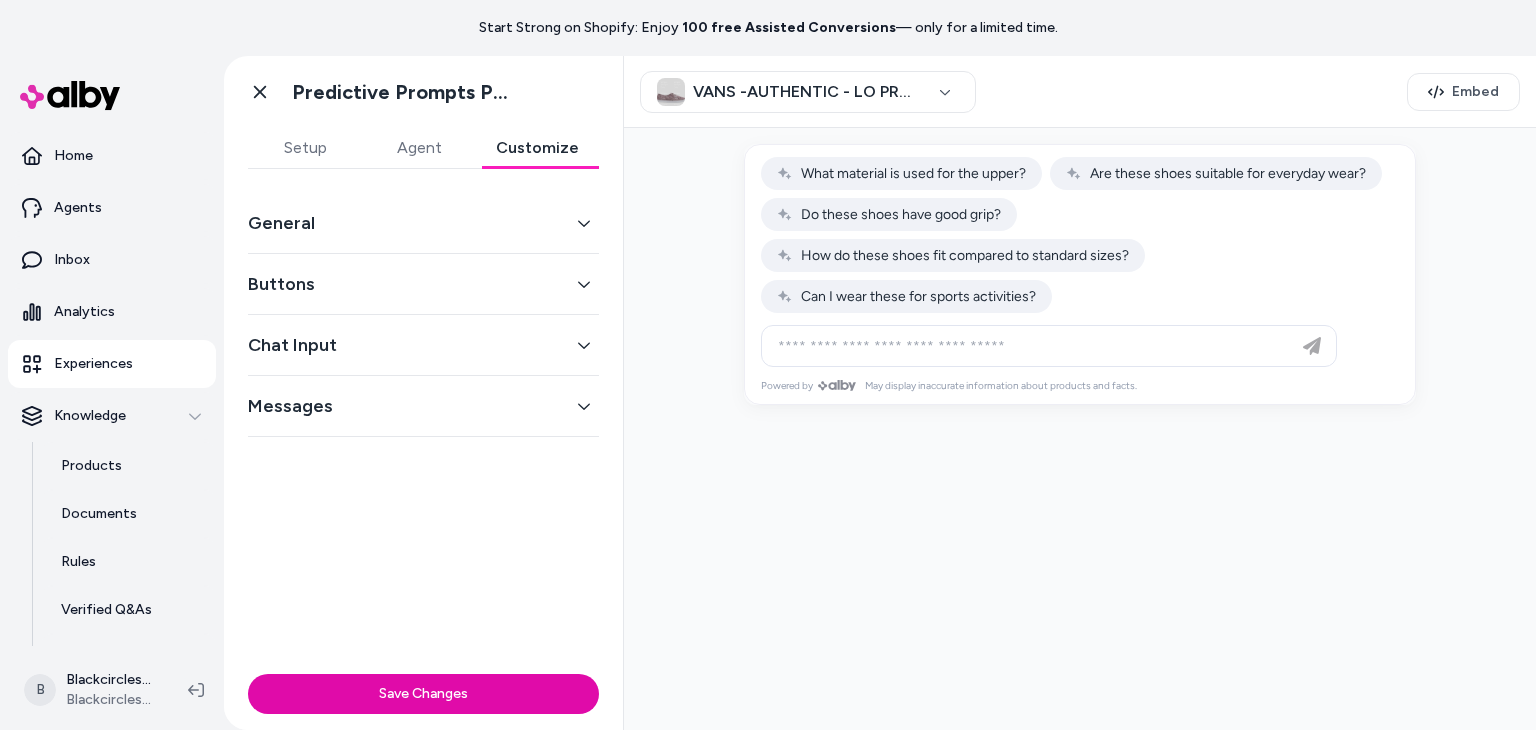 click on "General" at bounding box center [423, 223] 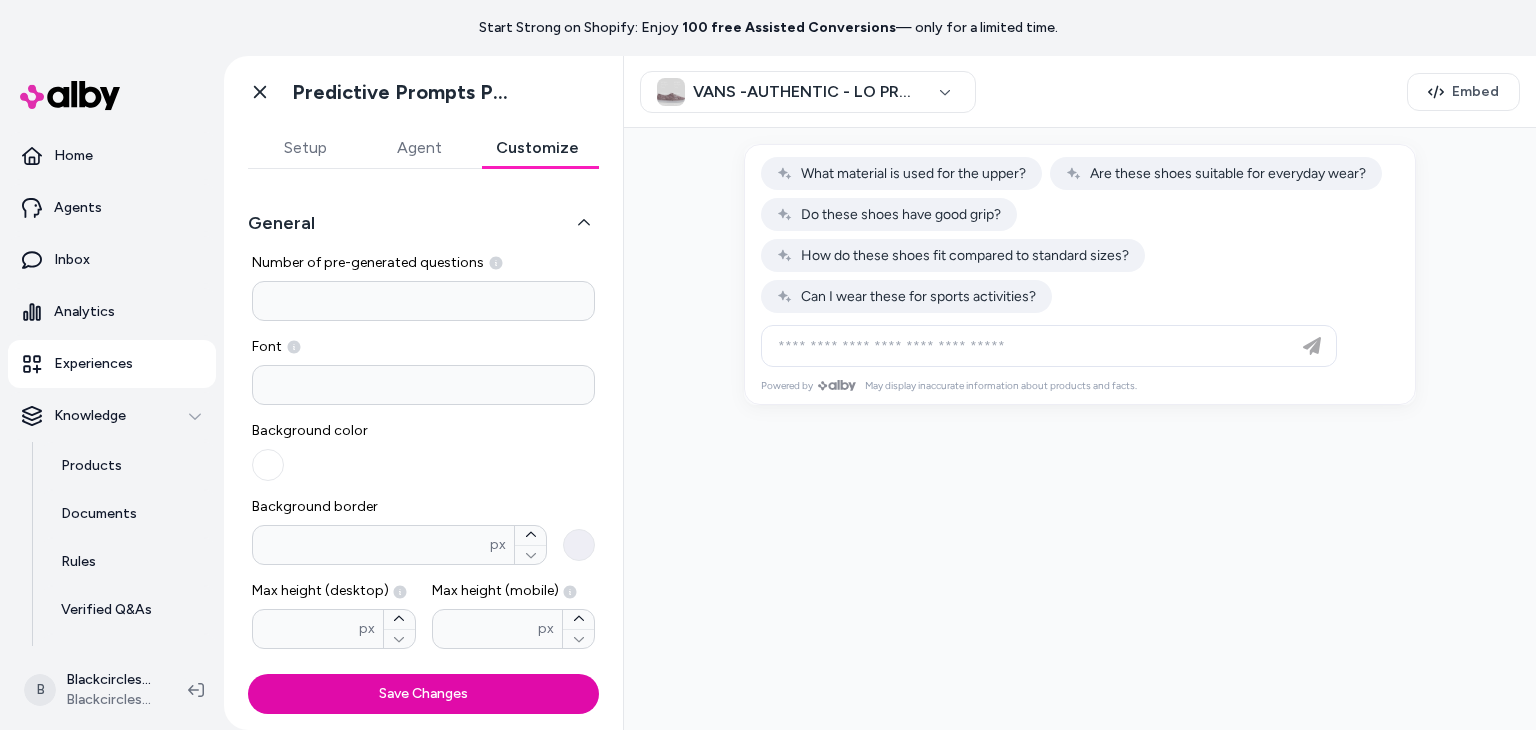 click on "General" at bounding box center (423, 223) 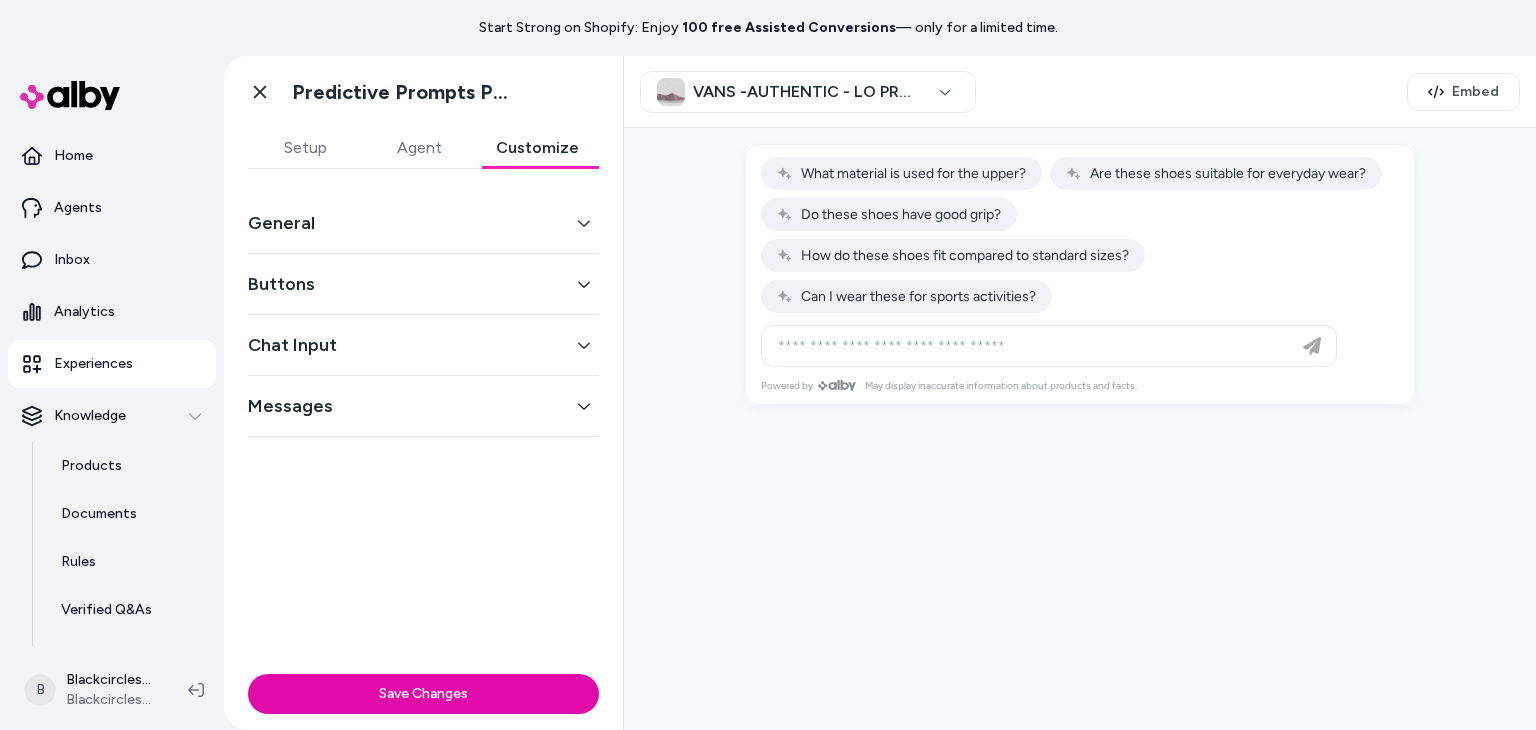 click on "Chat Input" at bounding box center (423, 345) 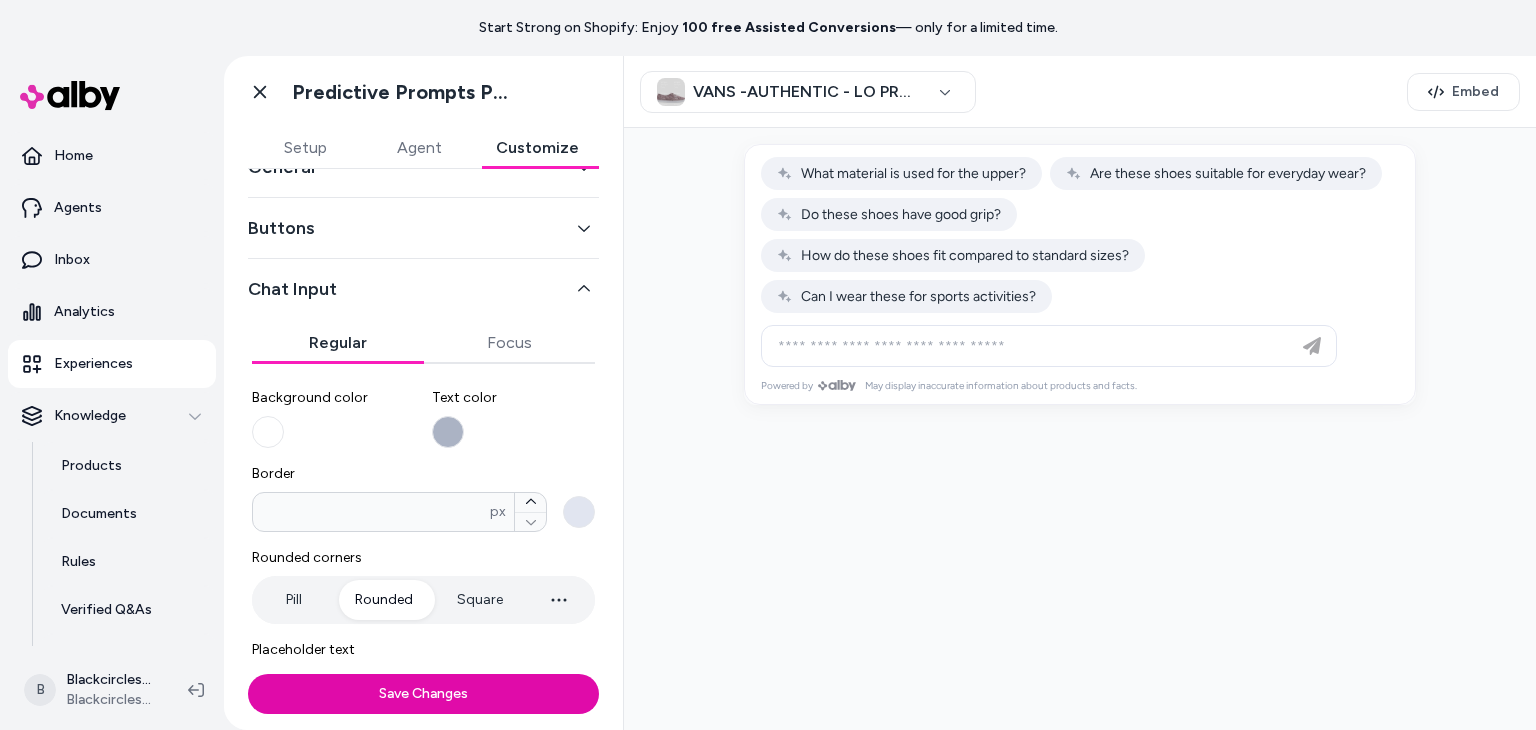 scroll, scrollTop: 303, scrollLeft: 0, axis: vertical 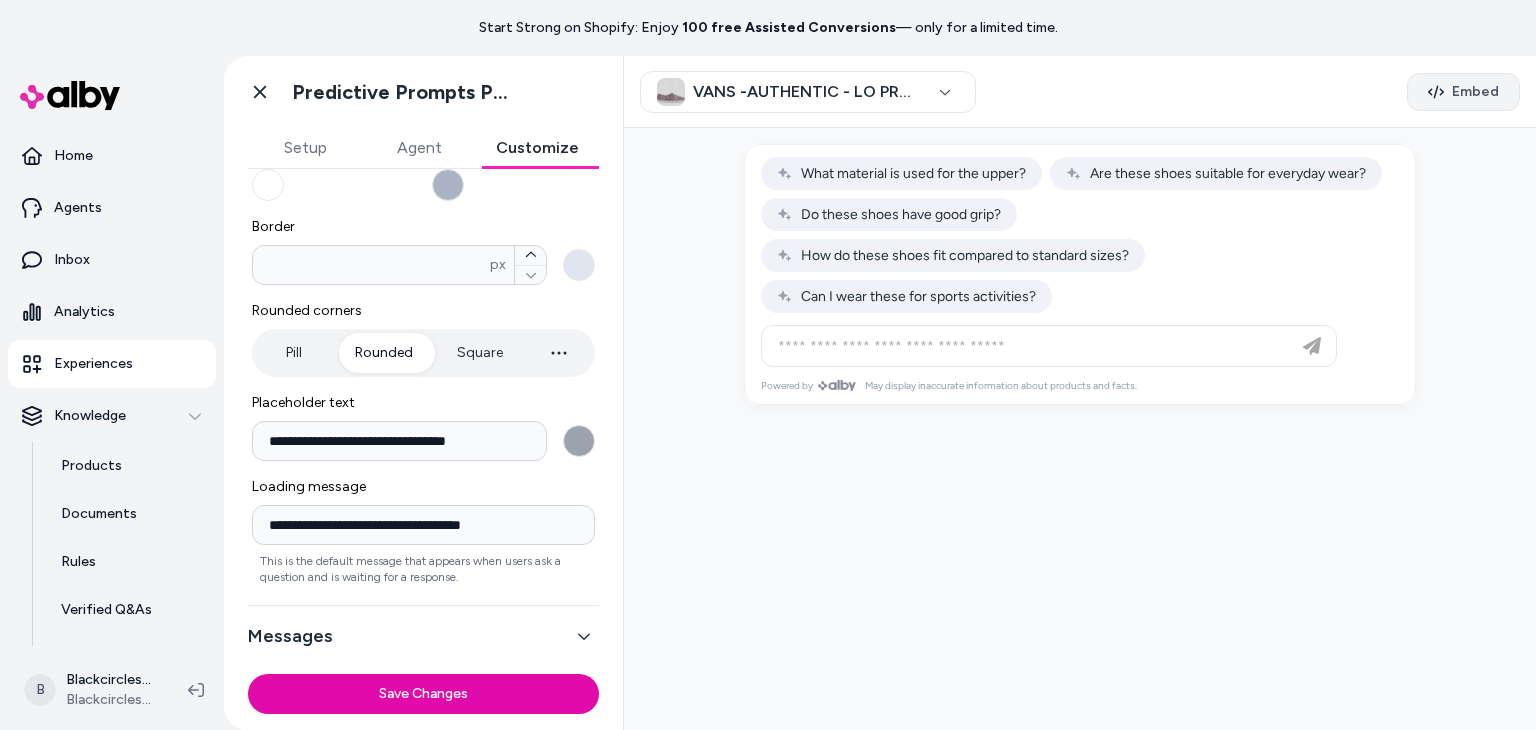 click on "Embed" at bounding box center [1475, 92] 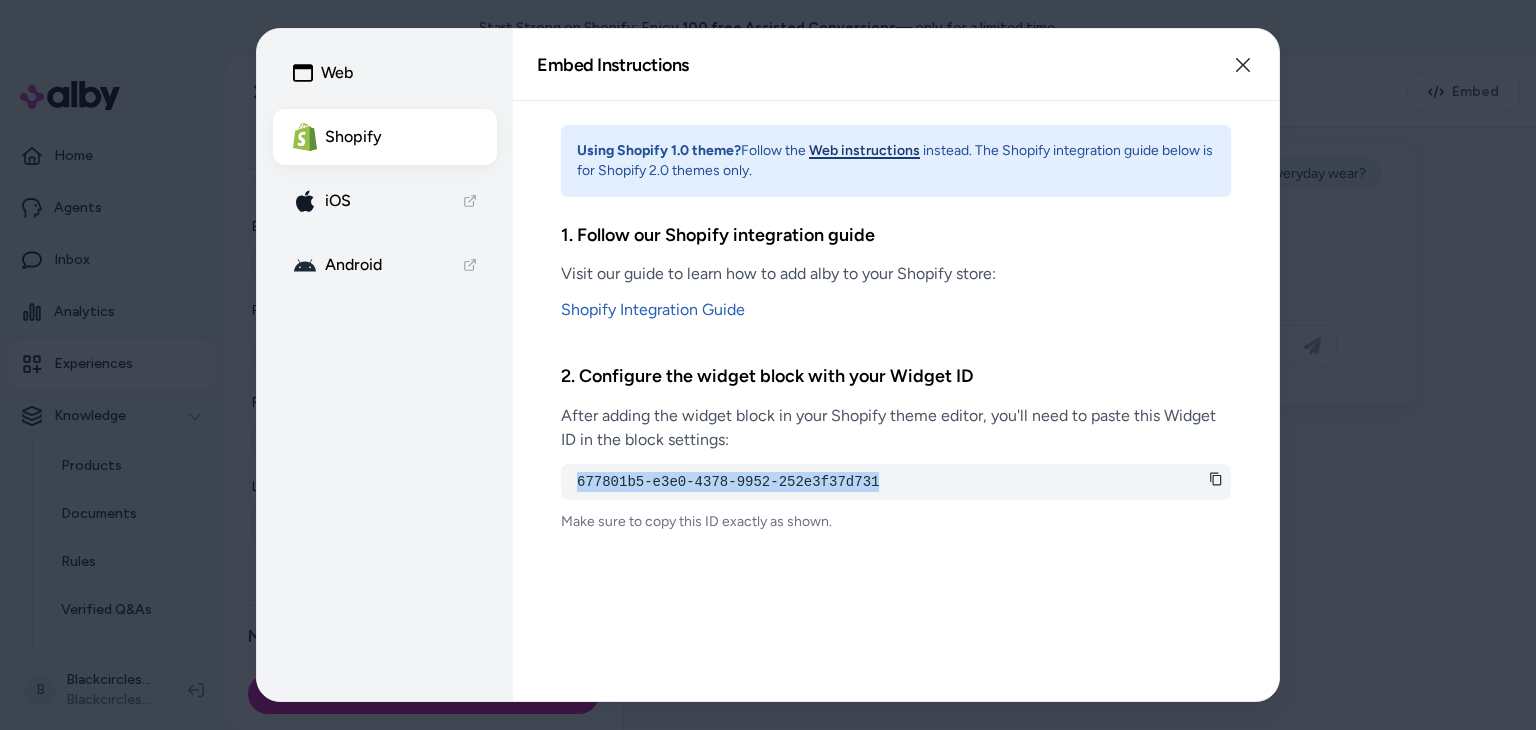 drag, startPoint x: 883, startPoint y: 485, endPoint x: 549, endPoint y: 487, distance: 334.00598 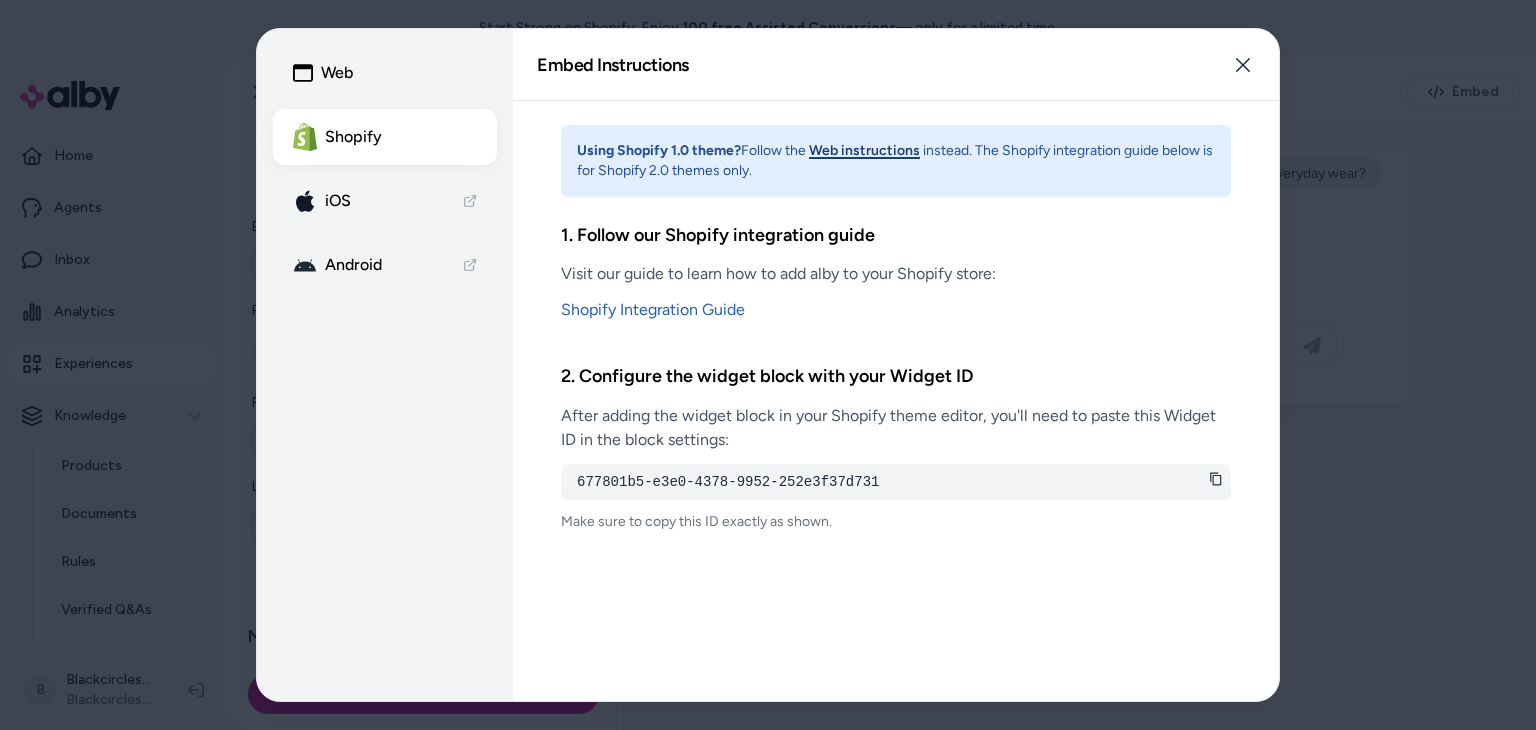 click 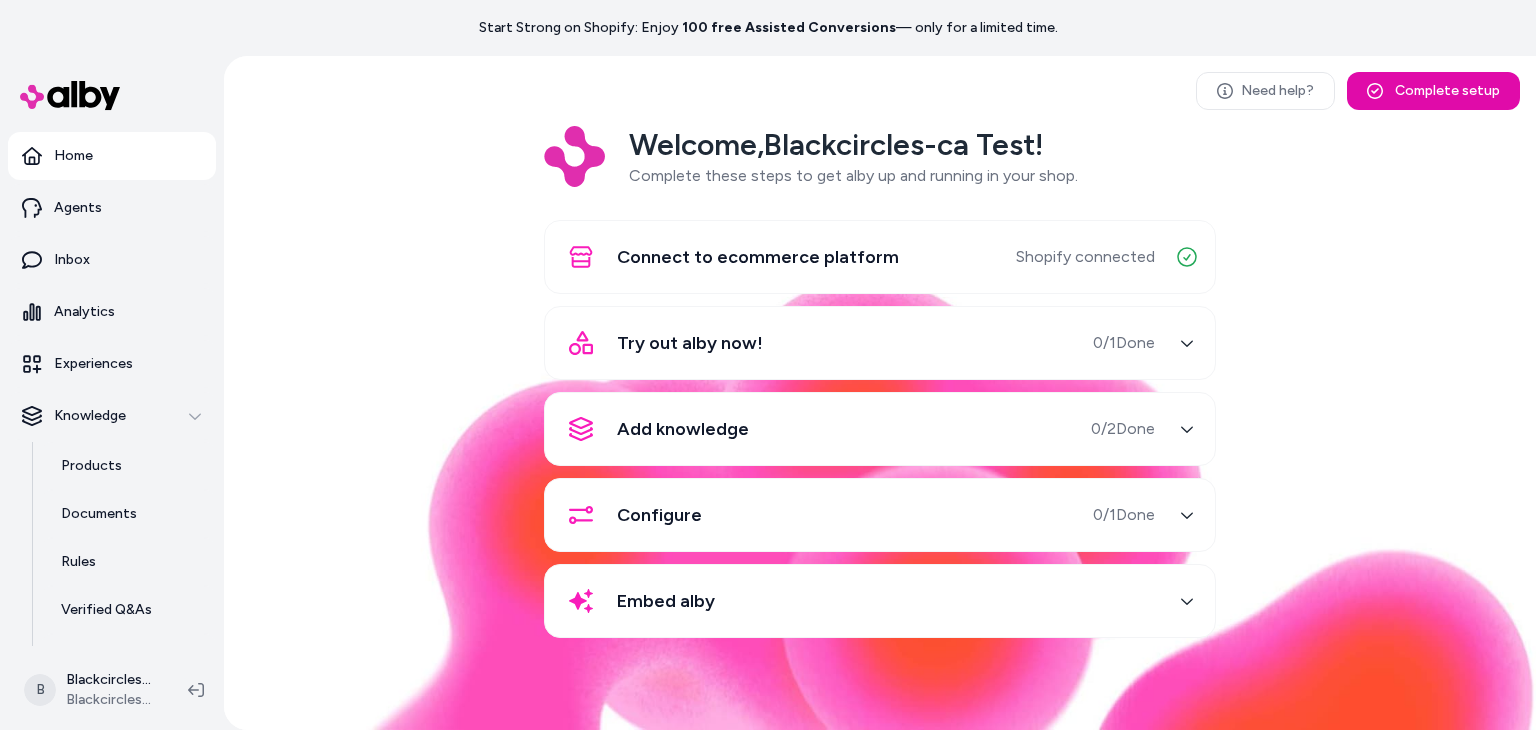 scroll, scrollTop: 0, scrollLeft: 0, axis: both 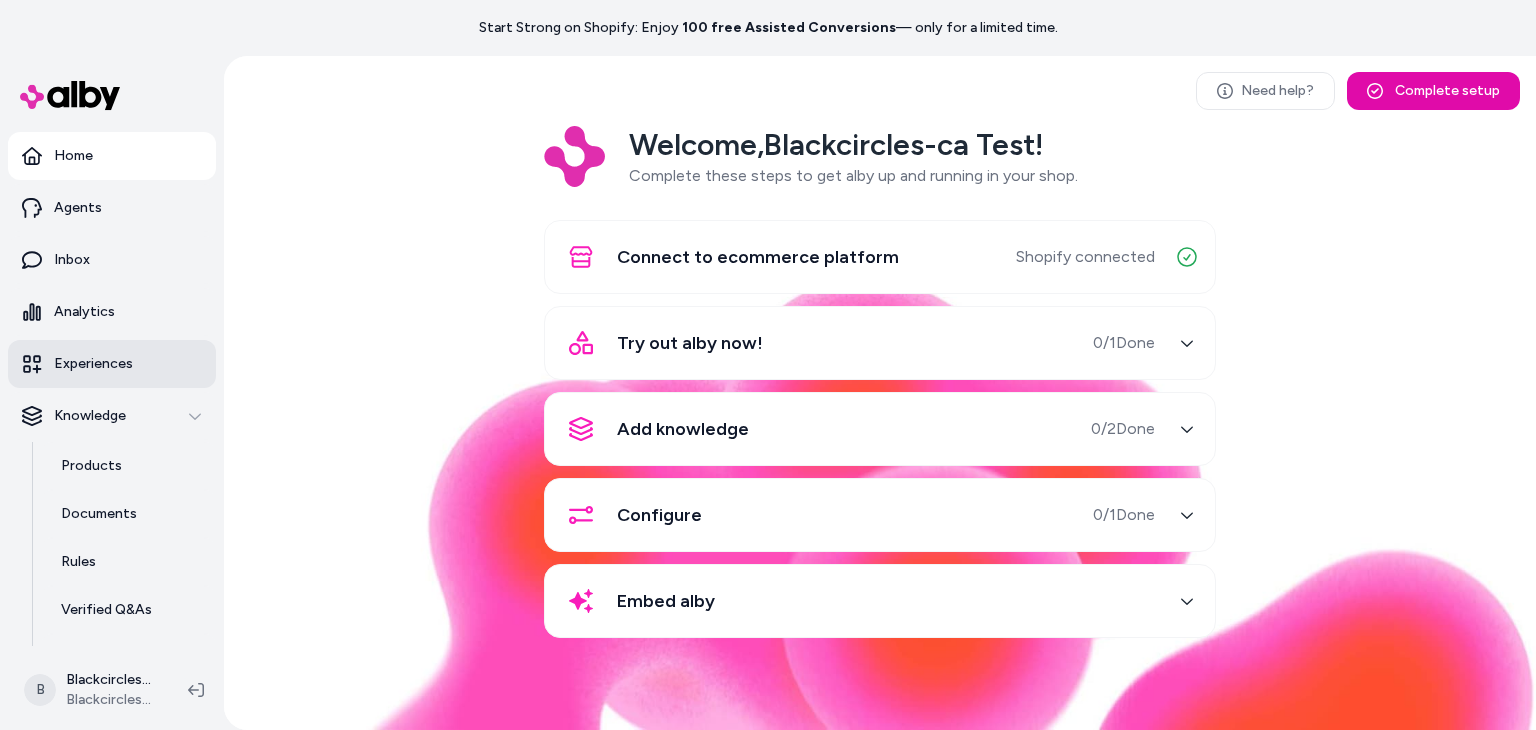 click on "Experiences" at bounding box center [93, 364] 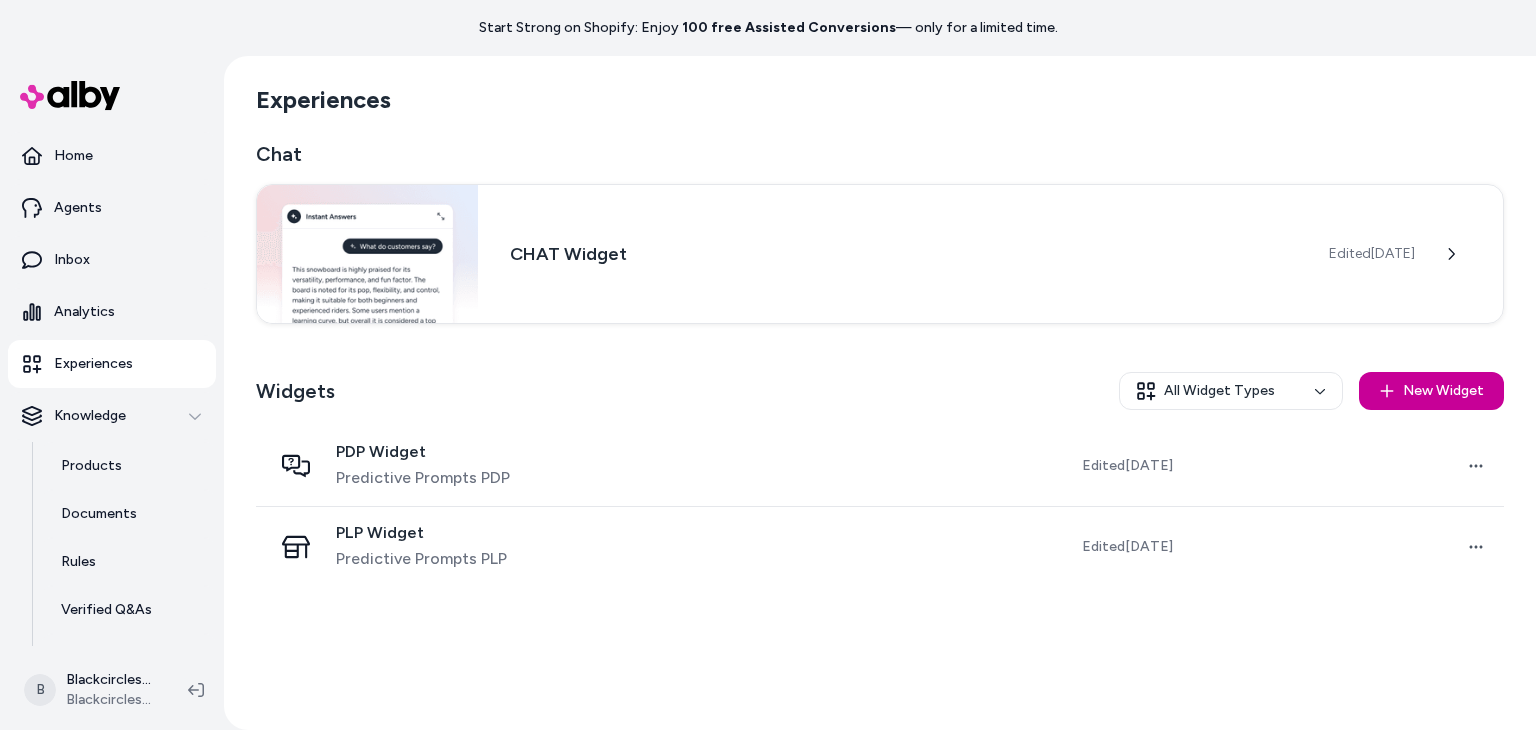 click on "New Widget" at bounding box center (1431, 391) 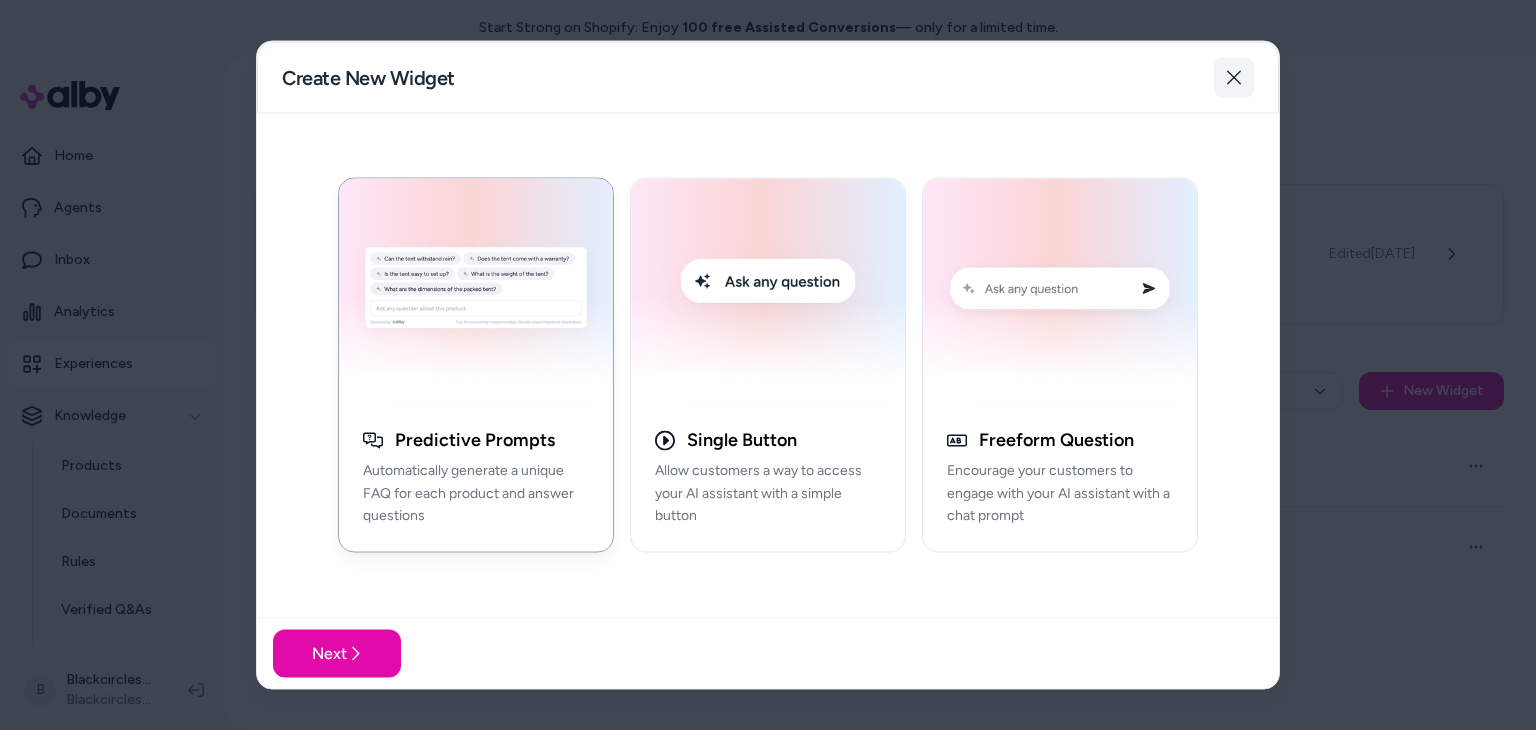click on "Close" at bounding box center [1234, 78] 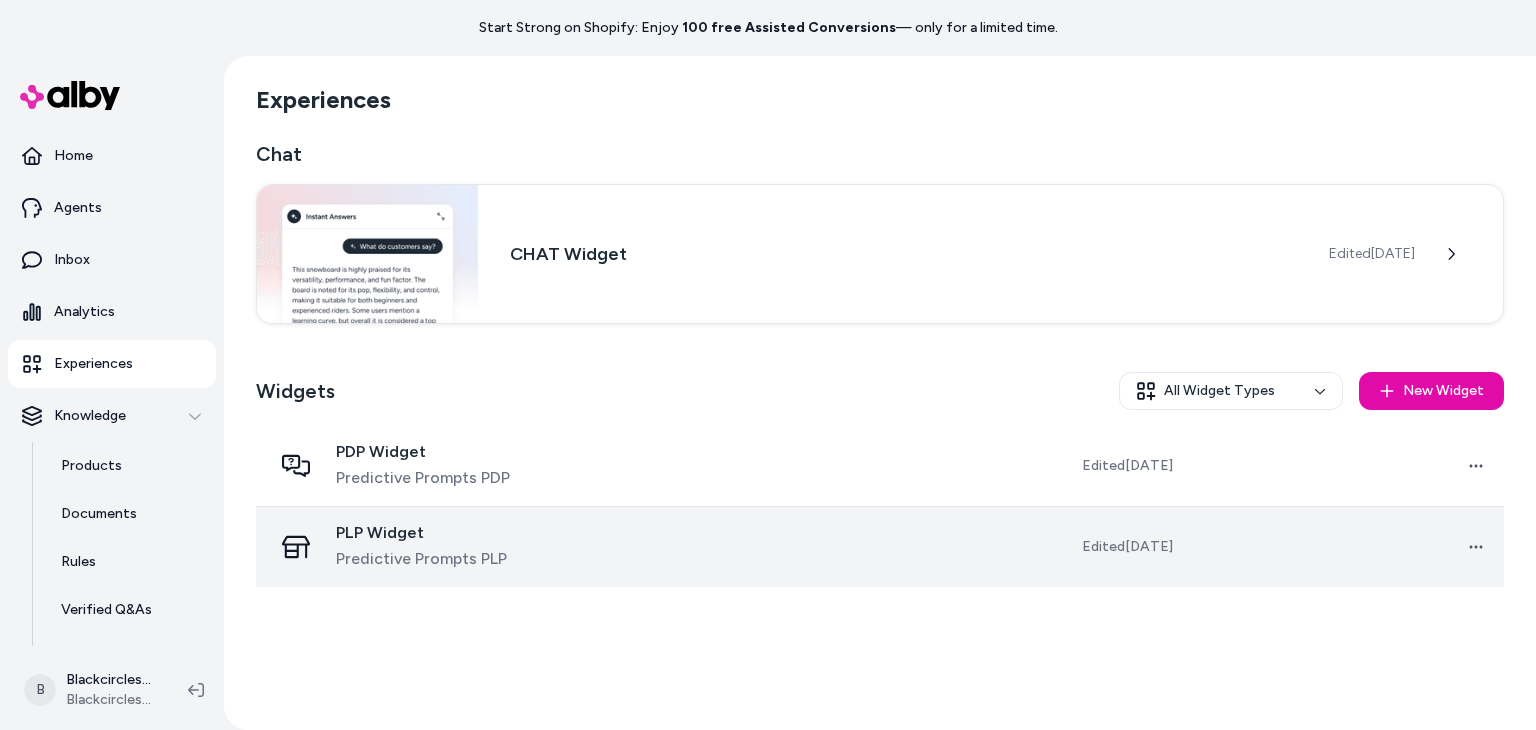 click on "PLP Widget Predictive Prompts PLP" at bounding box center [421, 547] 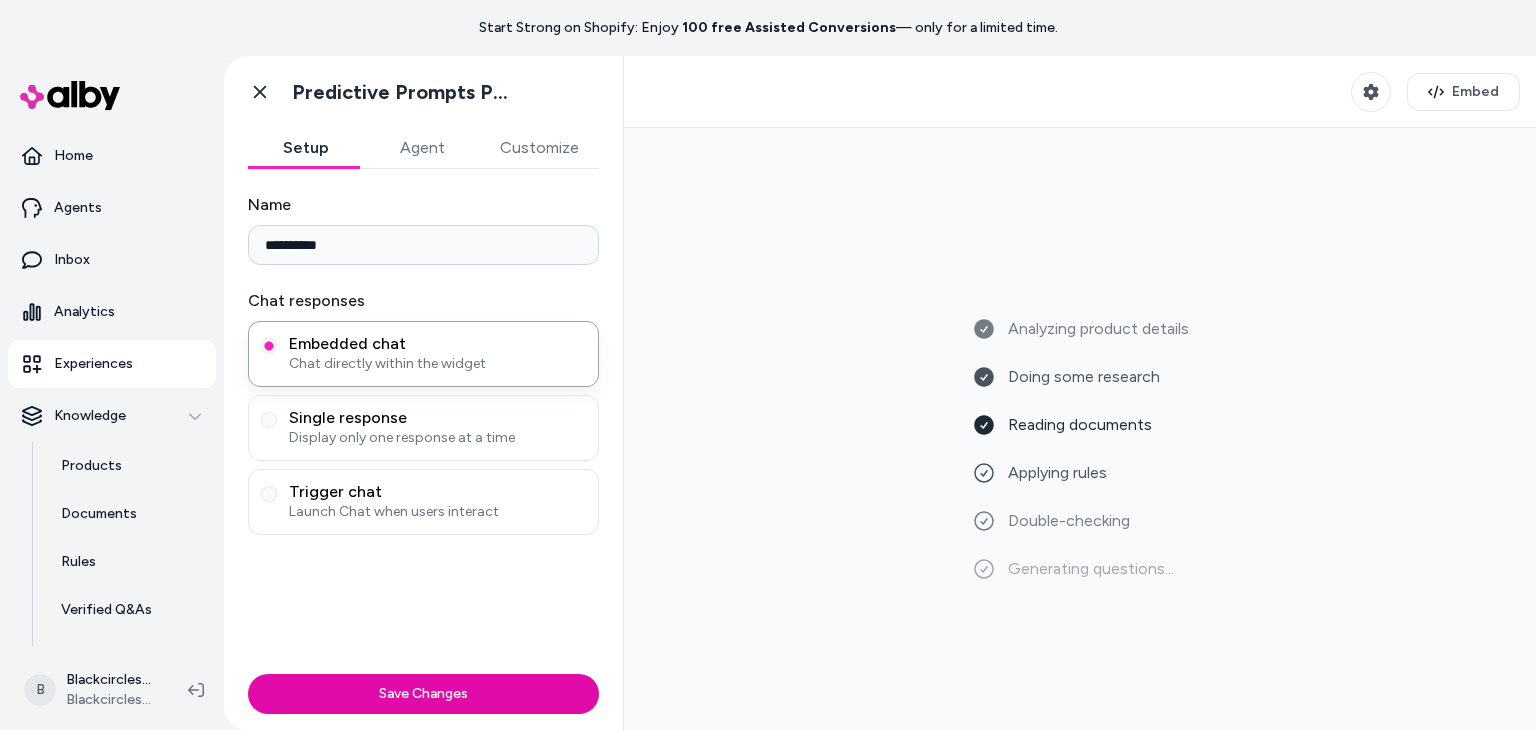click on "Agent" at bounding box center (422, 148) 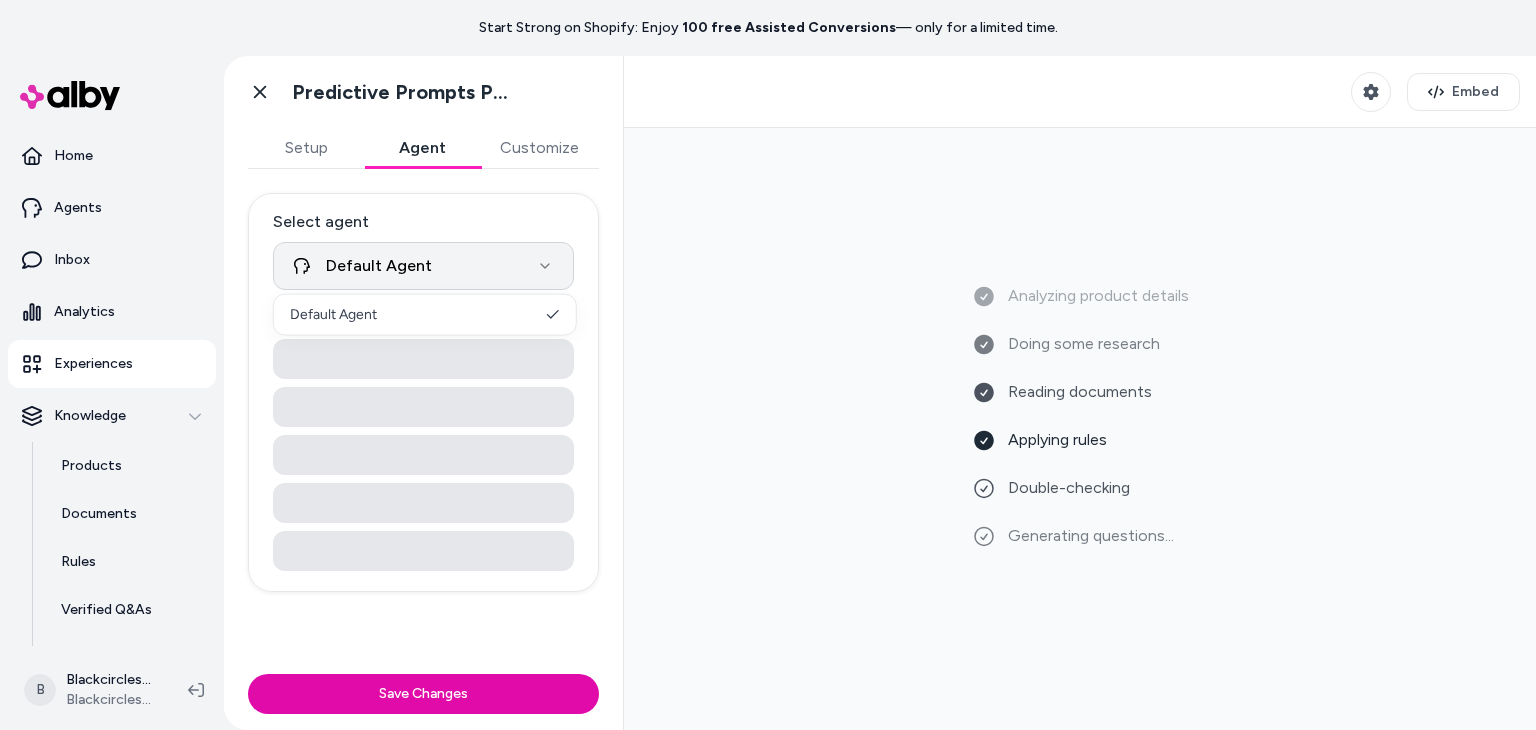 click on "**********" at bounding box center [768, 365] 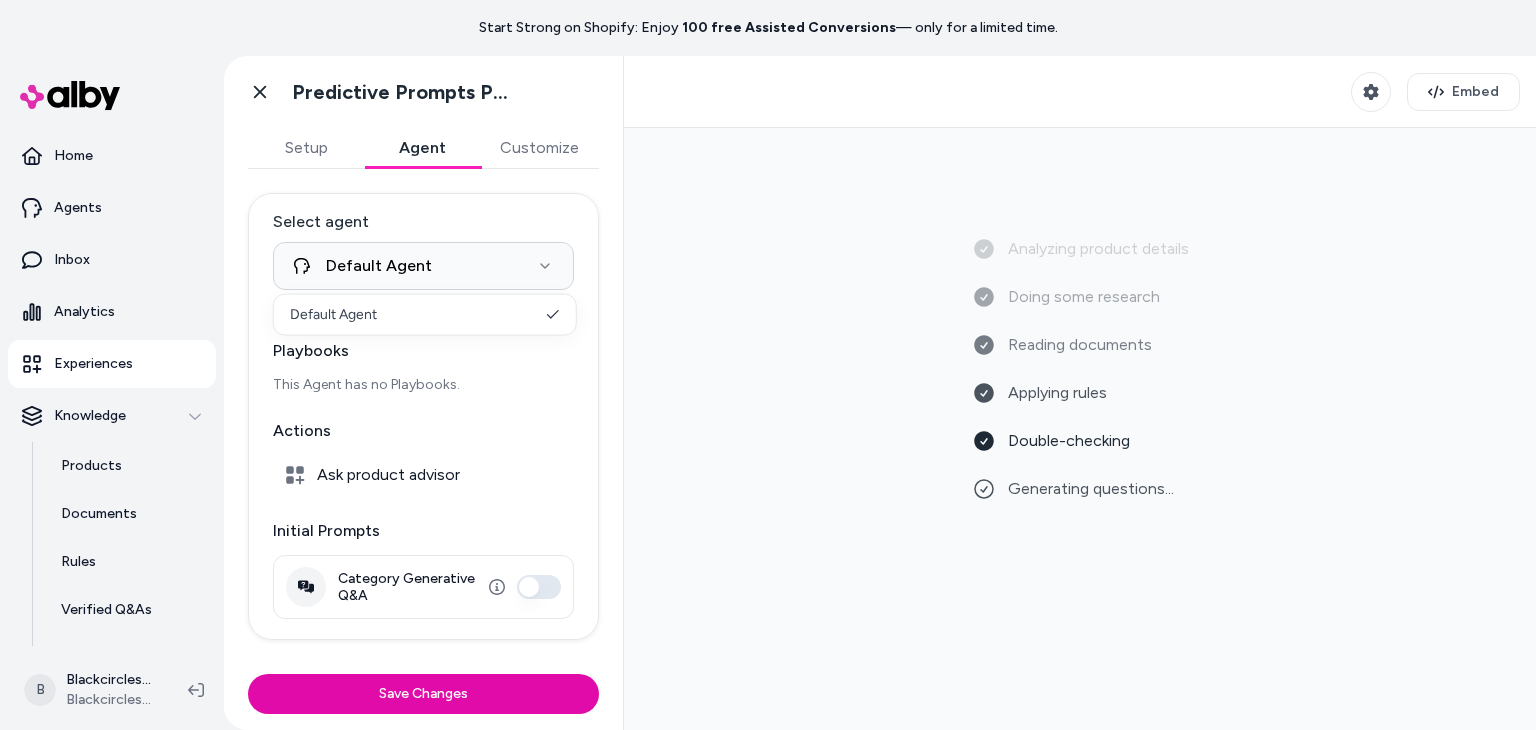 click on "**********" at bounding box center (768, 365) 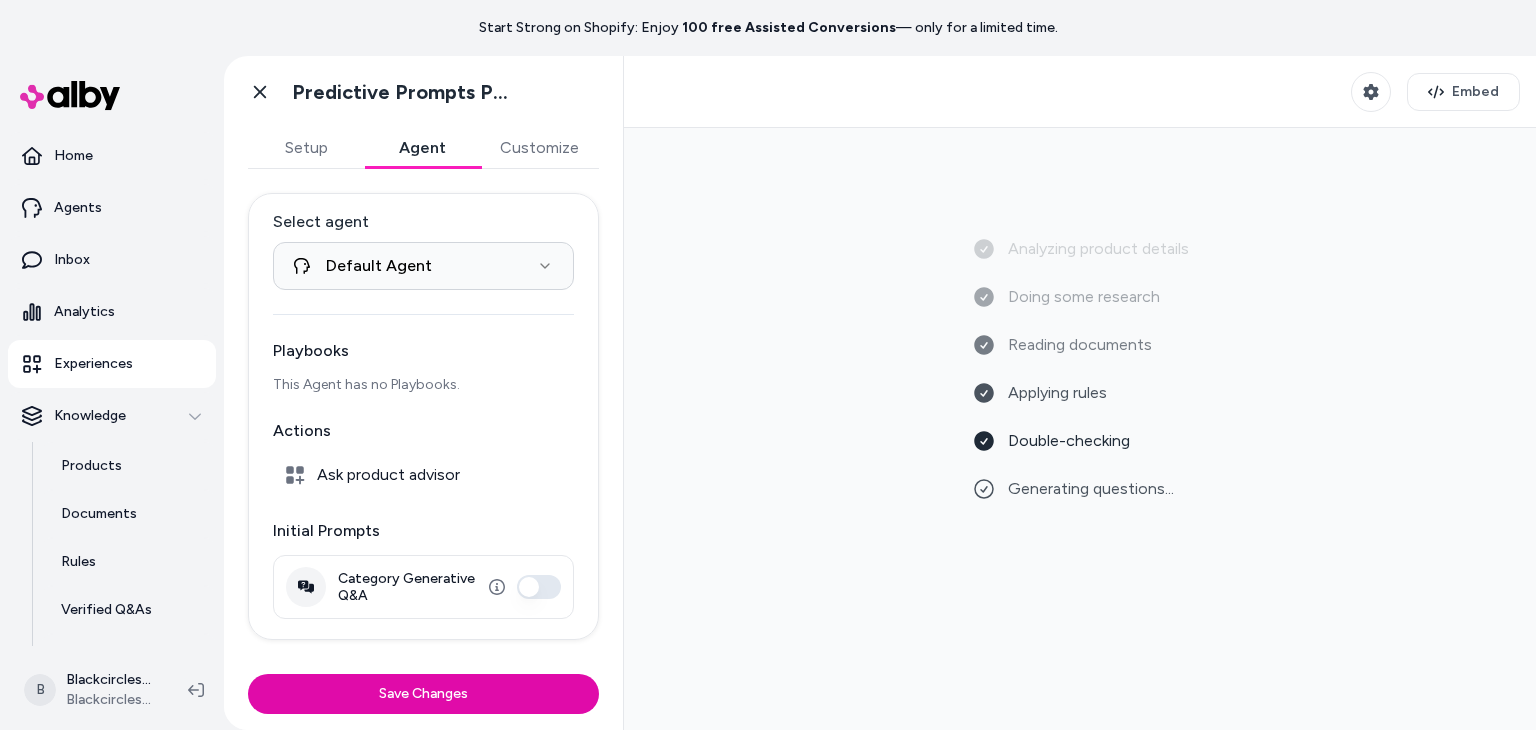 click on "Category Generative Q&A" at bounding box center [539, 587] 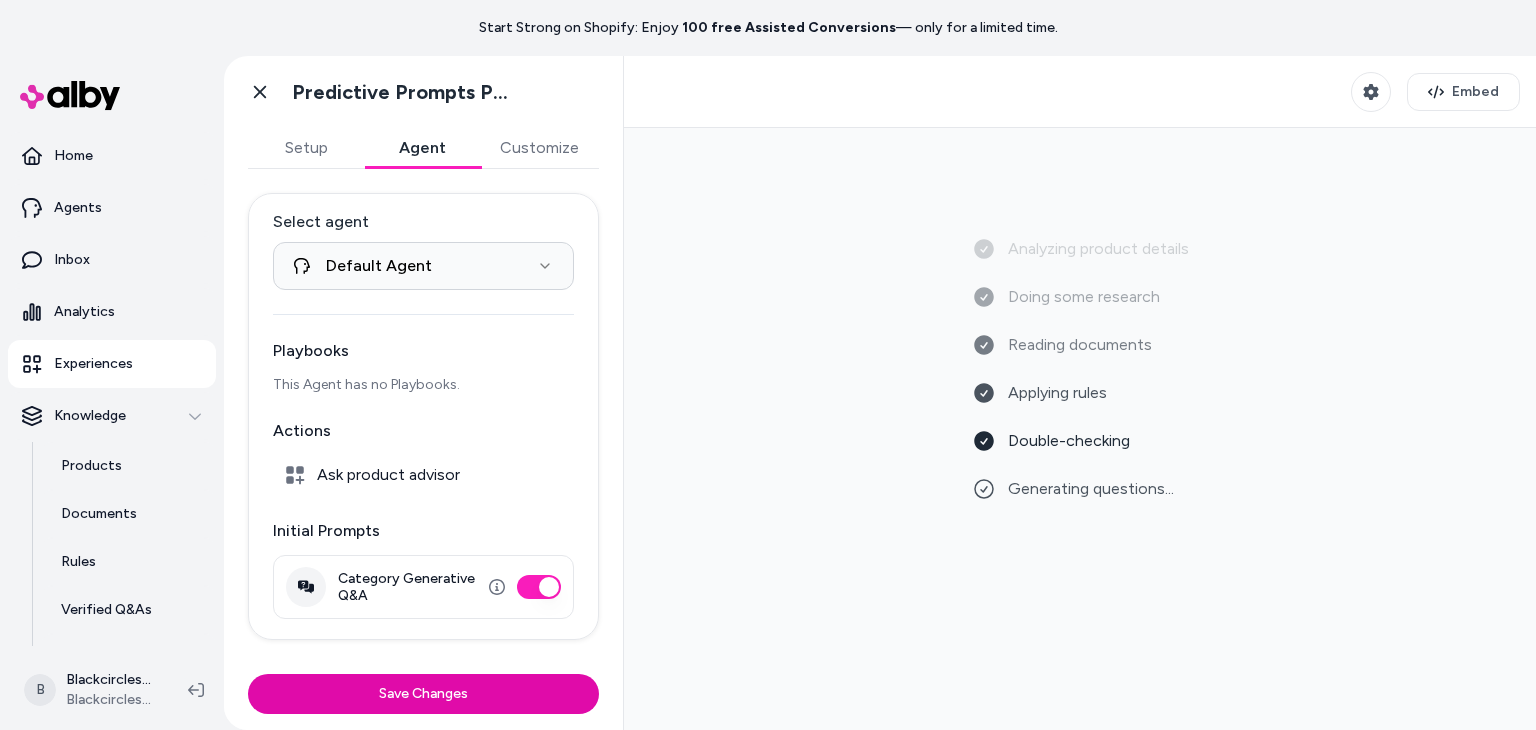 click on "Category Generative Q&A" at bounding box center (539, 587) 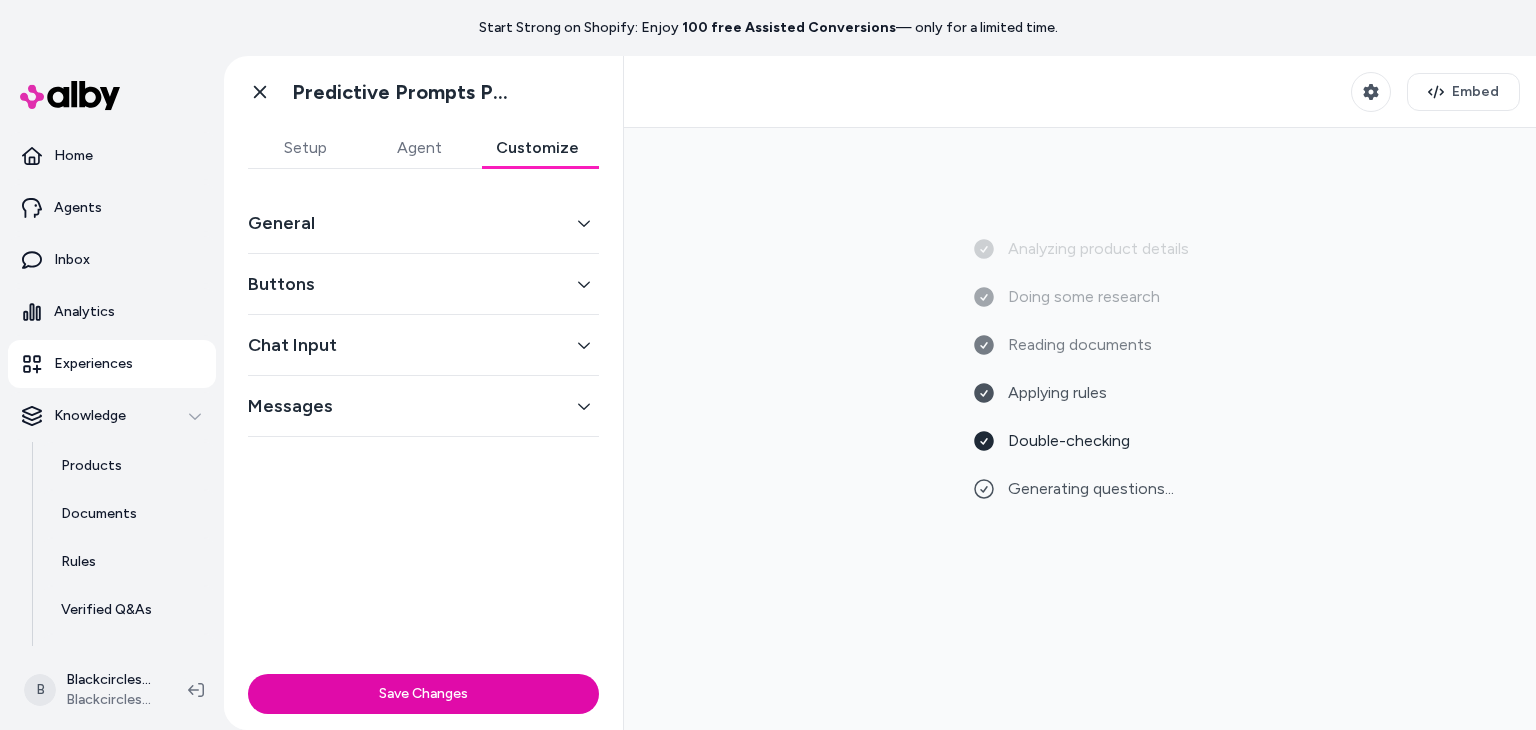 click on "Customize" at bounding box center [537, 148] 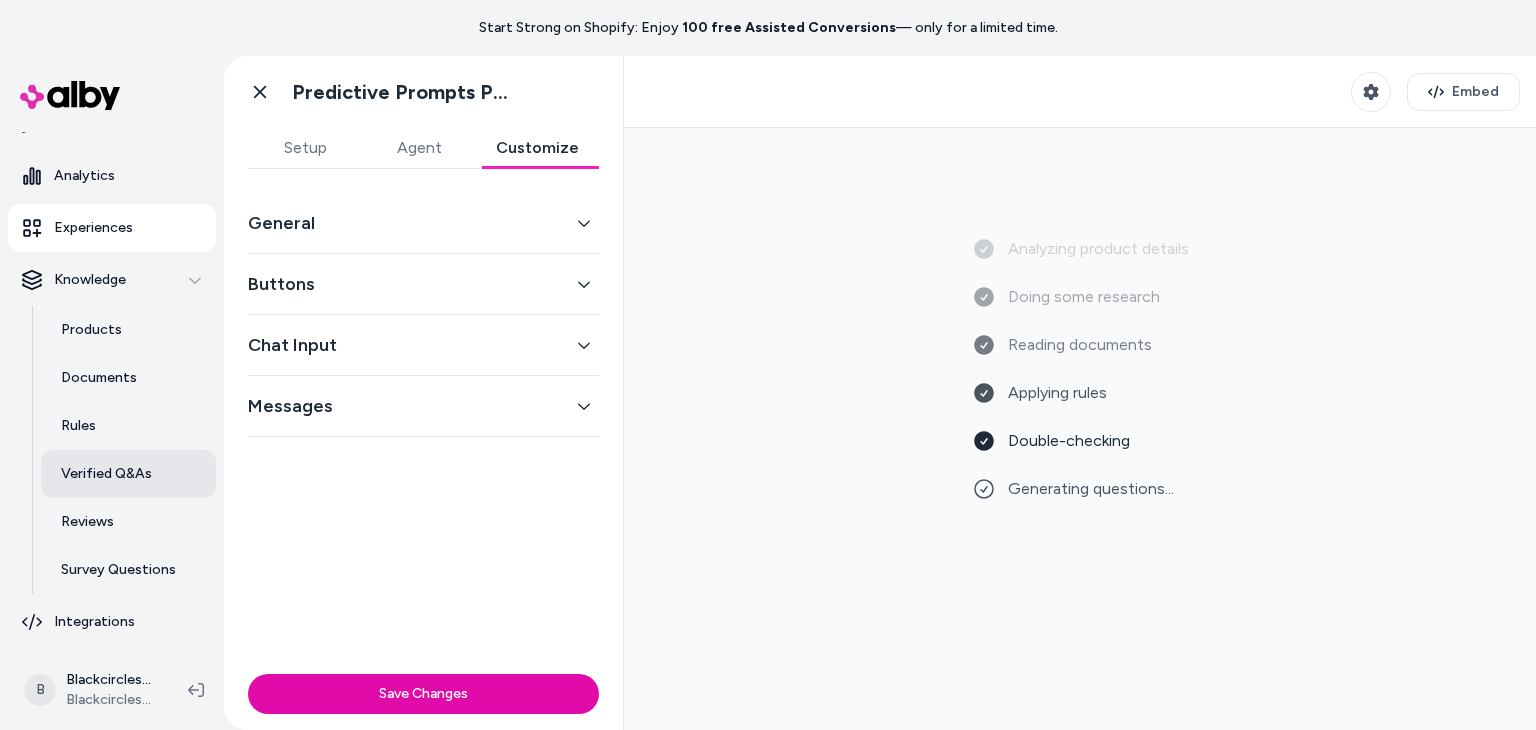 scroll, scrollTop: 136, scrollLeft: 0, axis: vertical 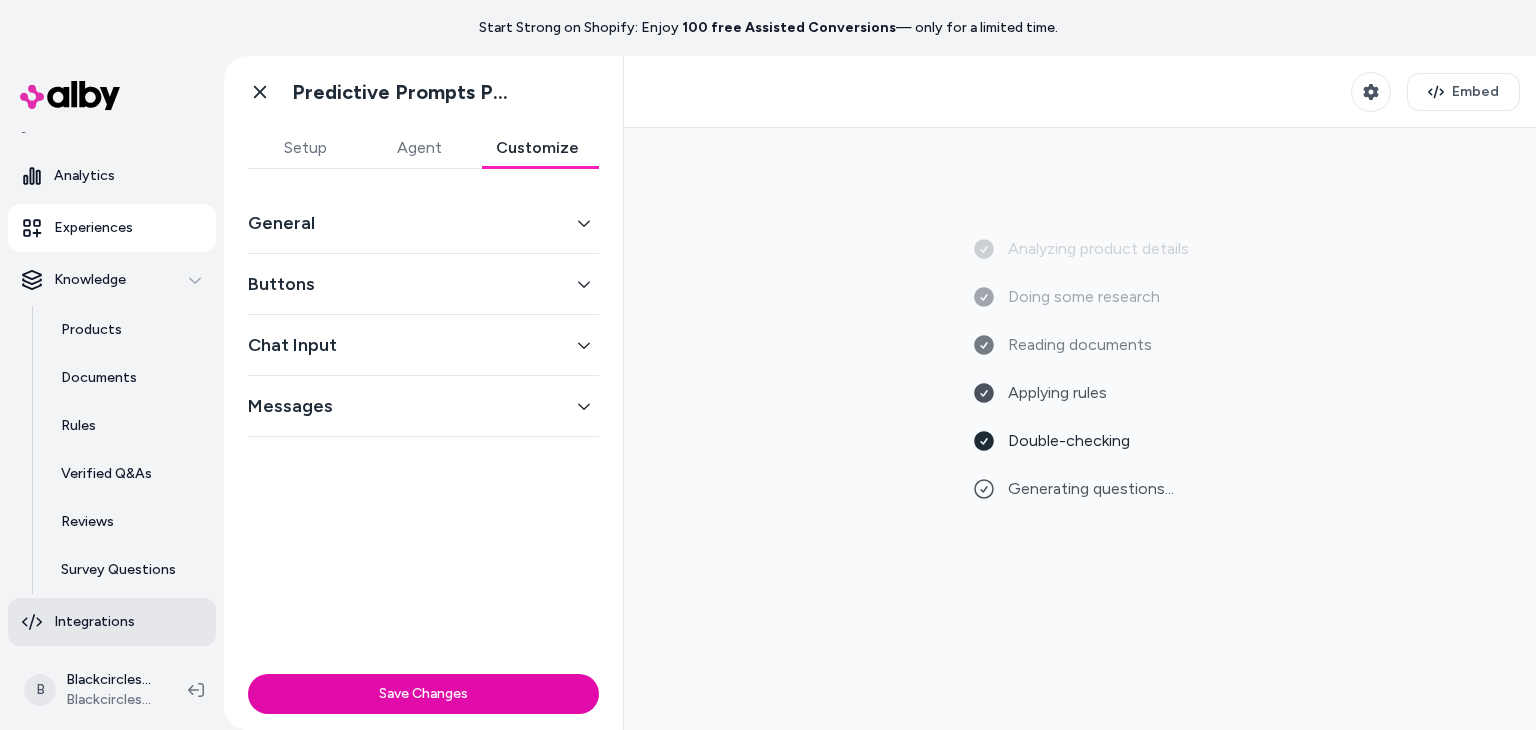 click on "Integrations" at bounding box center [94, 622] 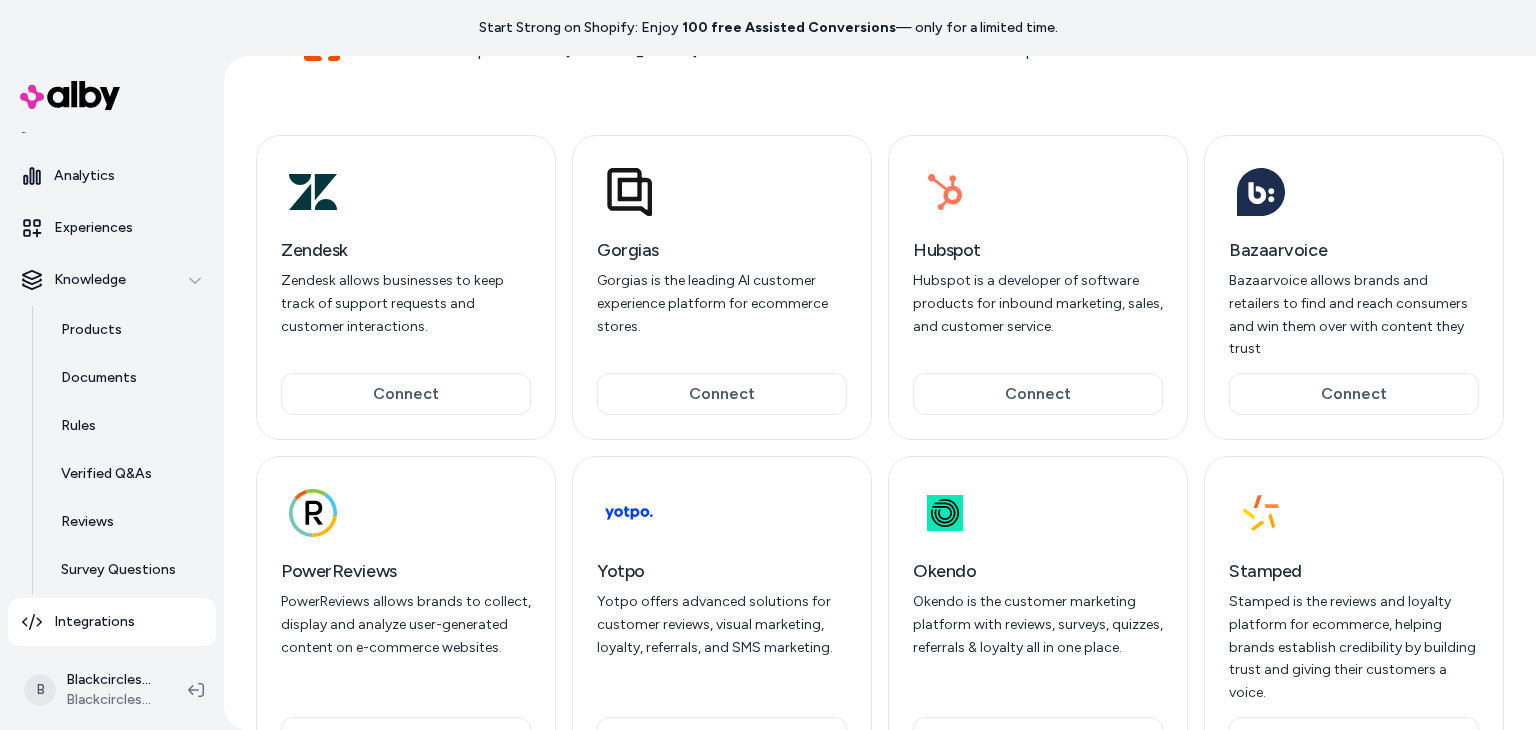scroll, scrollTop: 216, scrollLeft: 0, axis: vertical 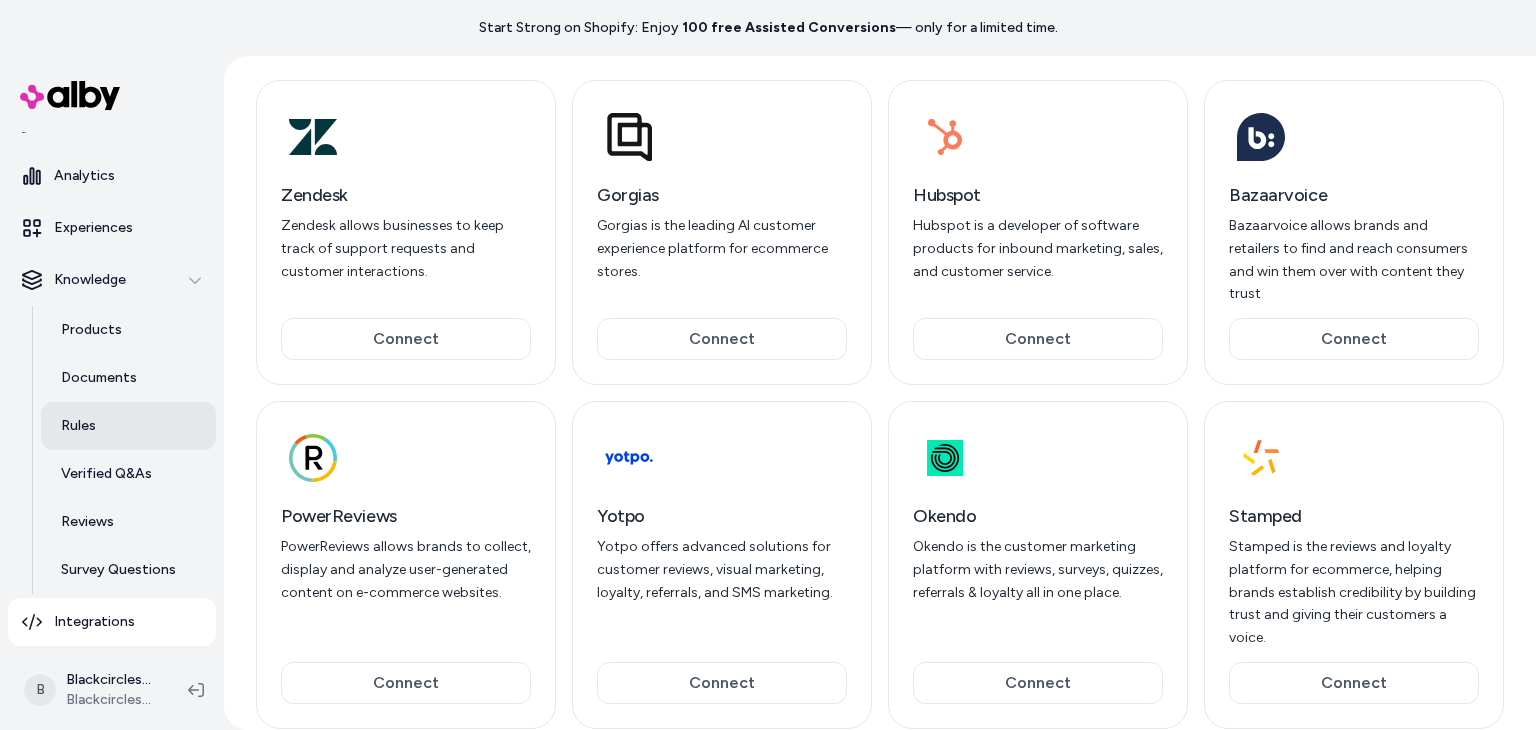 click on "Rules" at bounding box center (78, 426) 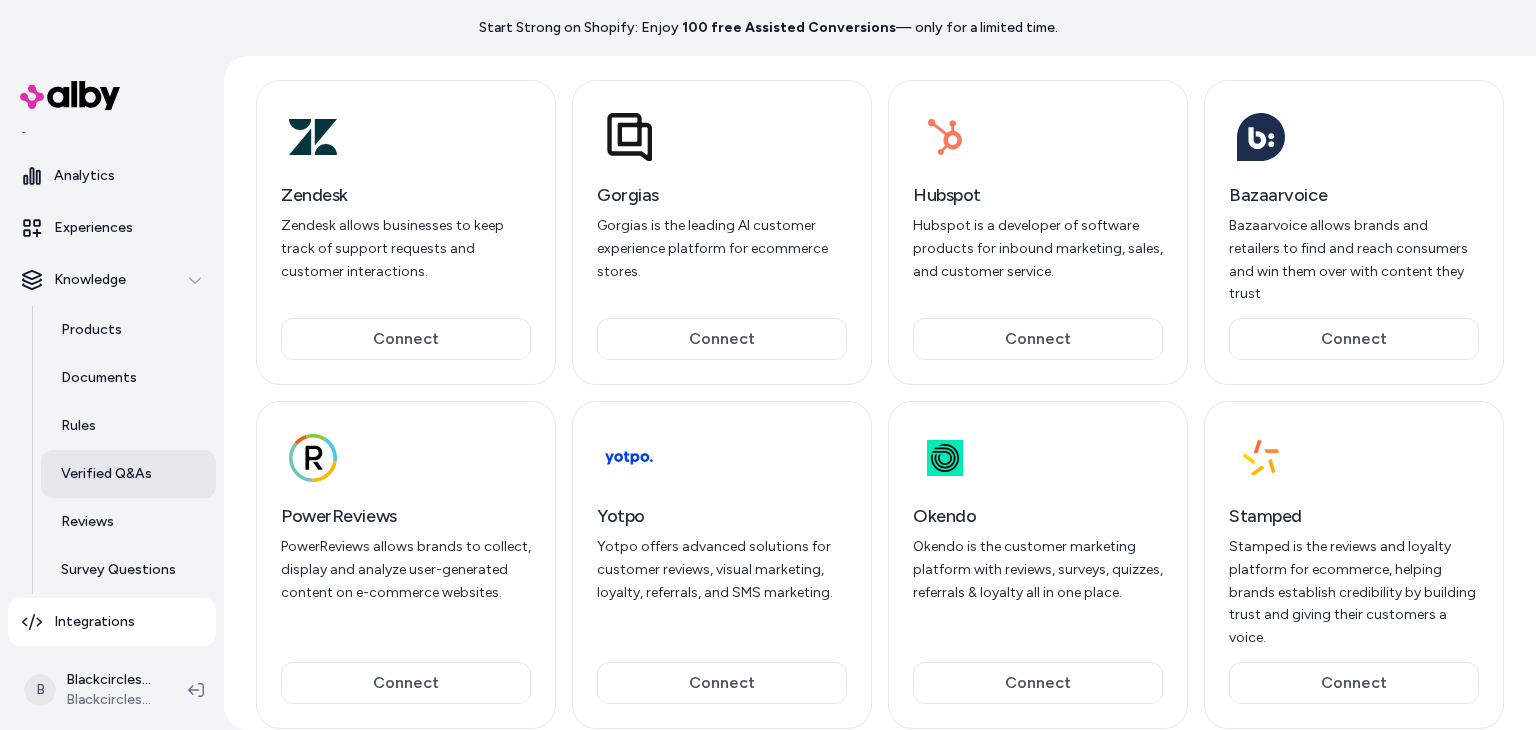 scroll, scrollTop: 0, scrollLeft: 0, axis: both 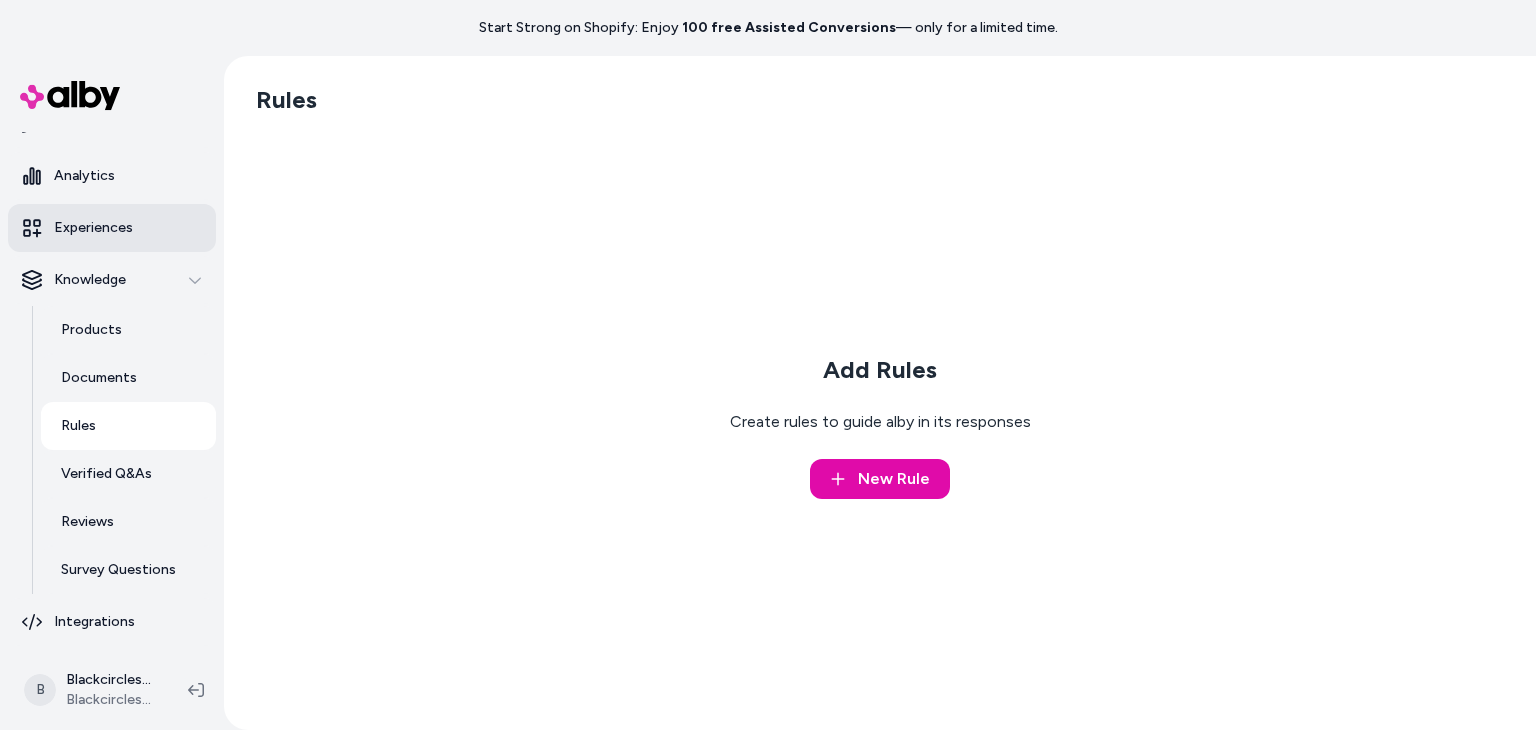 click on "Experiences" at bounding box center (93, 228) 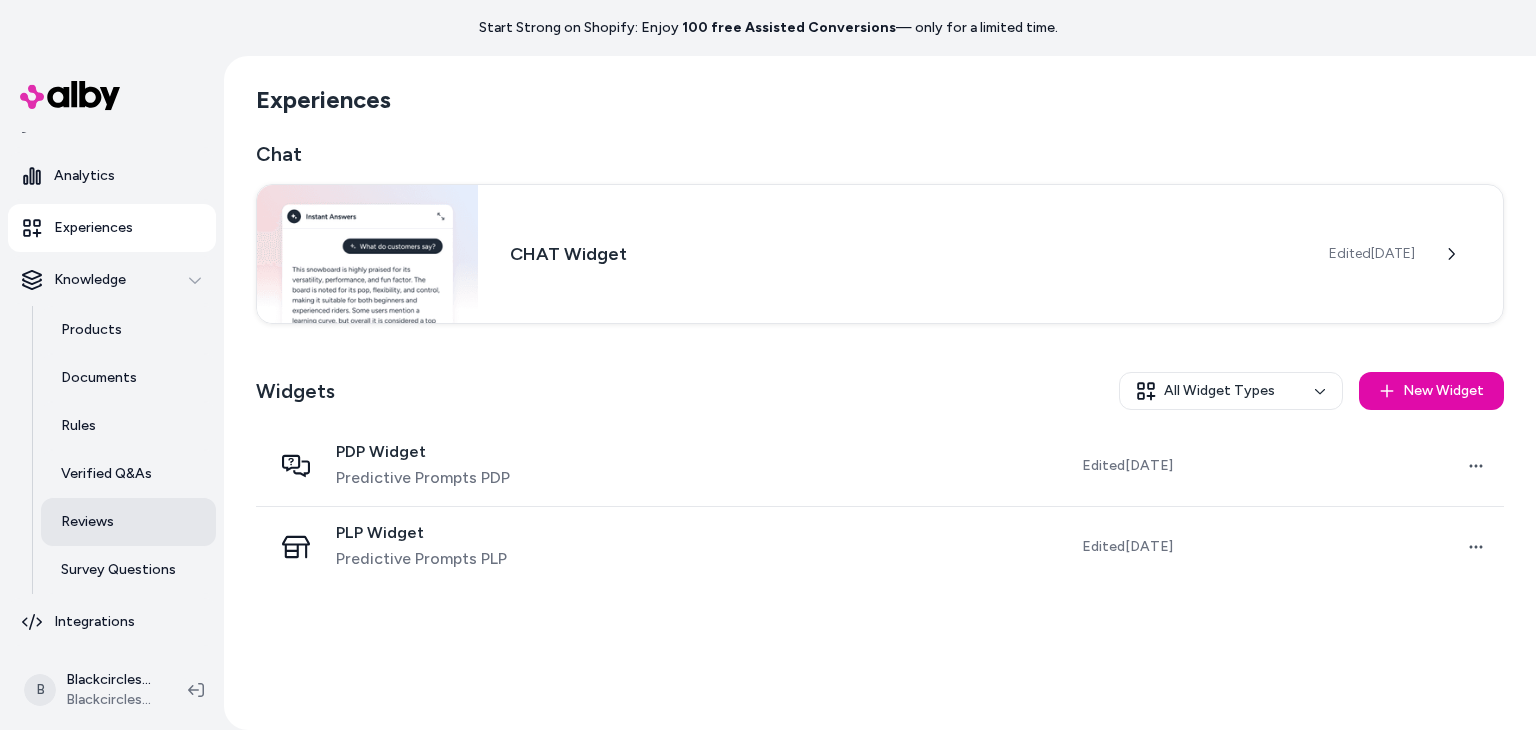 click on "Reviews" at bounding box center [128, 522] 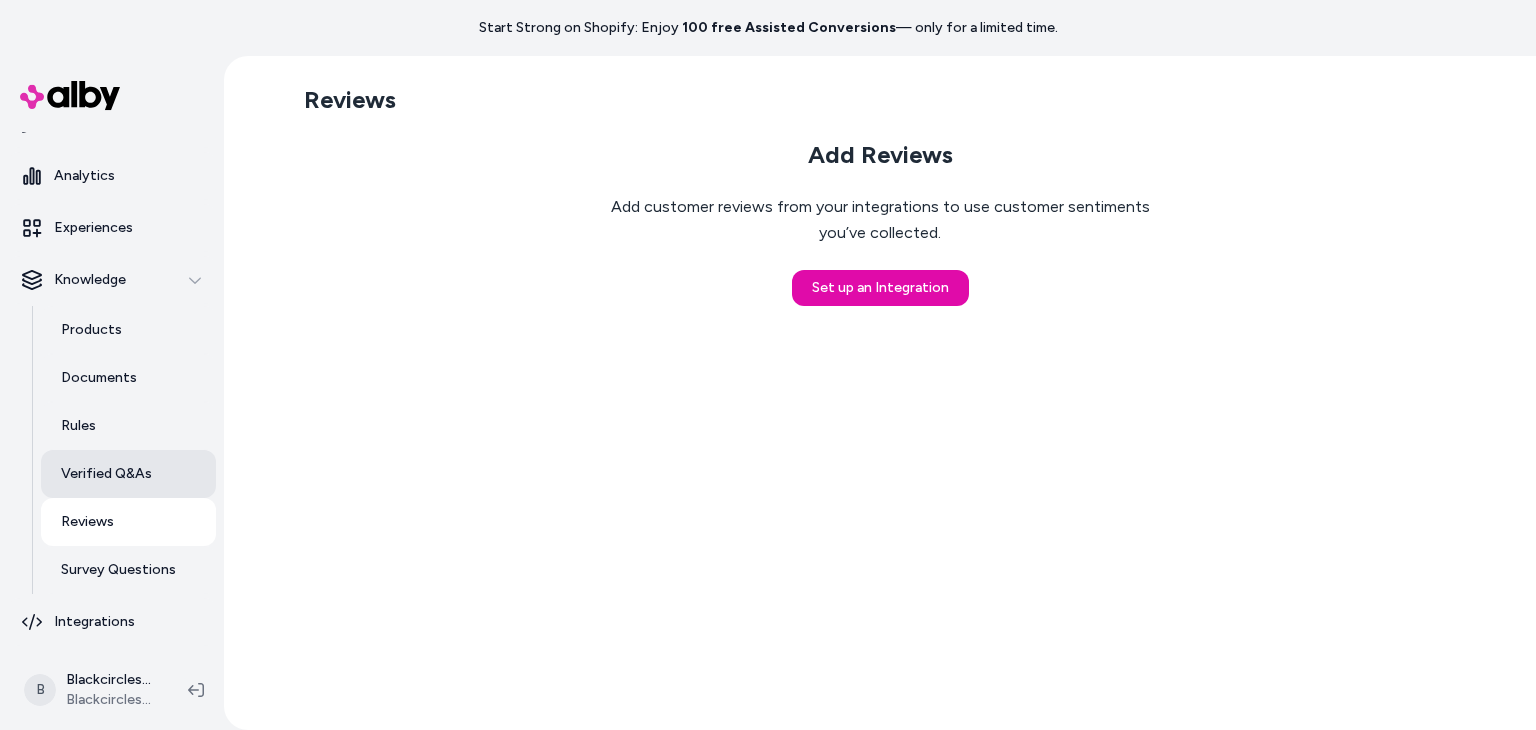 click on "Verified Q&As" at bounding box center [106, 474] 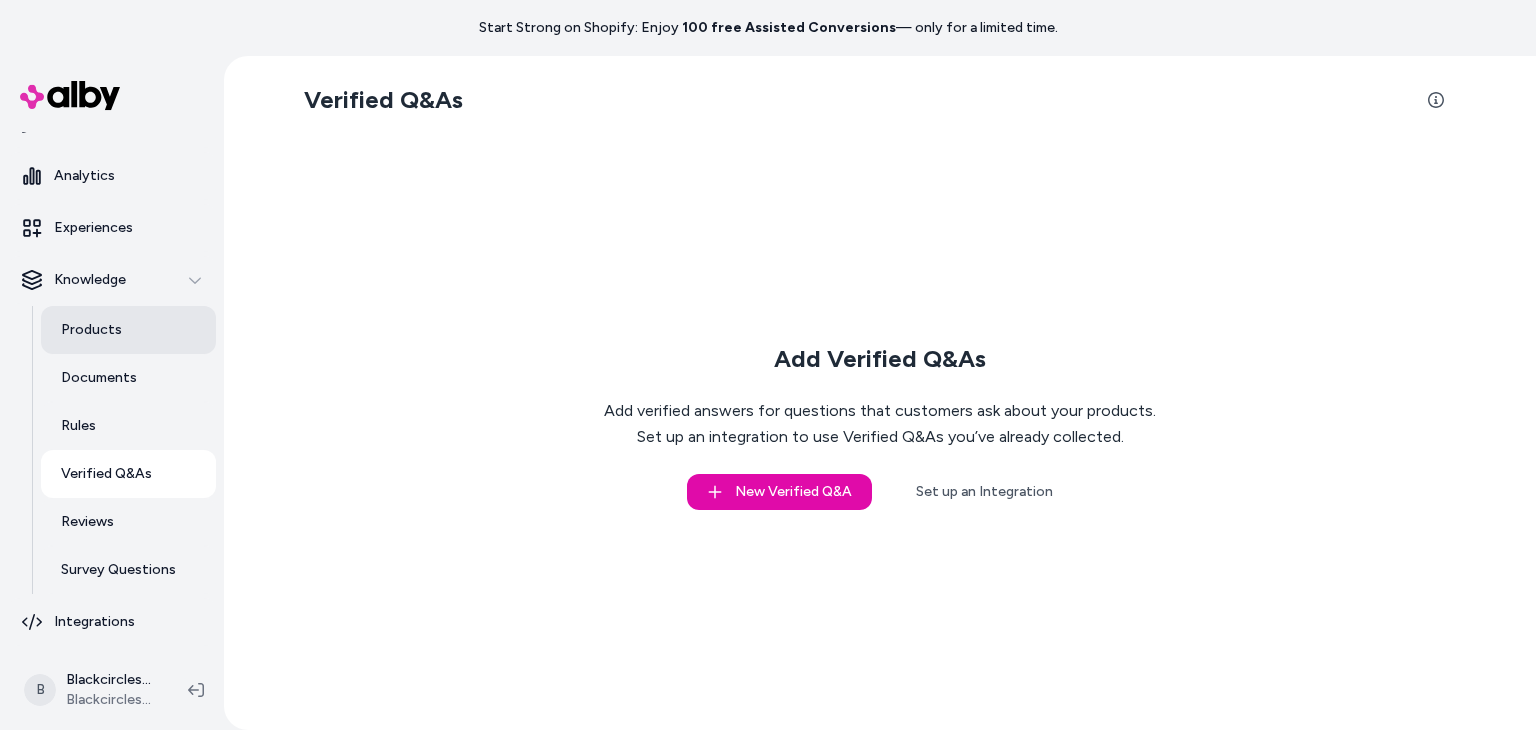 click on "Products" at bounding box center [91, 330] 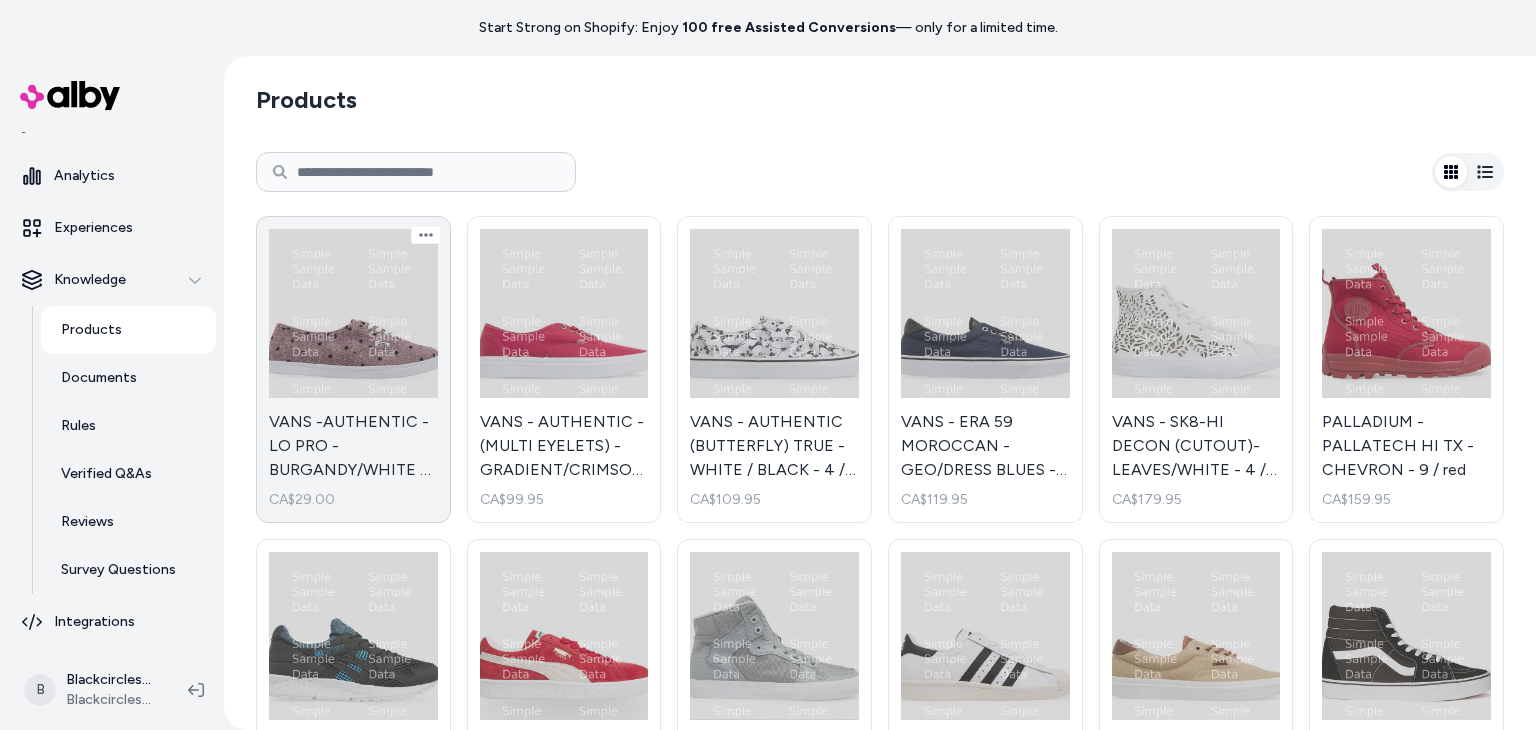 click on "VANS -AUTHENTIC - LO PRO - BURGANDY/WHITE - 4 / burgandy CA$29.00" at bounding box center (353, 369) 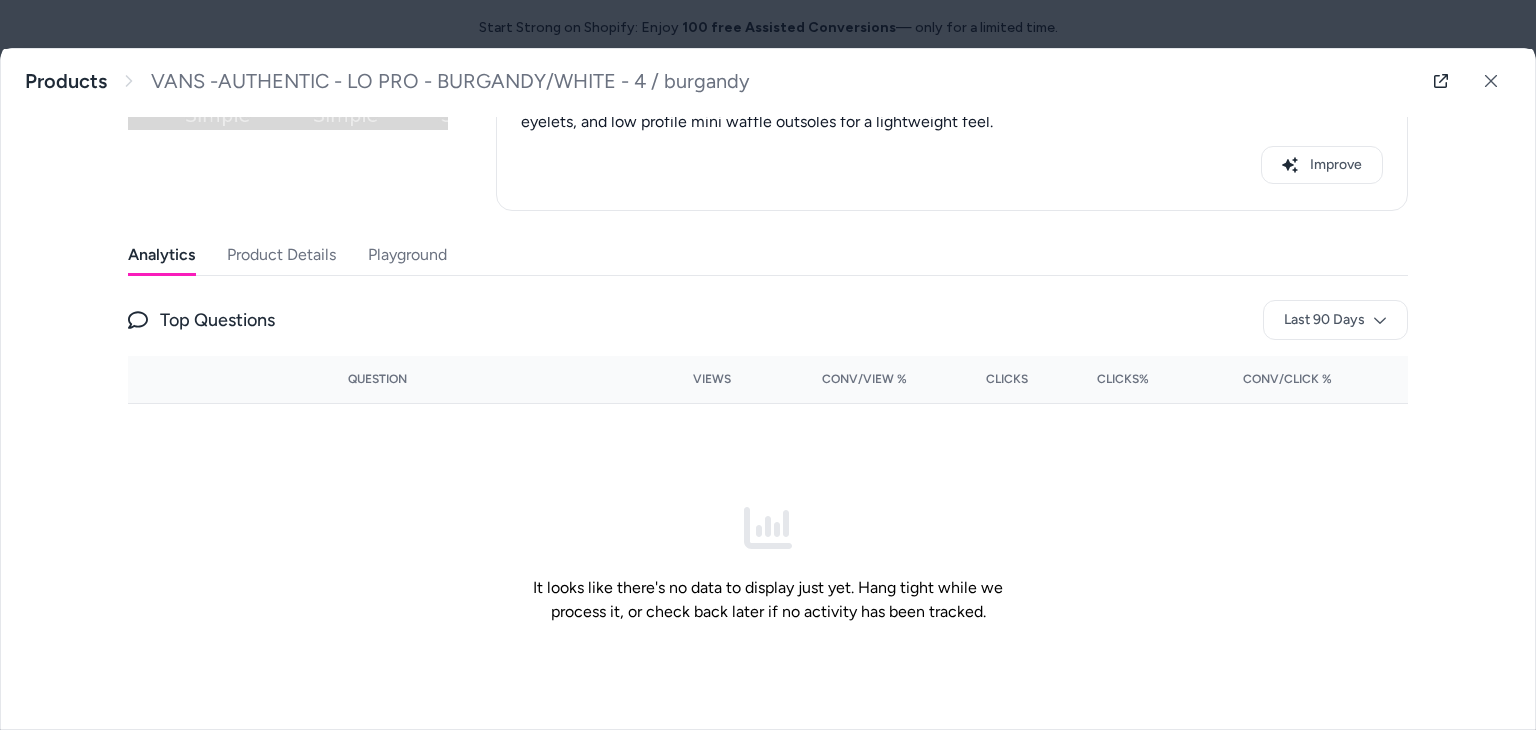 scroll, scrollTop: 342, scrollLeft: 0, axis: vertical 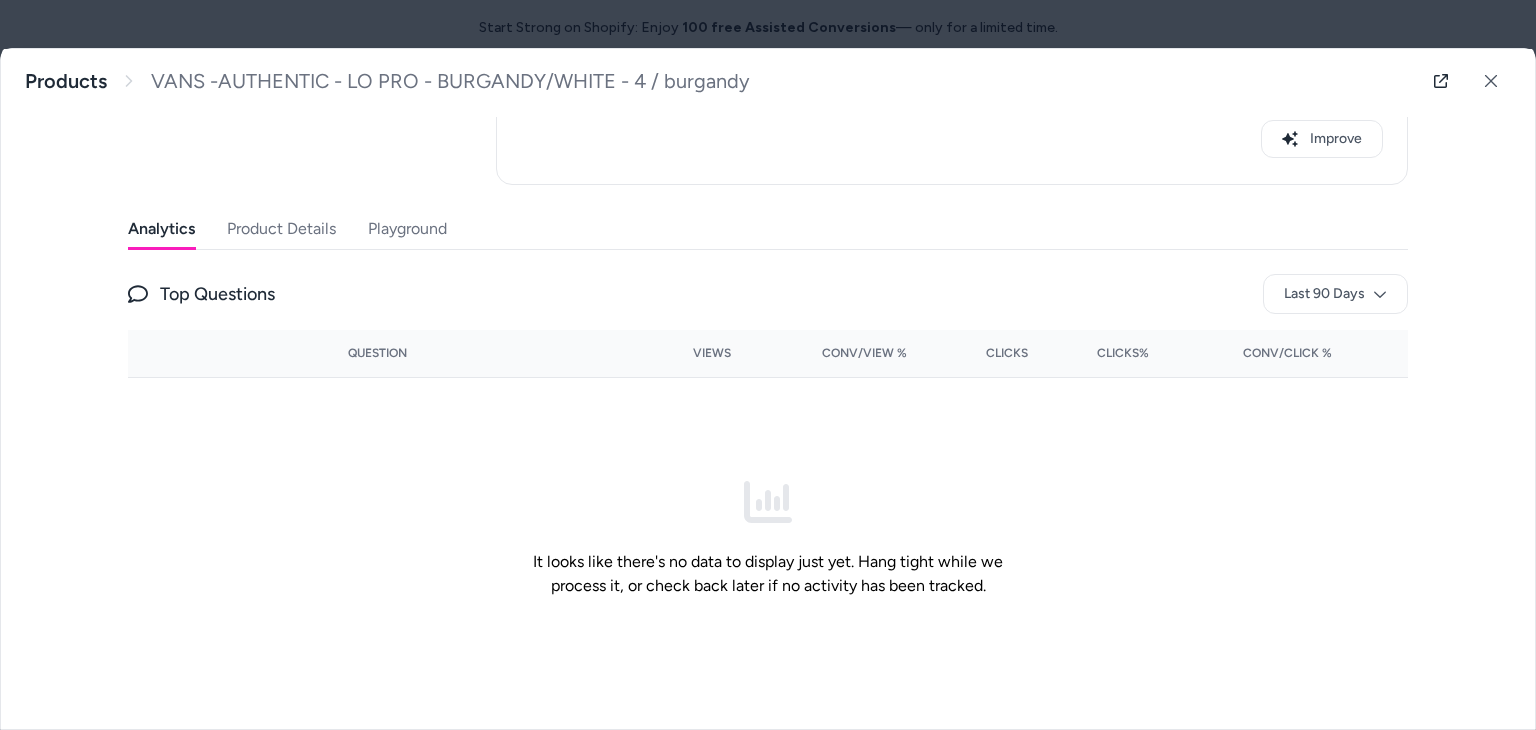 click on "Product Details" at bounding box center (281, 229) 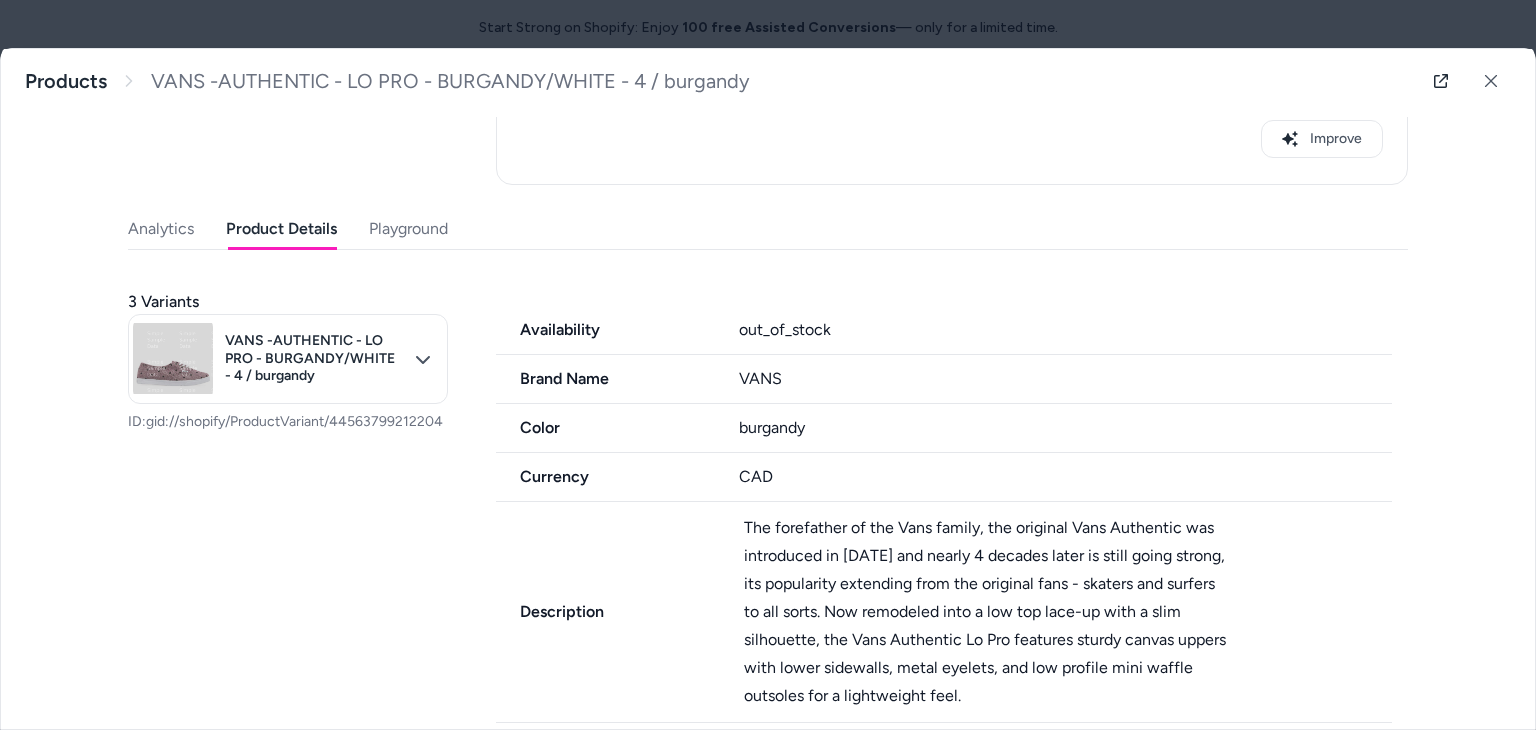 click on "Playground" at bounding box center (408, 229) 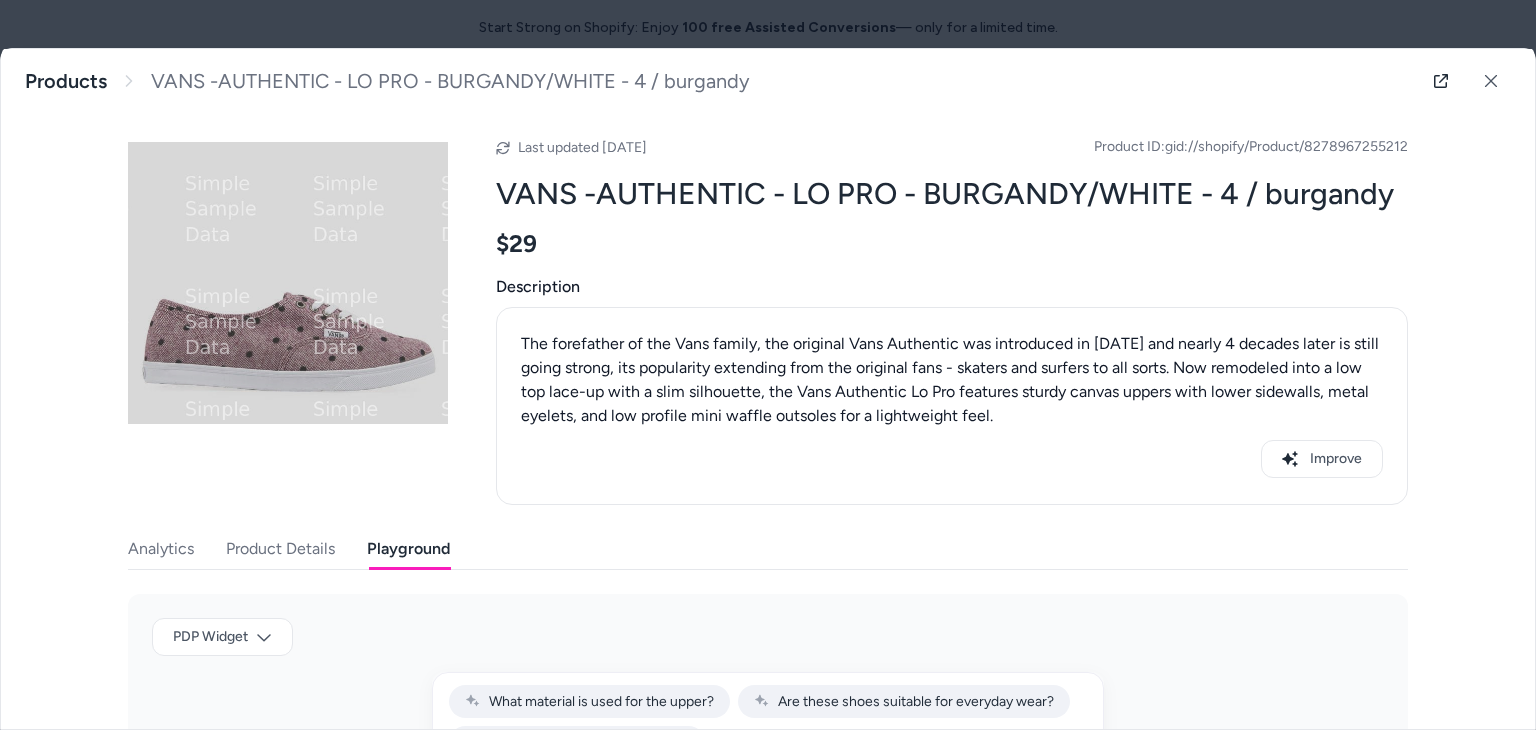 scroll, scrollTop: 17, scrollLeft: 0, axis: vertical 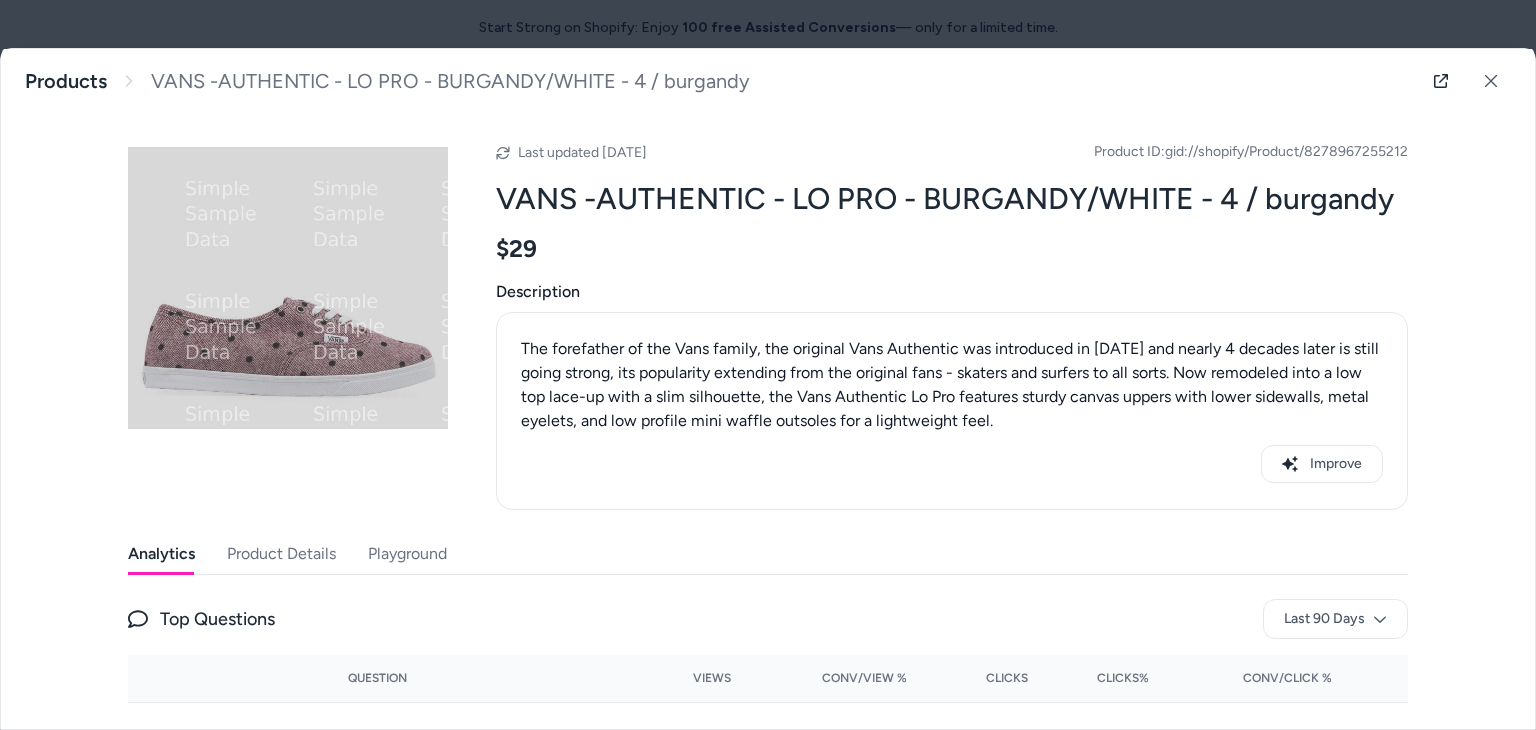 click on "Analytics" at bounding box center (161, 554) 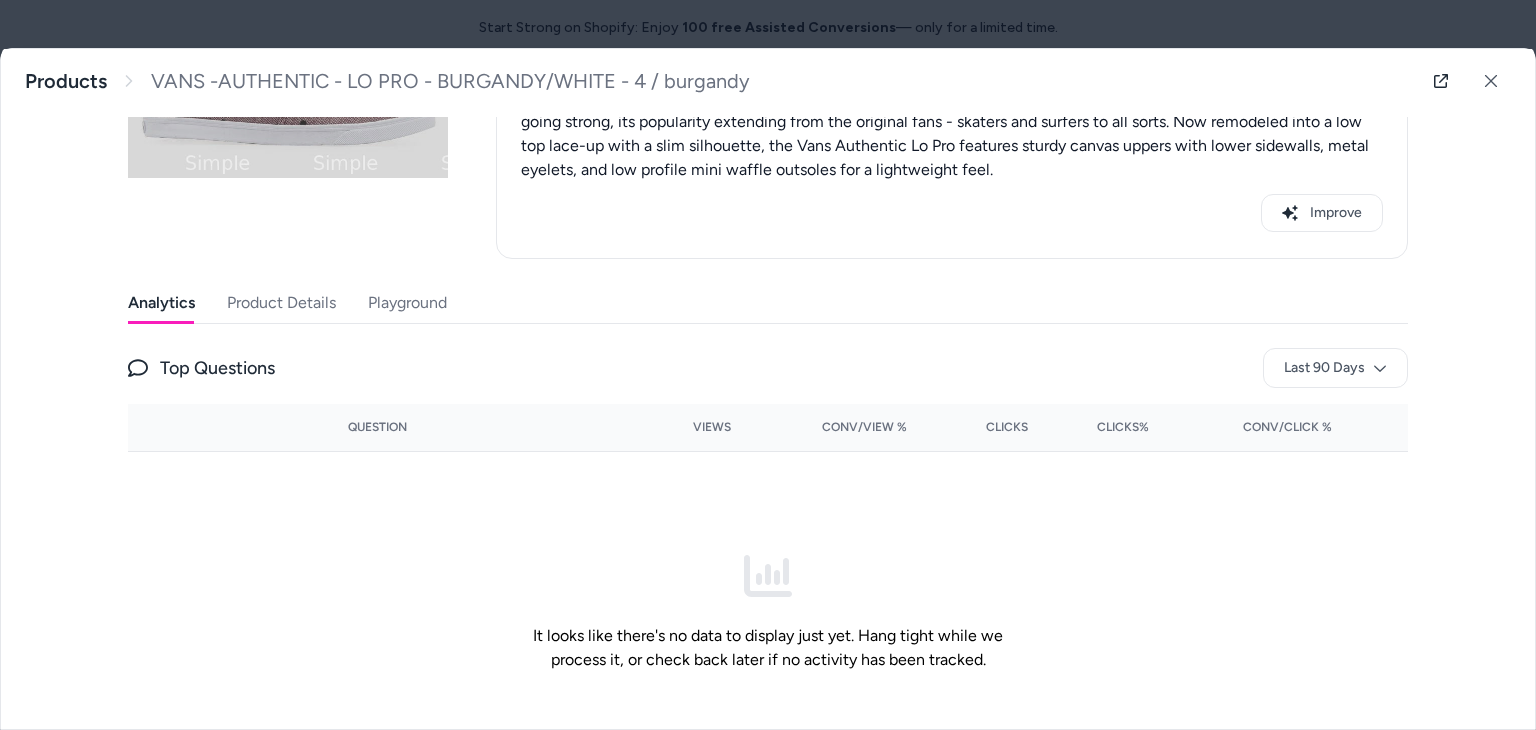 scroll, scrollTop: 317, scrollLeft: 0, axis: vertical 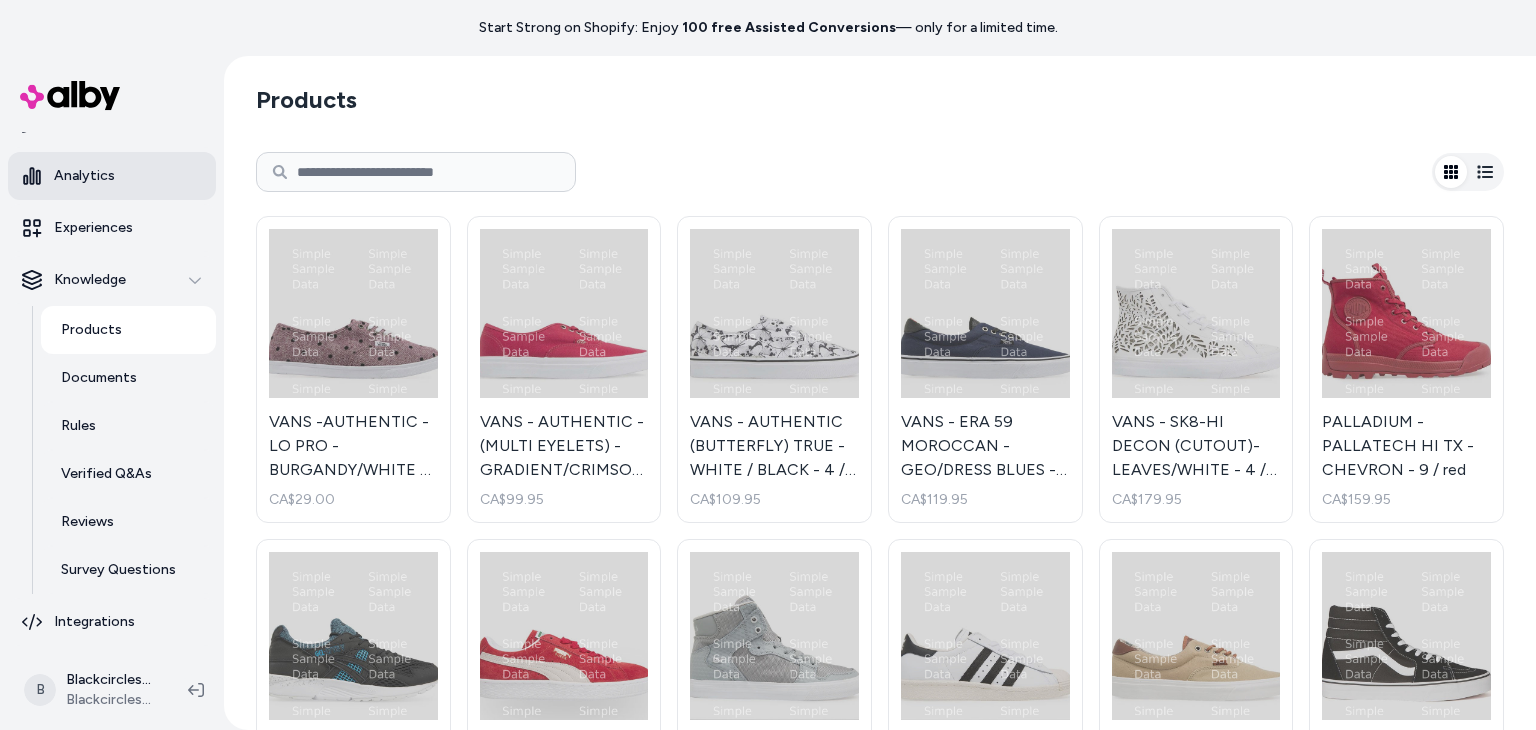 click on "Analytics" at bounding box center [112, 176] 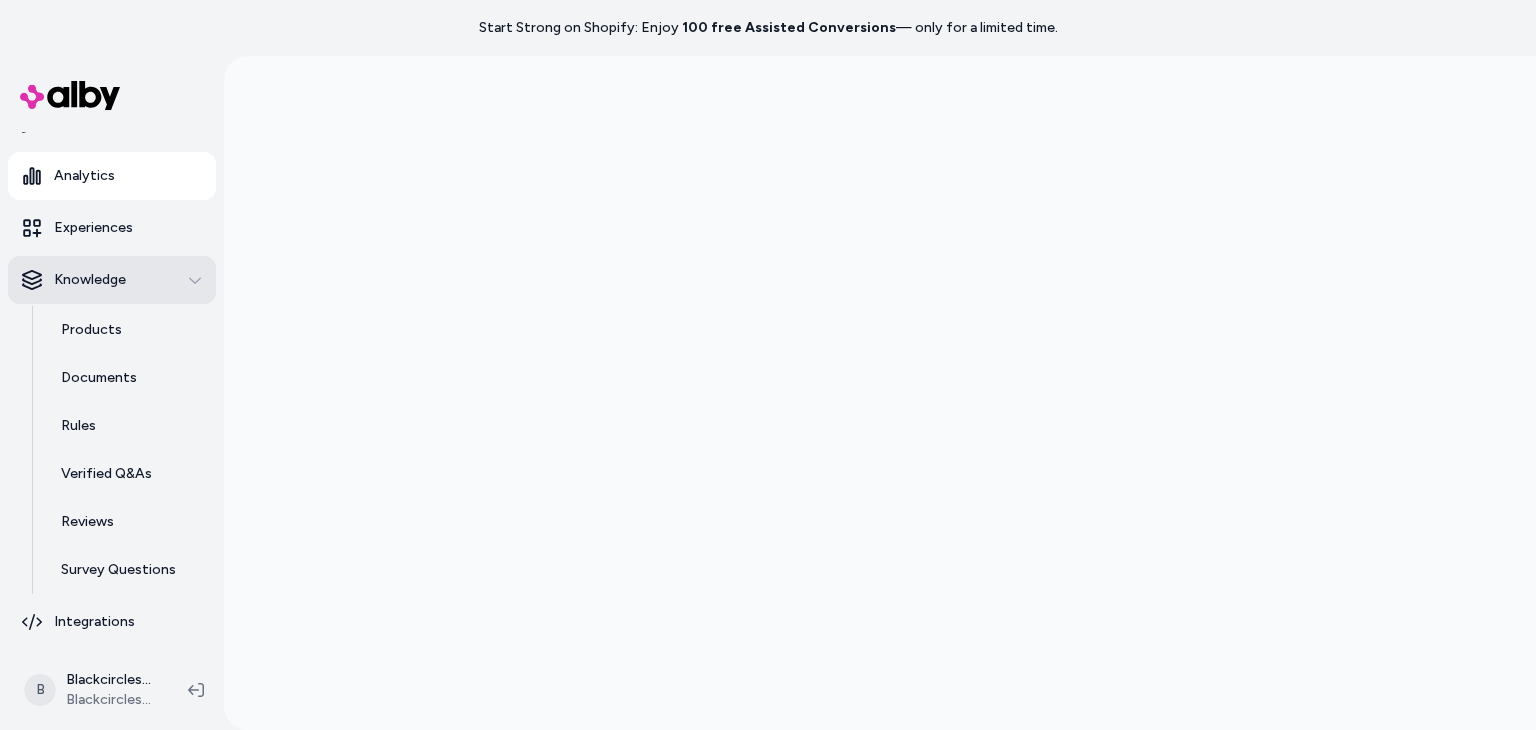 click on "Knowledge" at bounding box center [112, 280] 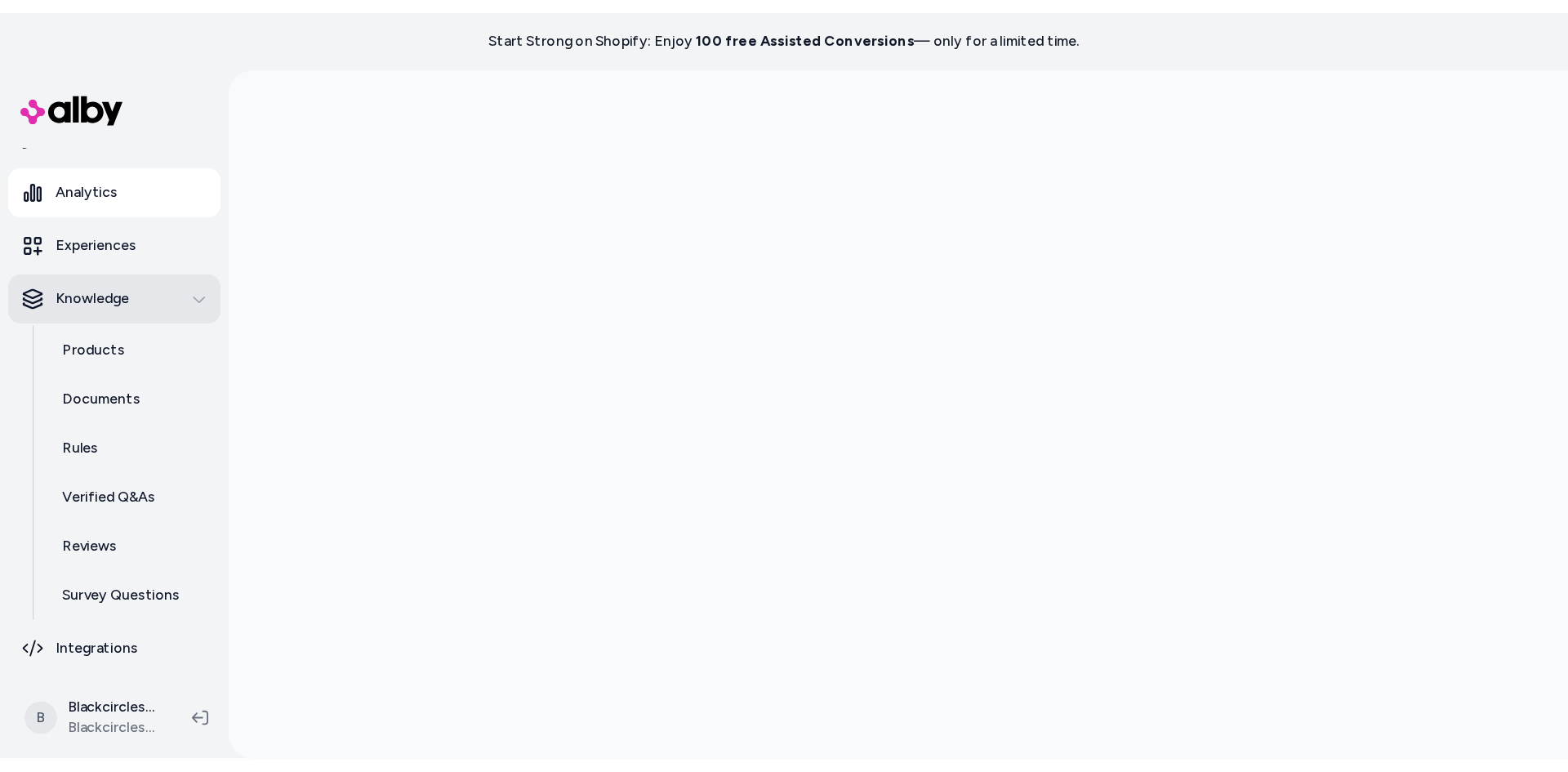 scroll, scrollTop: 0, scrollLeft: 0, axis: both 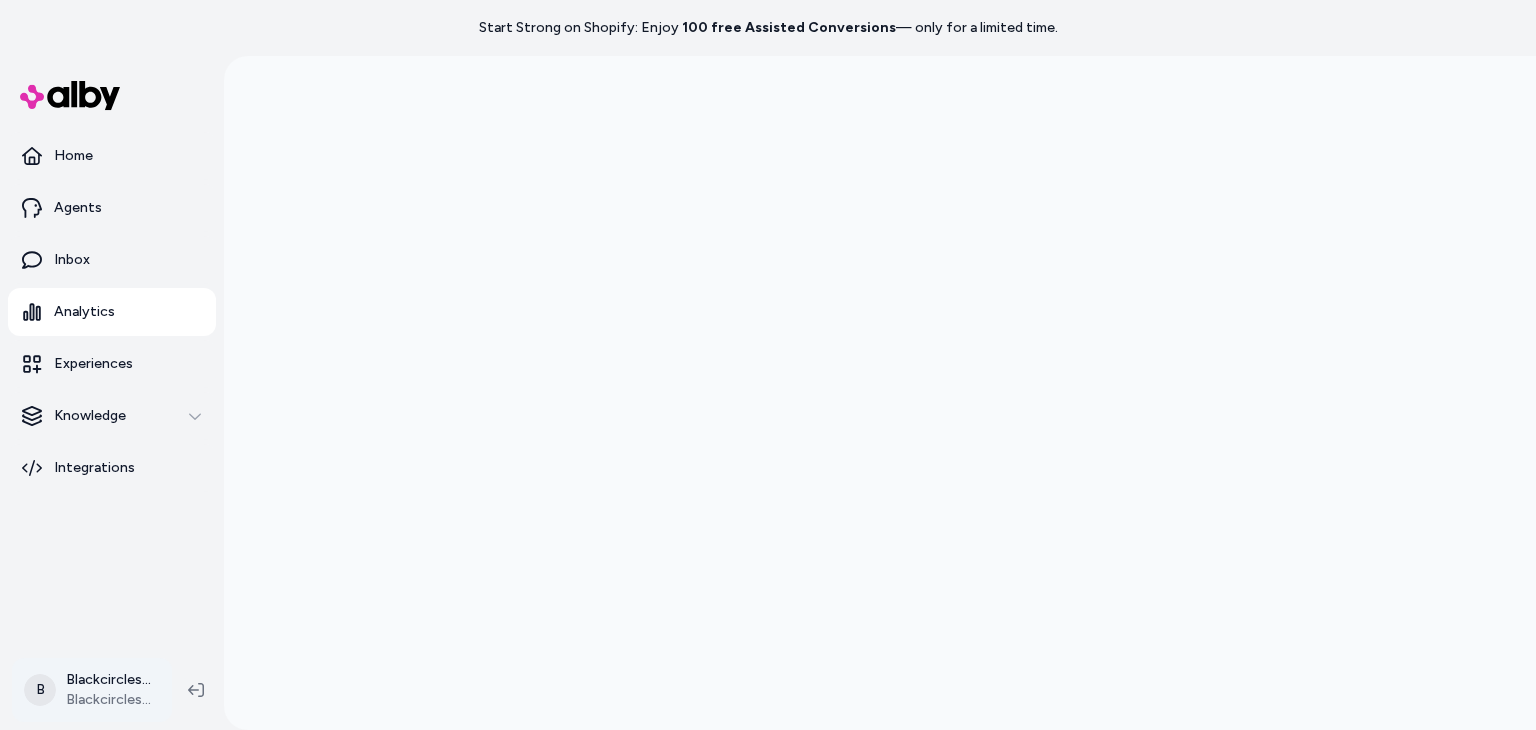 click on "Start Strong on Shopify: Enjoy   100 free Assisted Conversions  — only for a limited time. Home Agents Inbox Analytics Experiences Knowledge Integrations B Blackcircles-ca Test Shopify Blackcircles-ca Test" at bounding box center [768, 365] 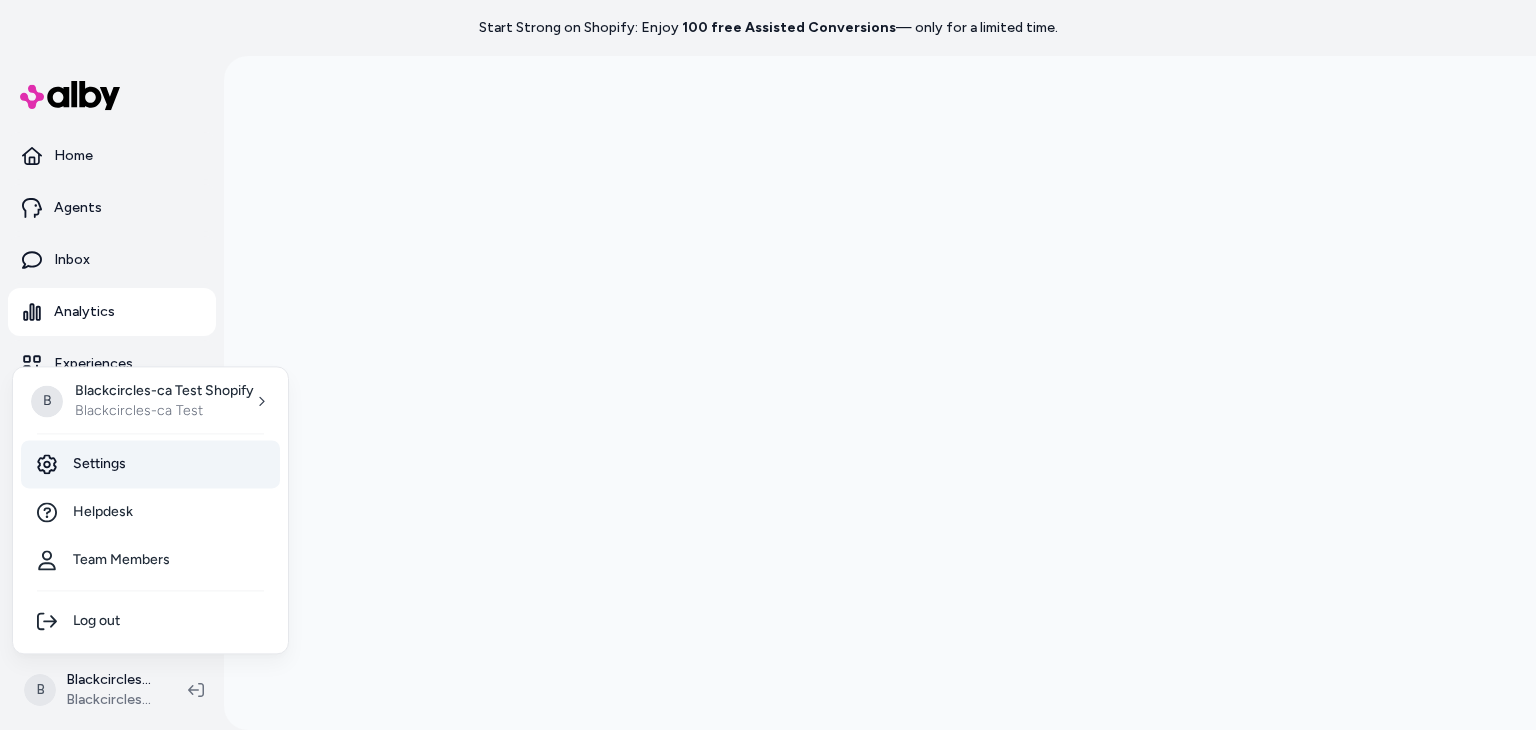 click on "Settings" at bounding box center [150, 464] 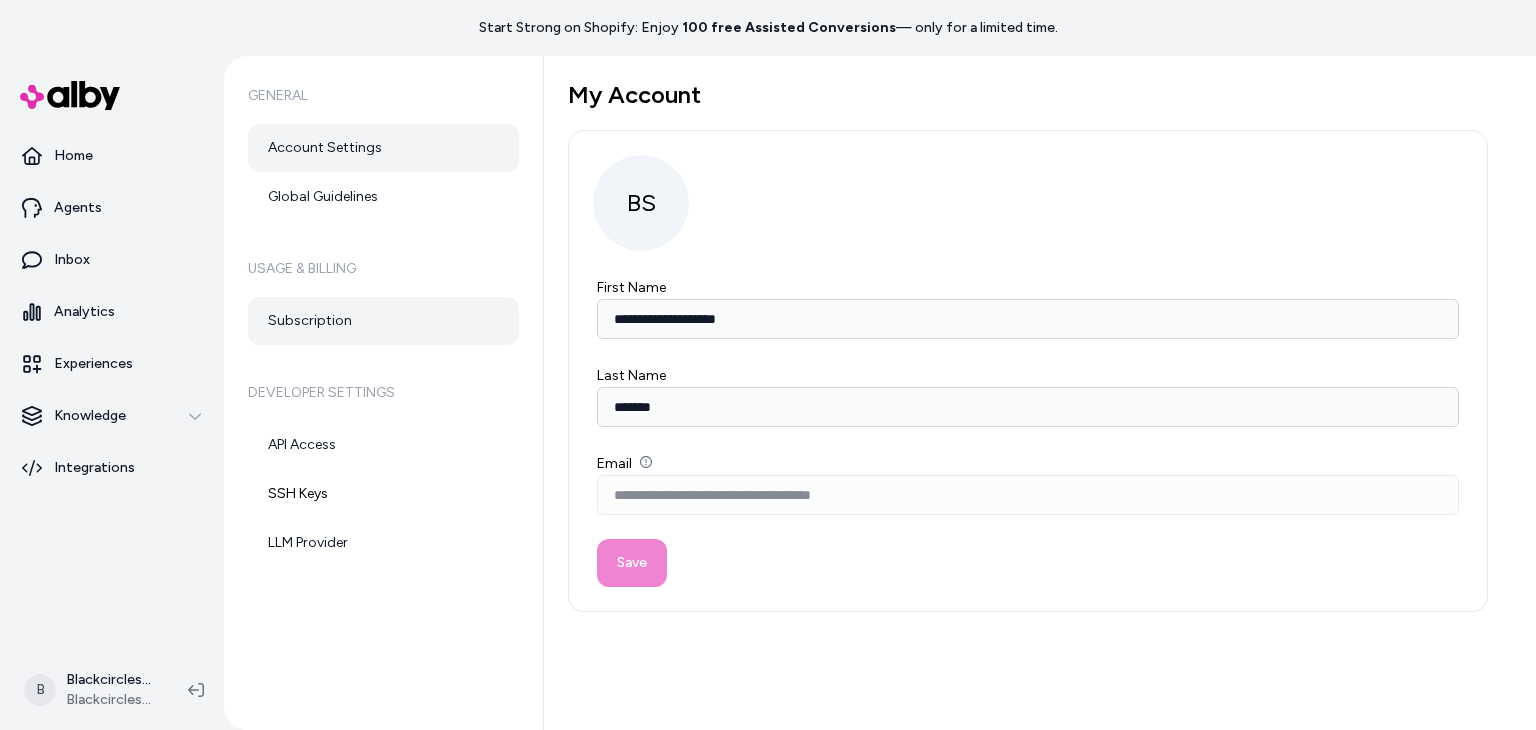 click on "Subscription" at bounding box center (383, 321) 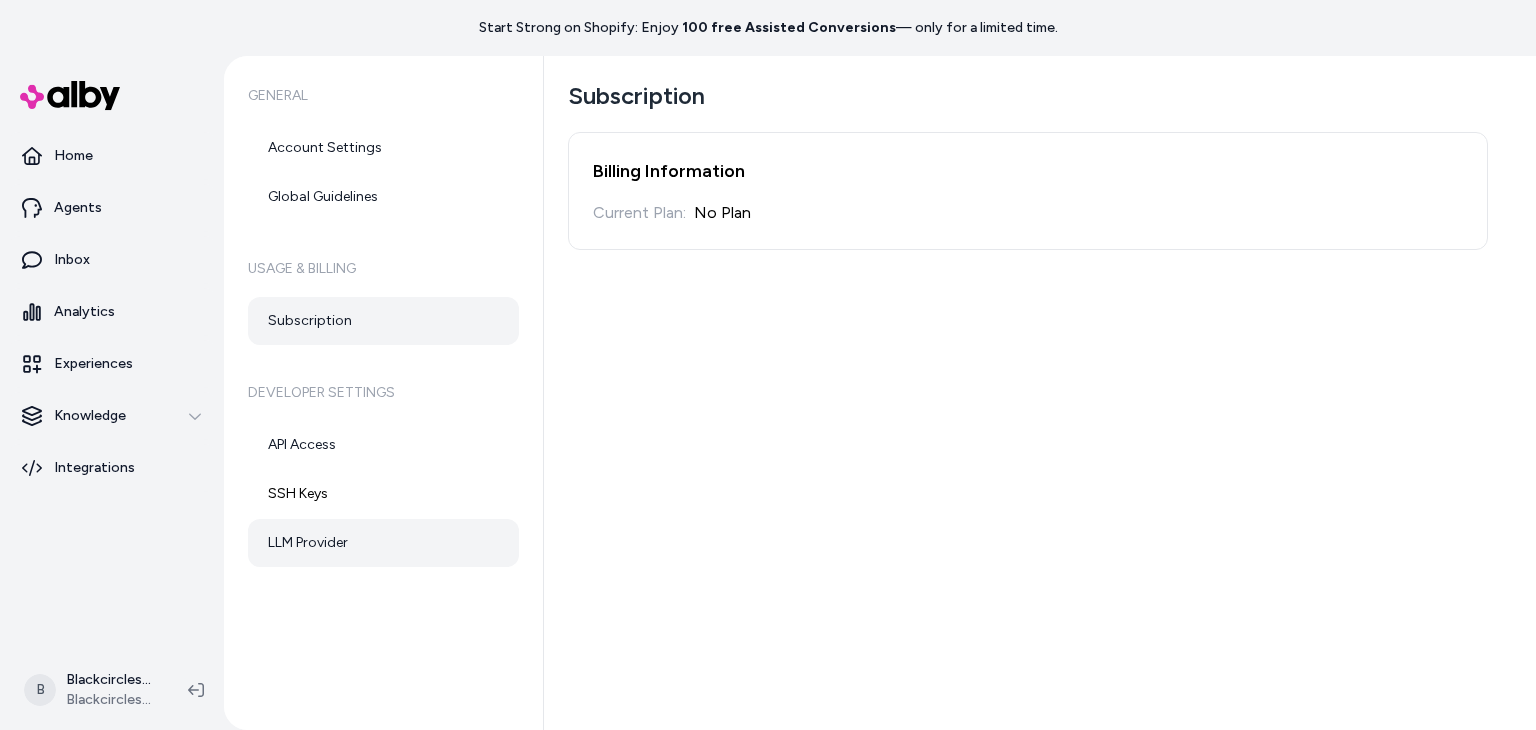 click on "LLM Provider" at bounding box center (383, 543) 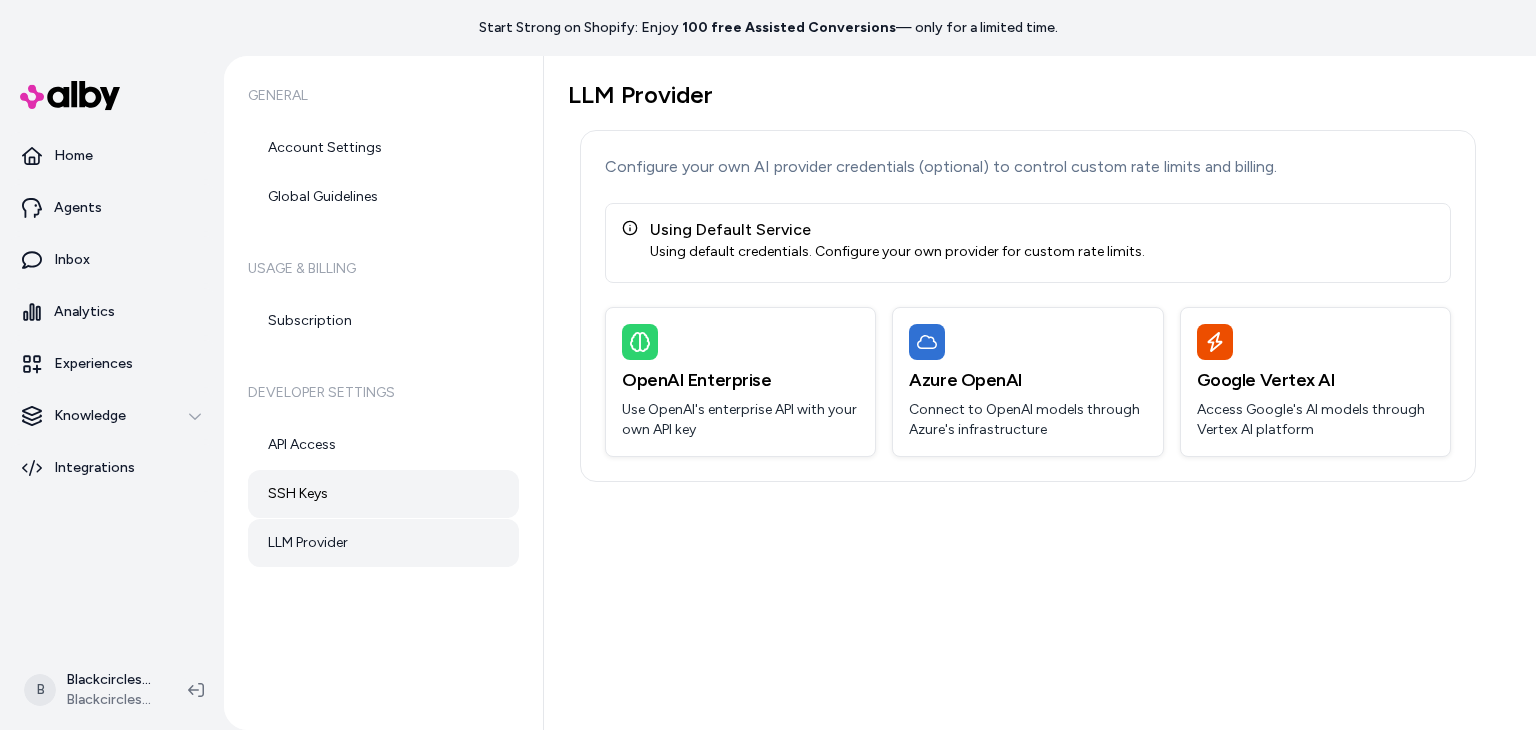 drag, startPoint x: 336, startPoint y: 492, endPoint x: 330, endPoint y: 481, distance: 12.529964 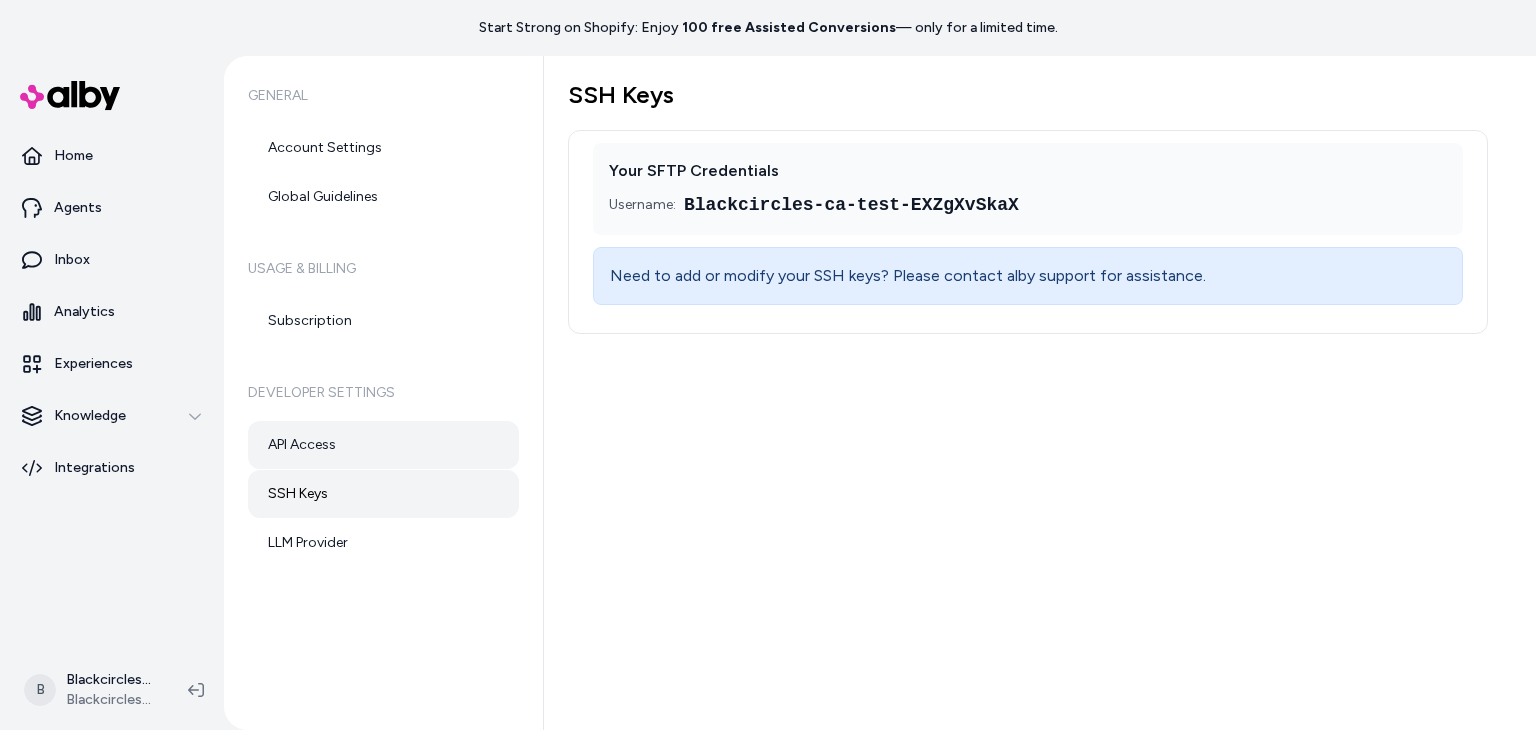 click on "API Access" at bounding box center (383, 445) 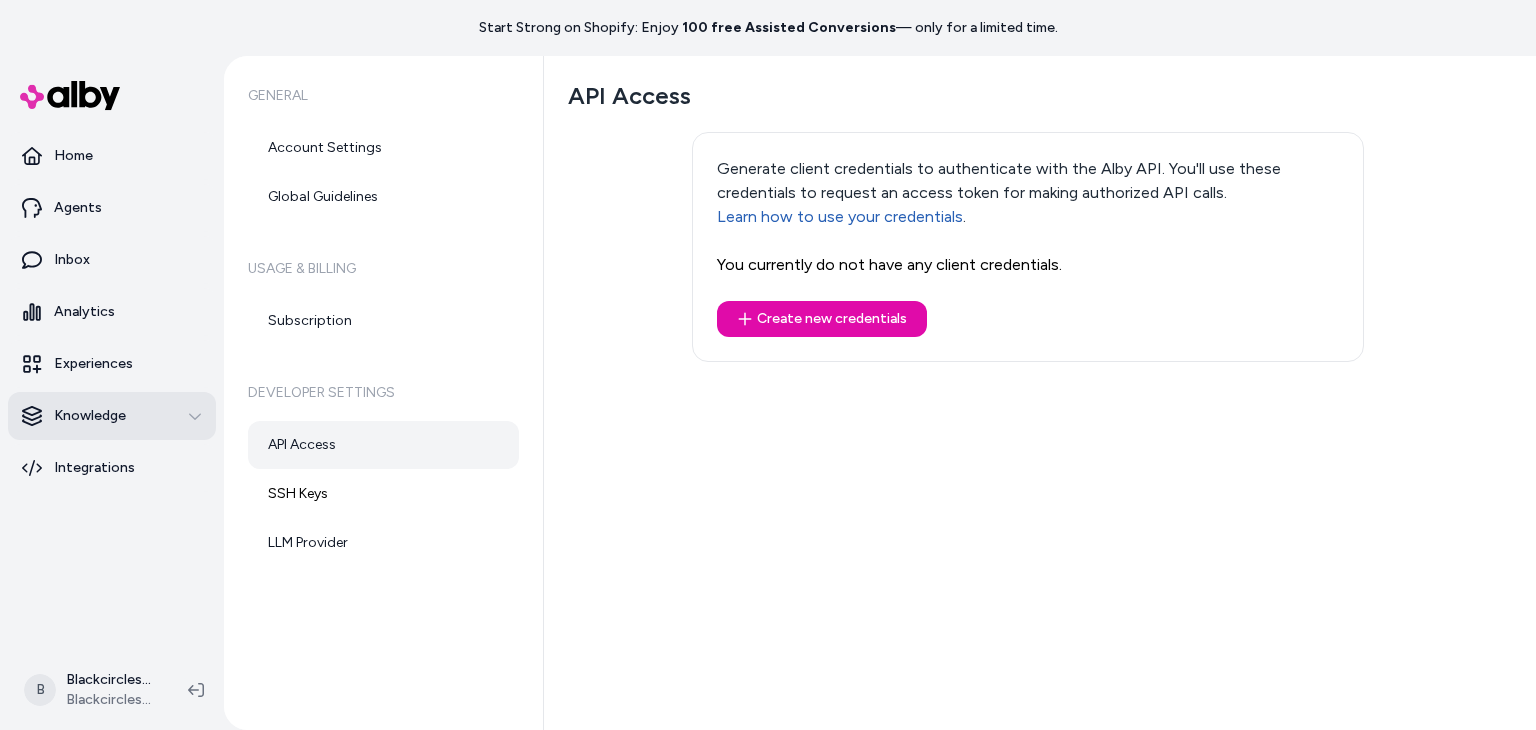 click on "Knowledge" at bounding box center [112, 416] 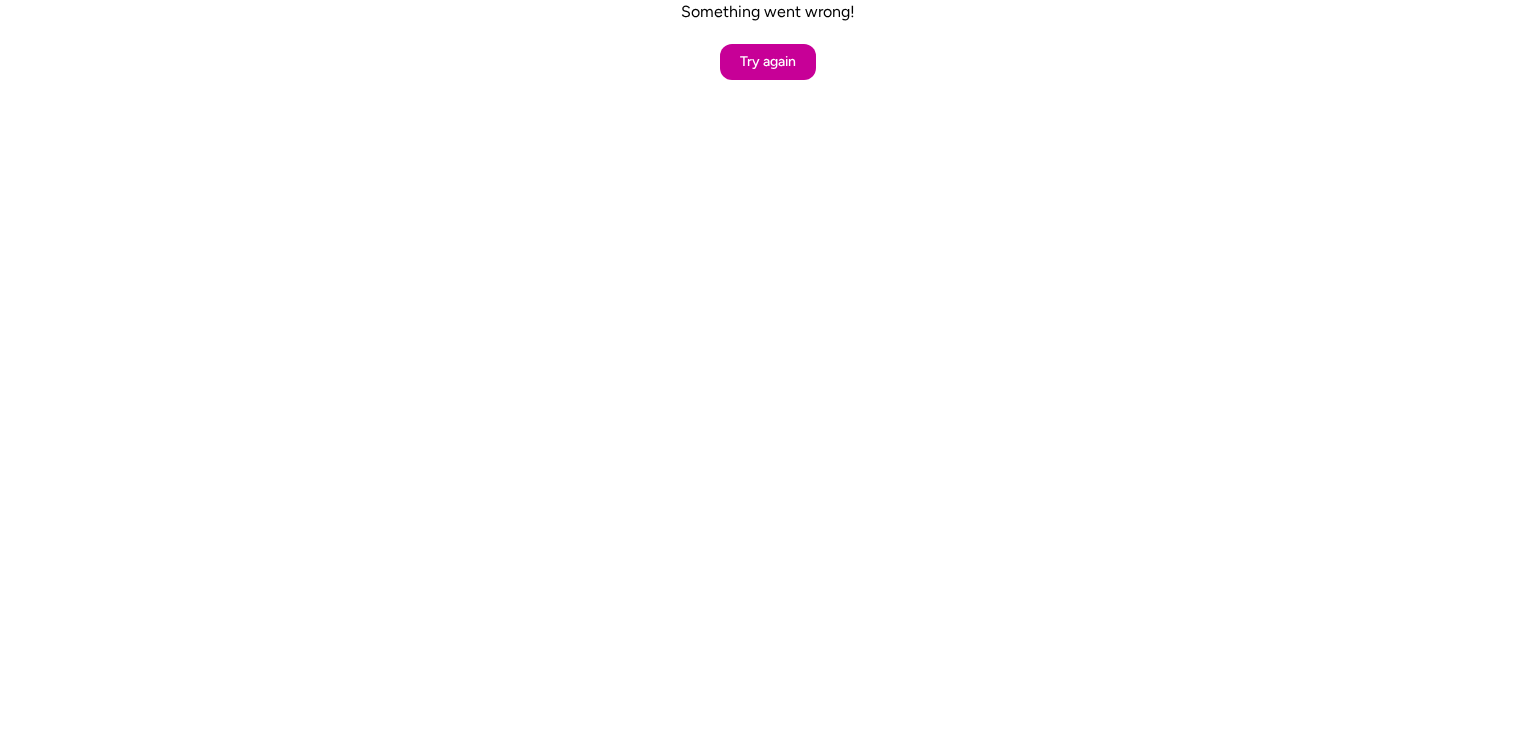 click on "Try again" at bounding box center (768, 62) 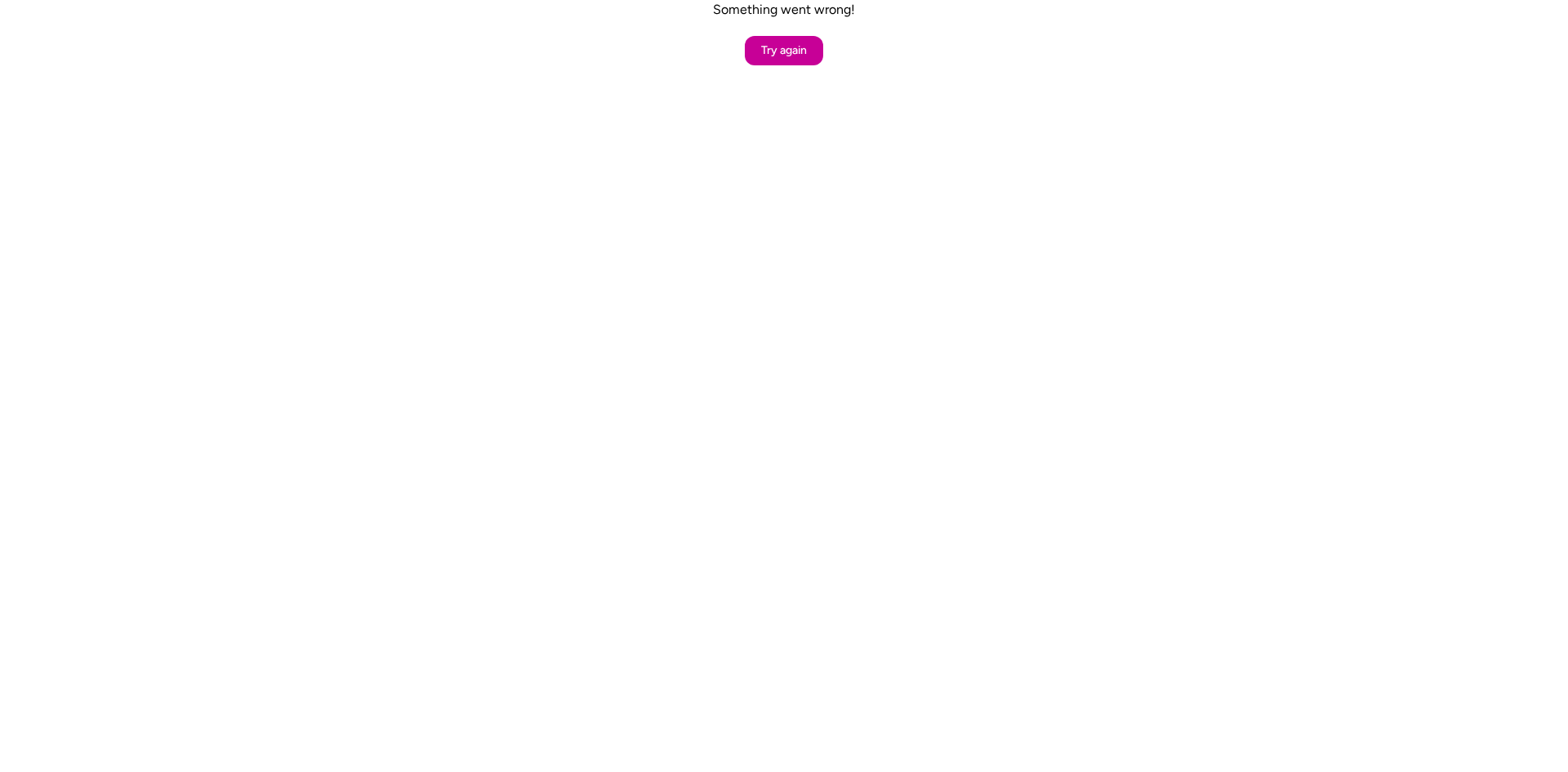 click on "Try again" at bounding box center [784, 51] 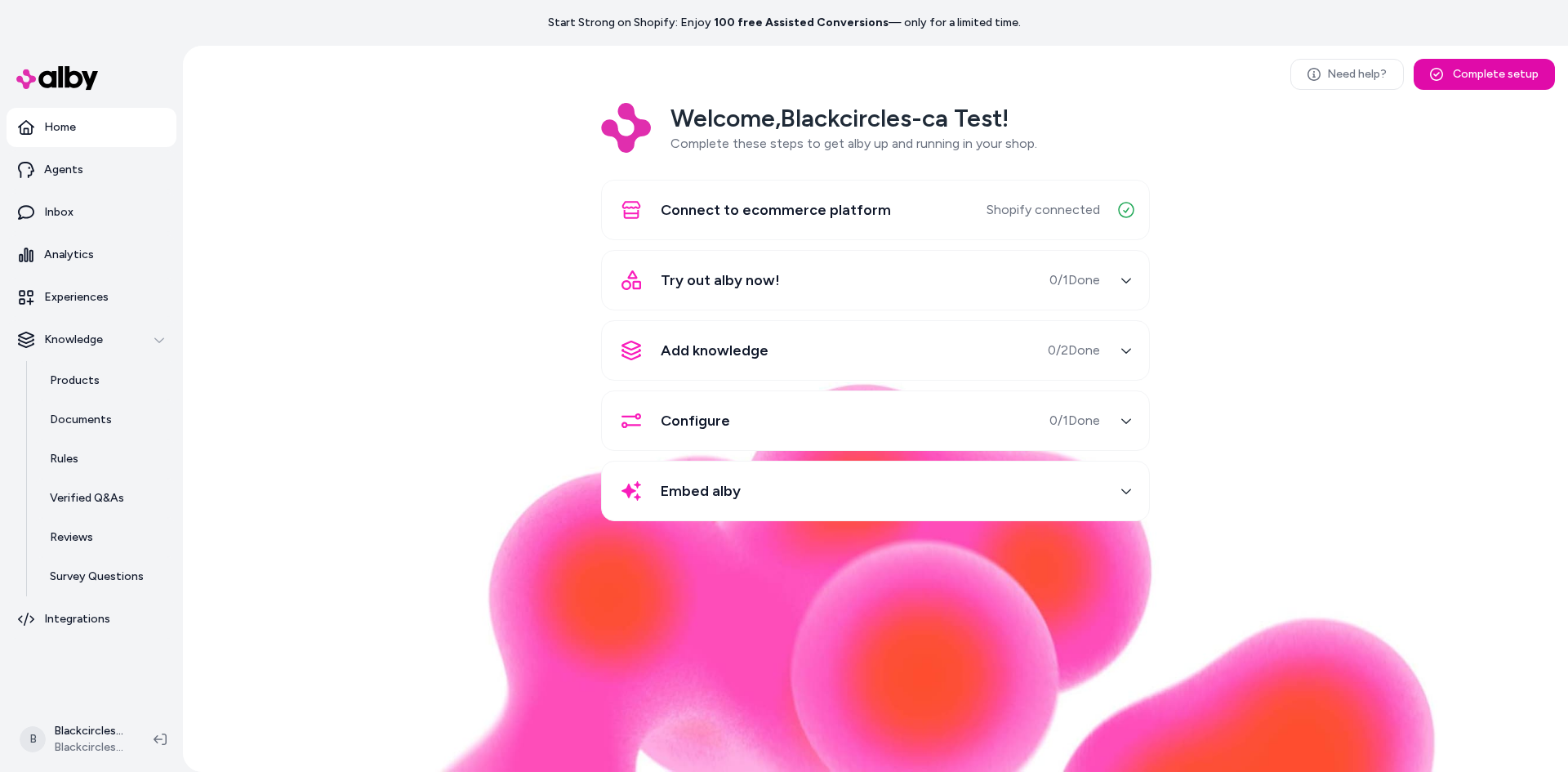 scroll, scrollTop: 0, scrollLeft: 0, axis: both 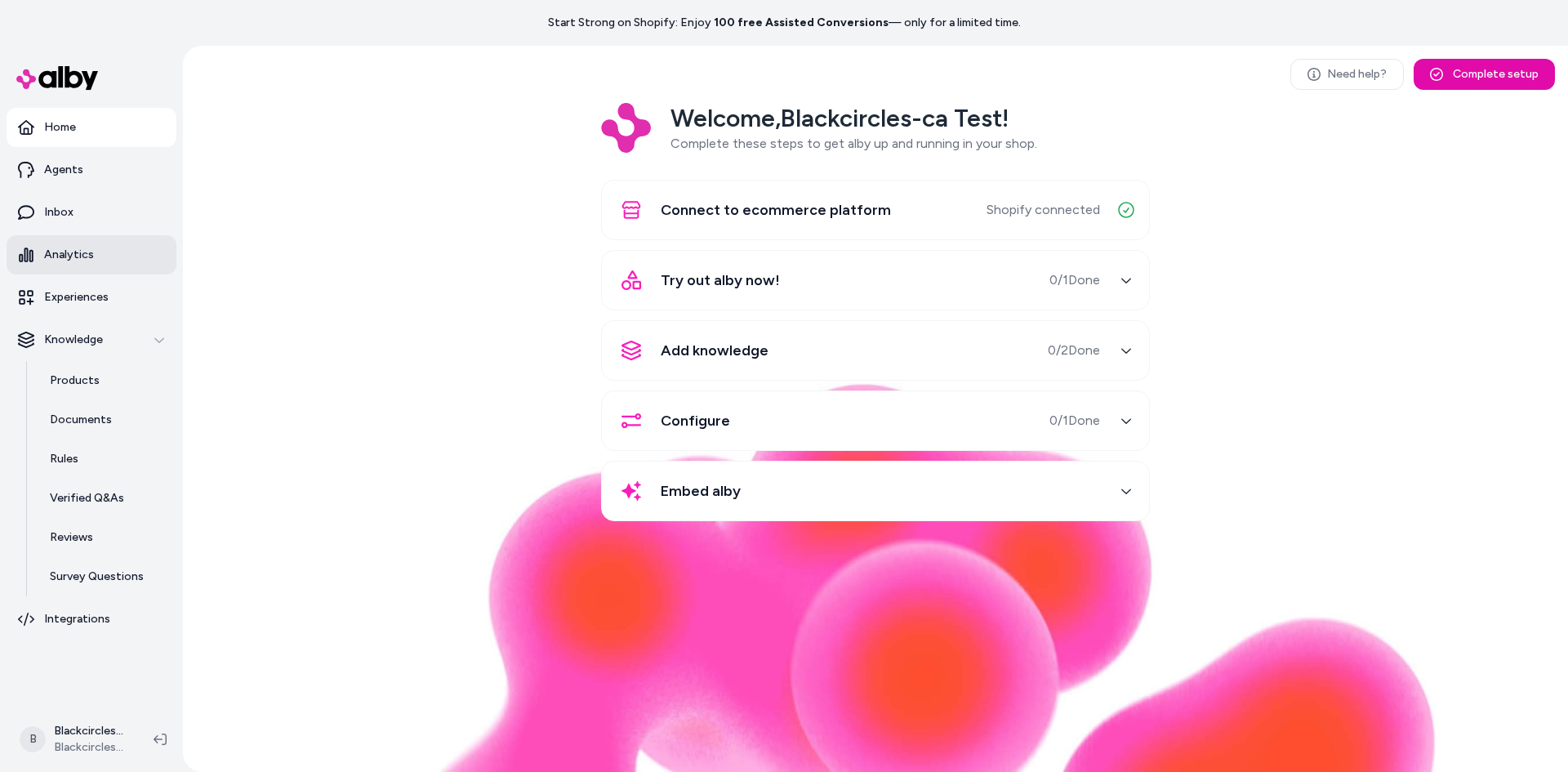 click on "Analytics" at bounding box center [69, 255] 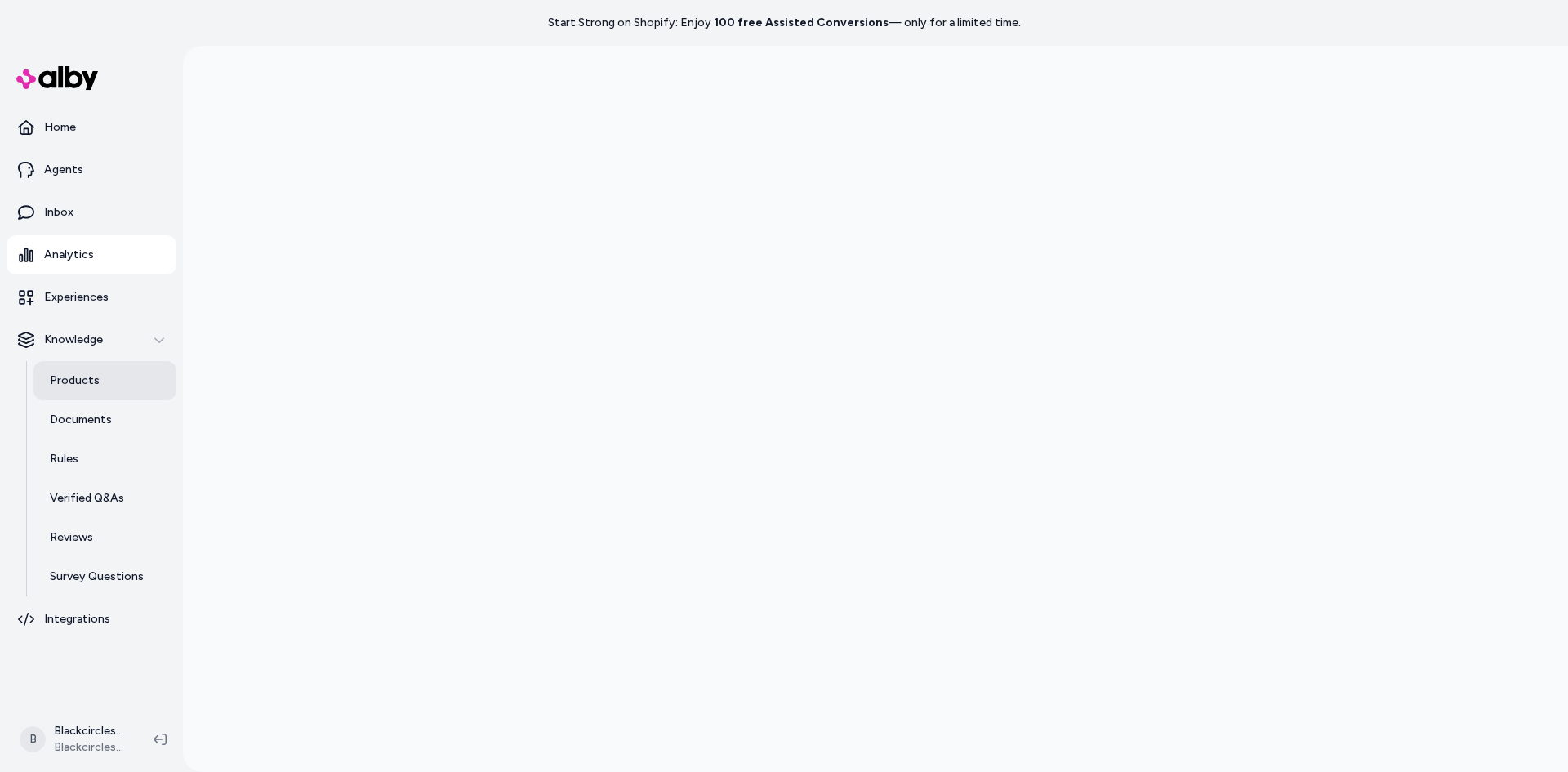 click on "Products" at bounding box center [74, 381] 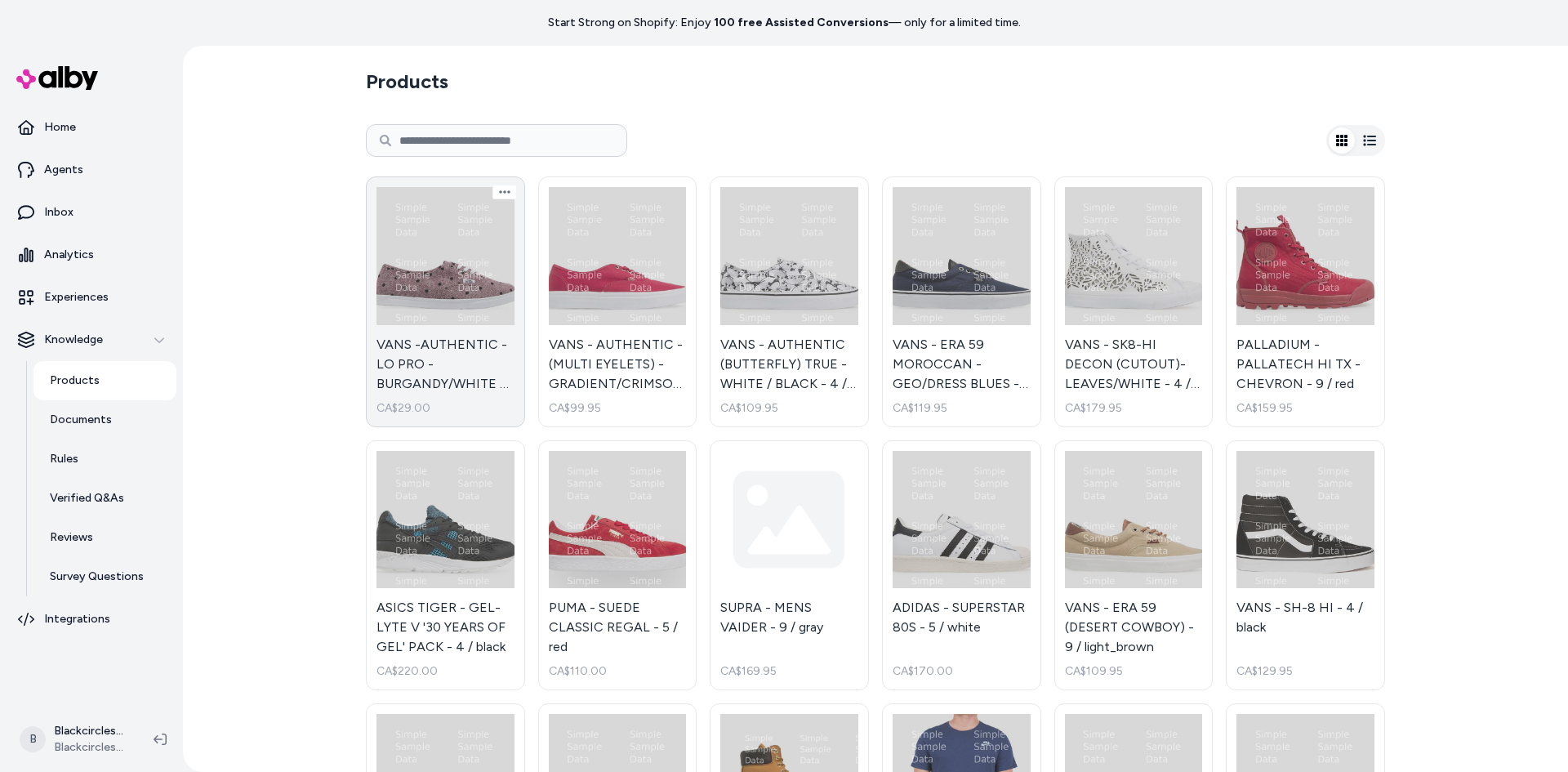 click on "VANS -AUTHENTIC - LO PRO - BURGANDY/WHITE - 4 / burgandy CA$29.00" at bounding box center (445, 301) 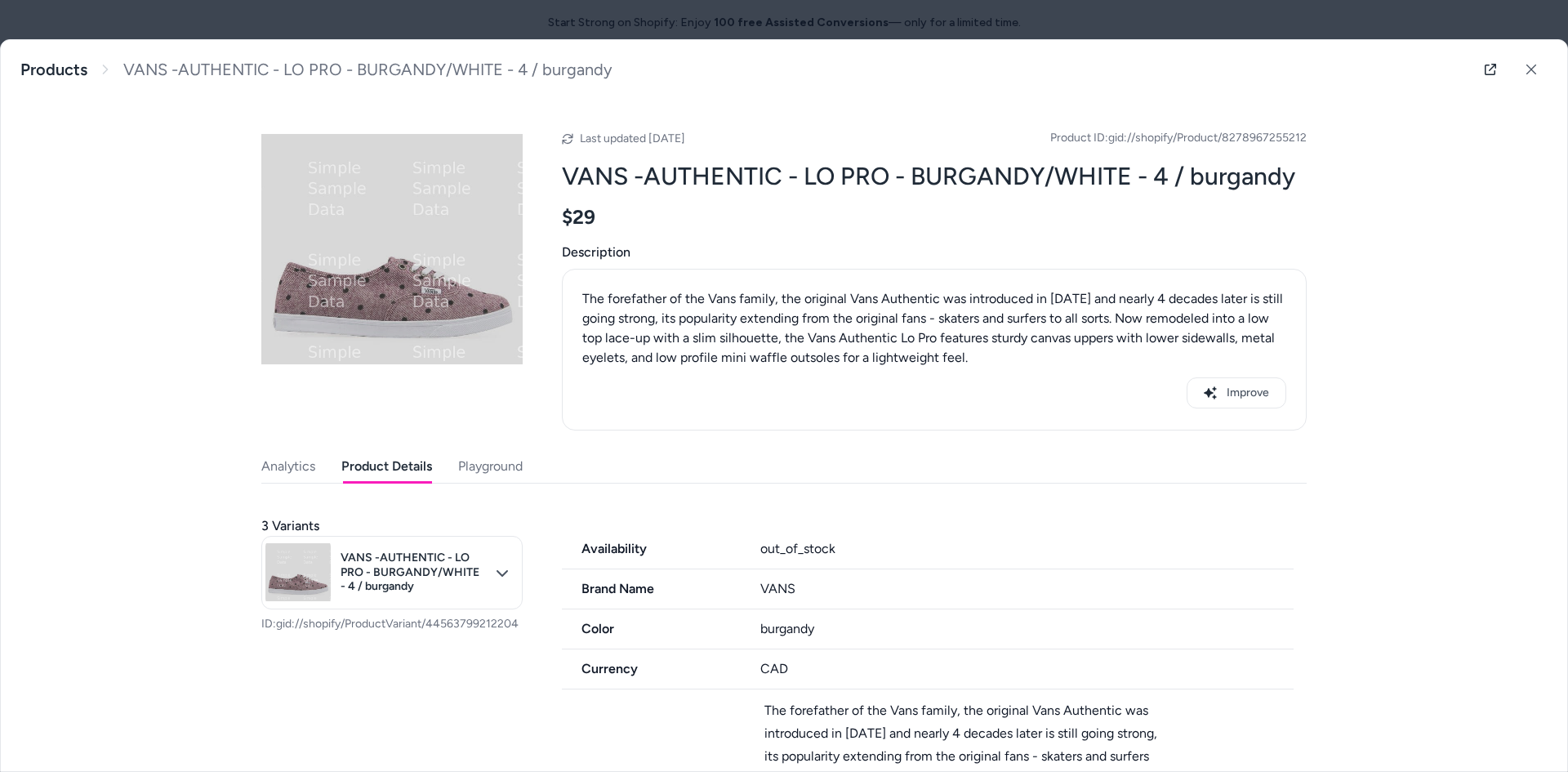 click on "Product Details" at bounding box center [386, 466] 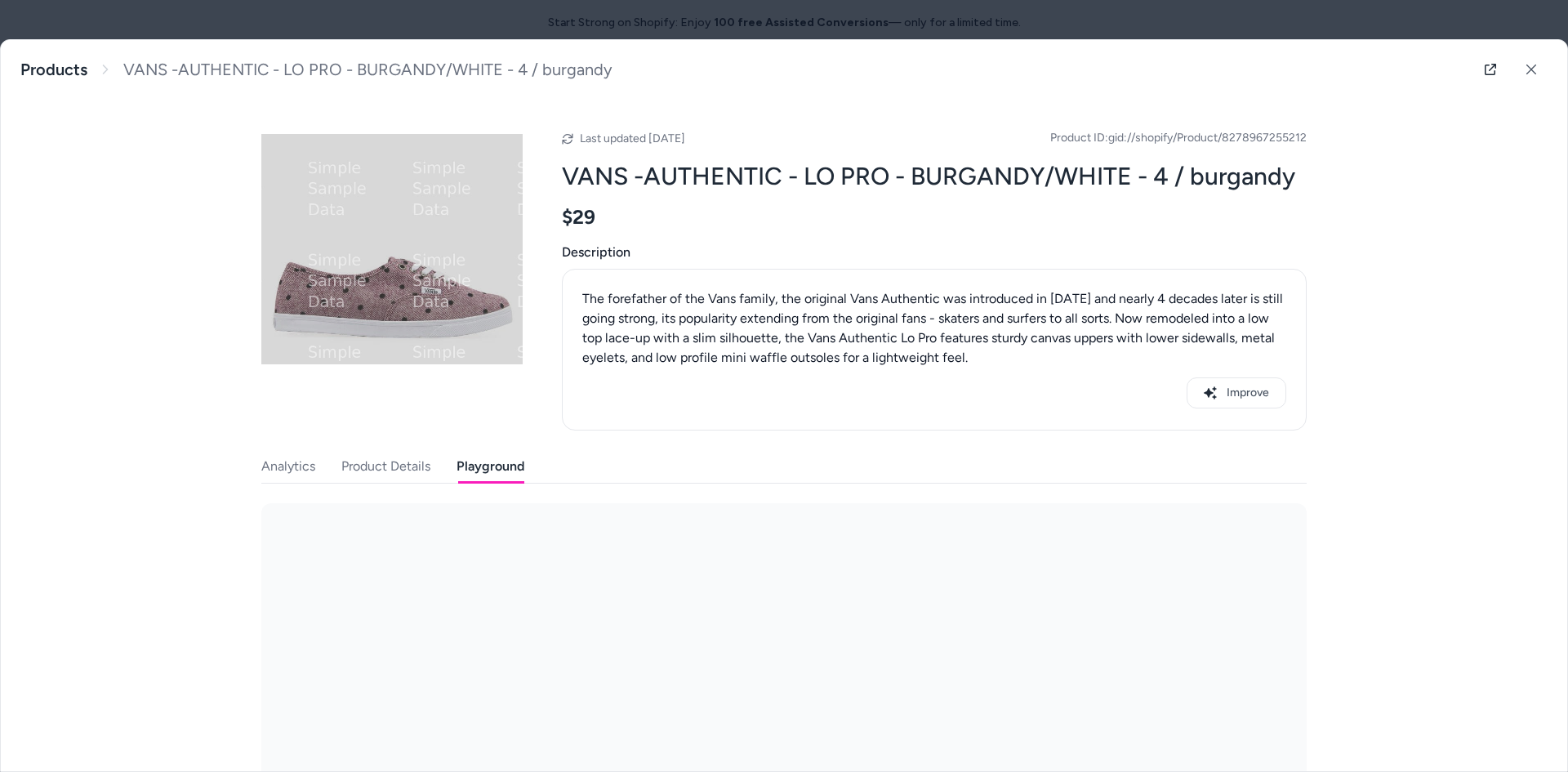 click on "Playground" at bounding box center (490, 466) 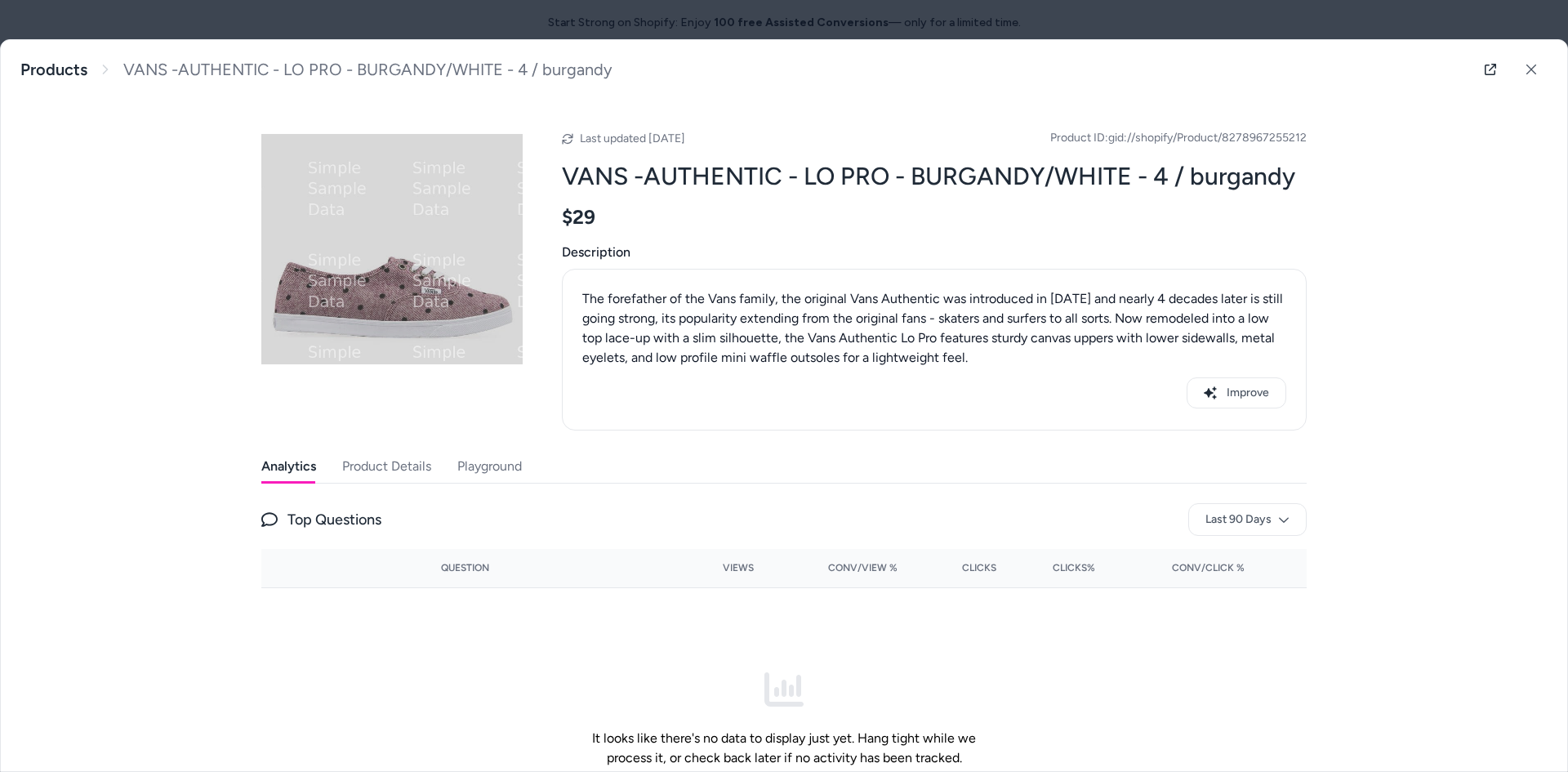 click on "Analytics" at bounding box center [288, 466] 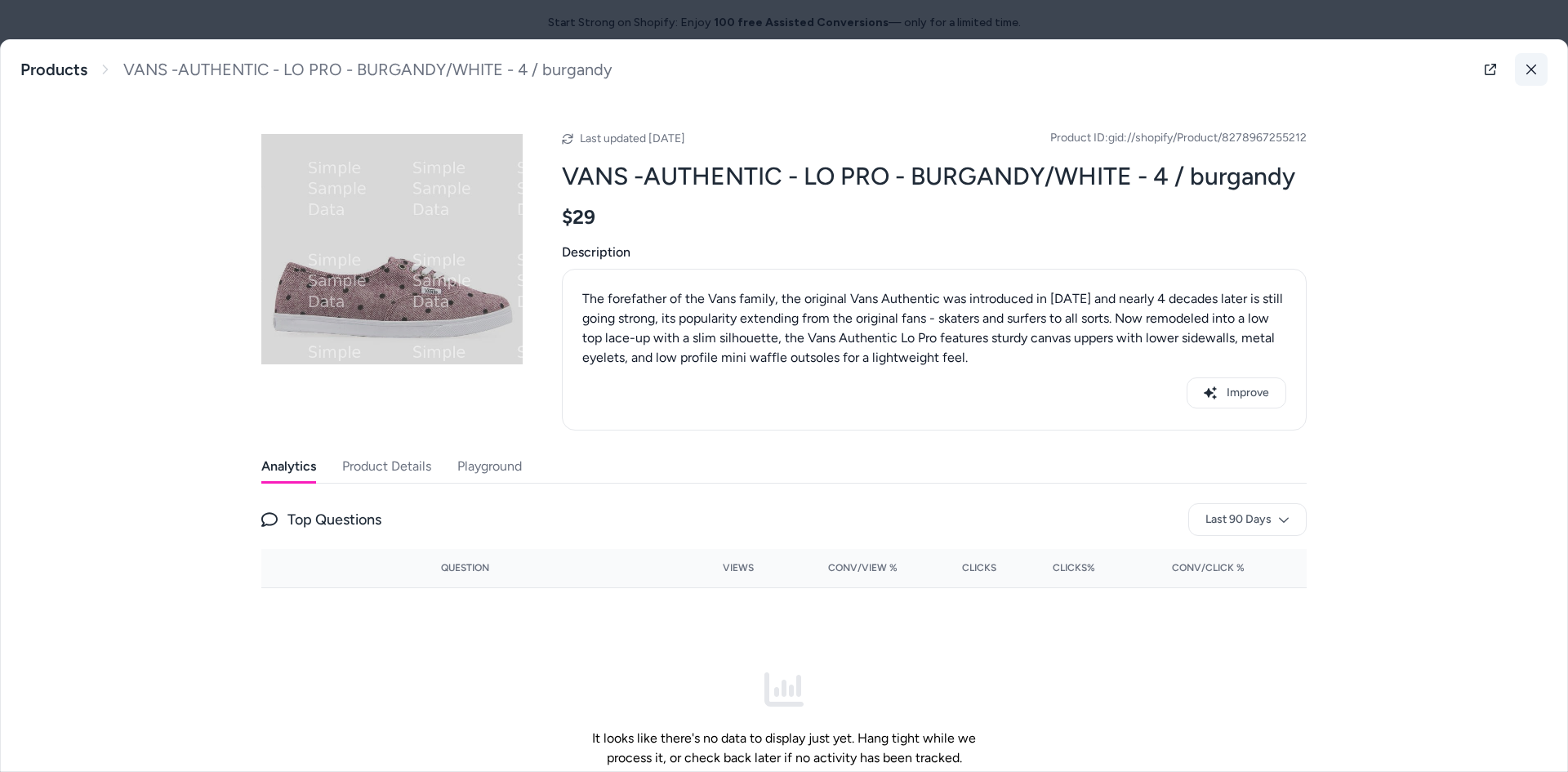 click 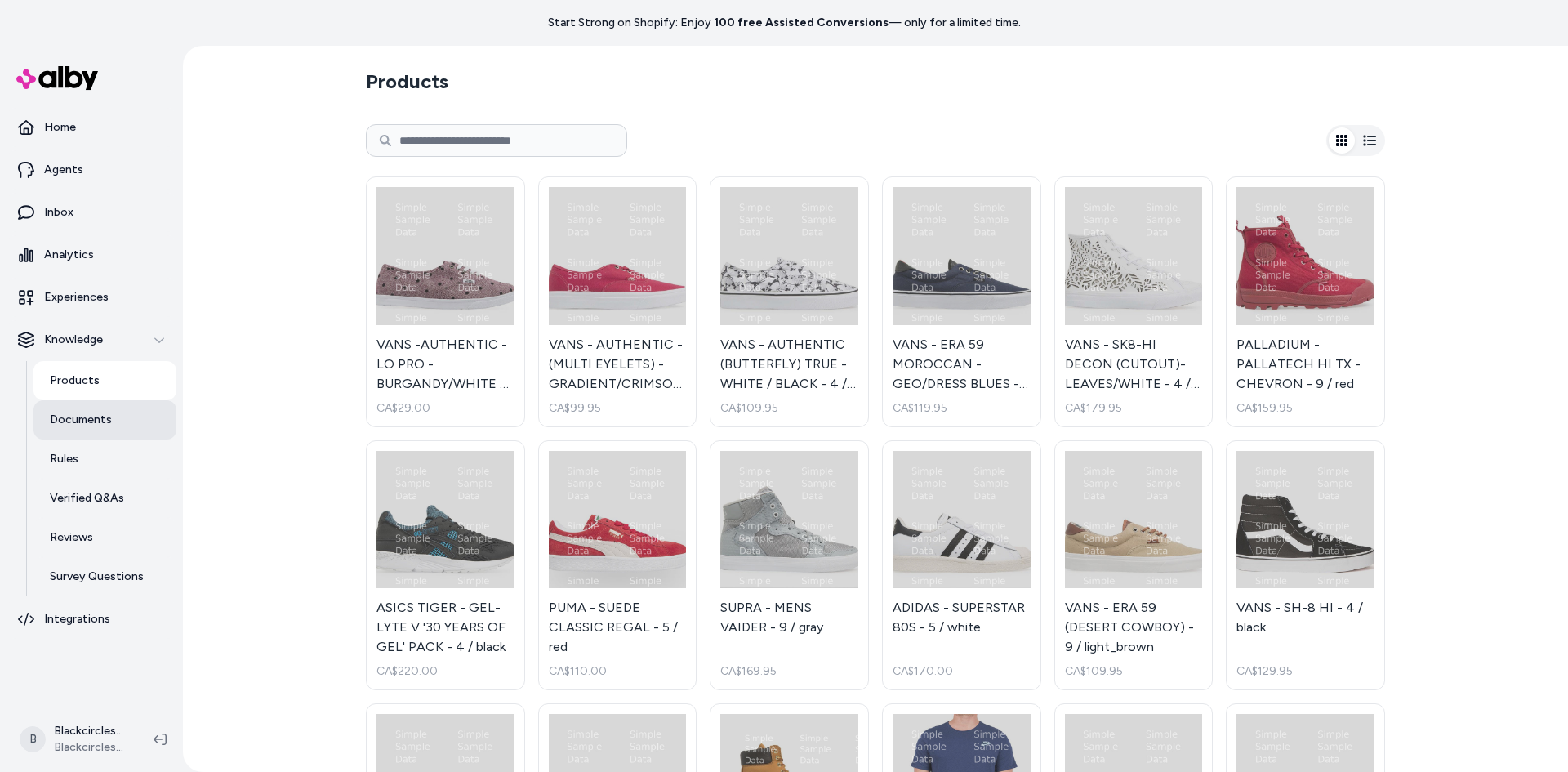click on "Documents" at bounding box center (105, 420) 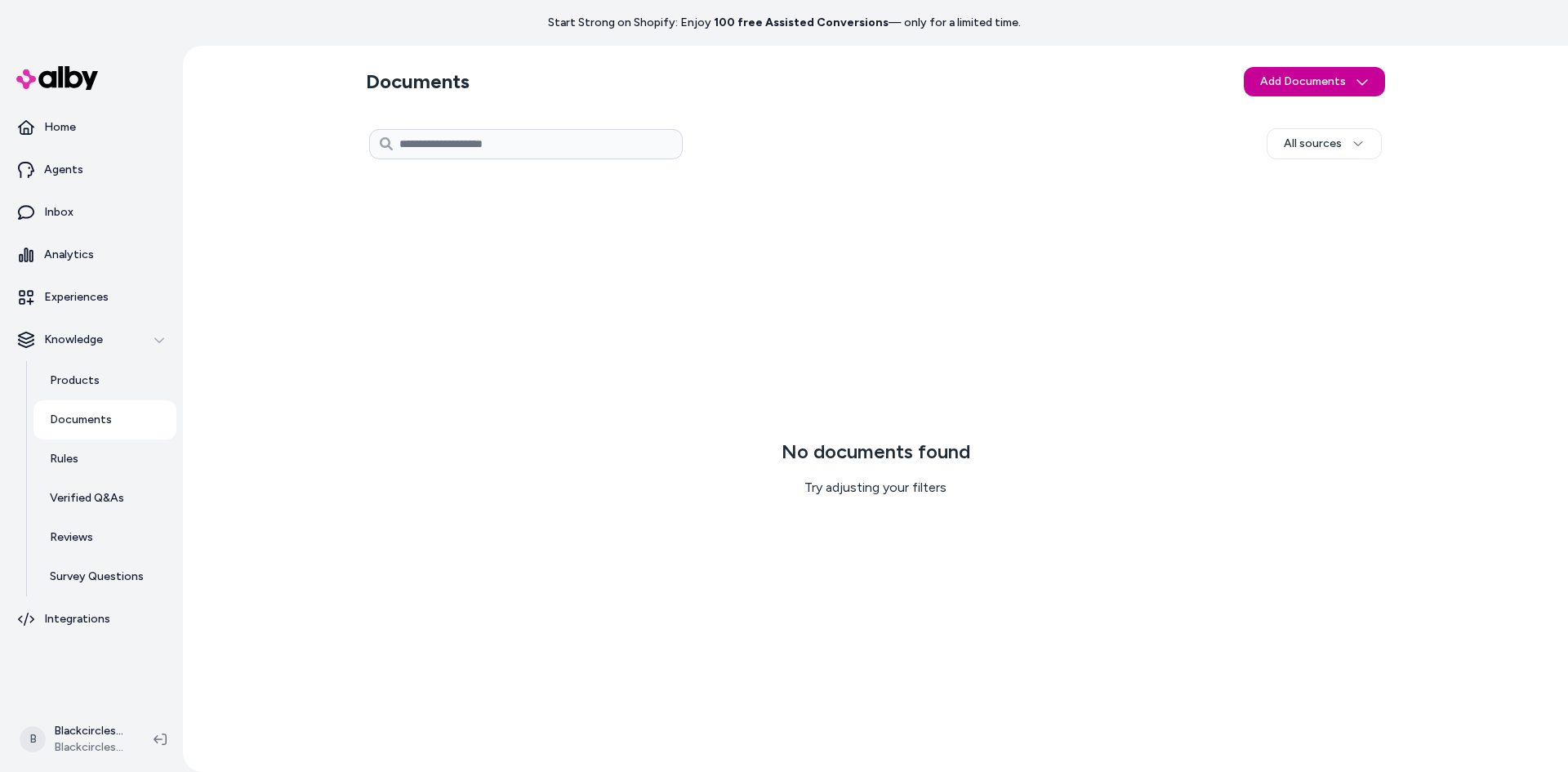 click on "Start Strong on Shopify: Enjoy   100 free Assisted Conversions  — only for a limited time. Home Agents Inbox Analytics Experiences Knowledge Products Documents Rules Verified Q&As Reviews Survey Questions Integrations B Blackcircles-ca Test Shopify Blackcircles-ca Test Documents Add Documents  All sources 0  Selected Edit Multiple No documents found Try adjusting your filters" at bounding box center [784, 386] 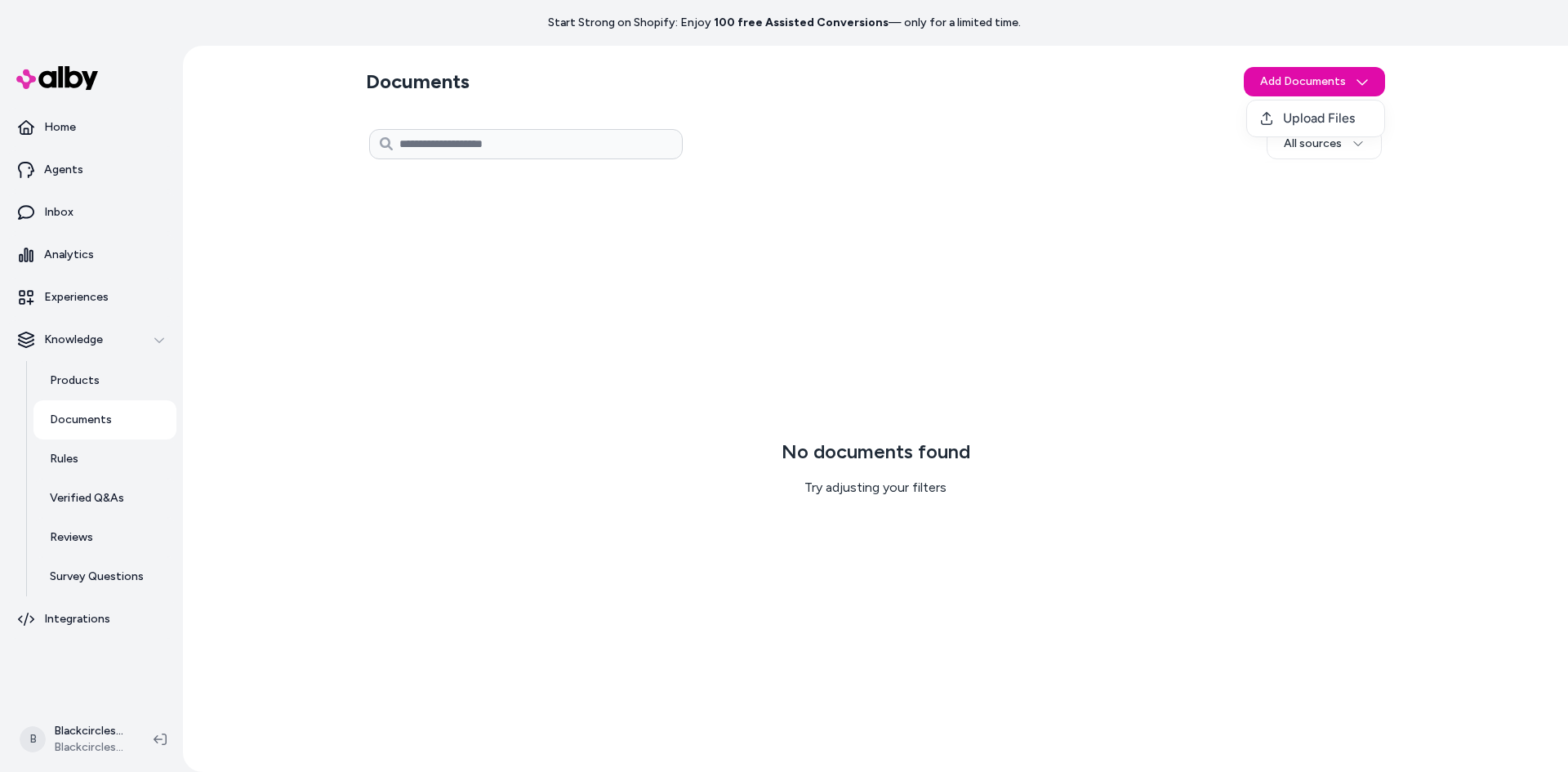 click on "Start Strong on Shopify: Enjoy   100 free Assisted Conversions  — only for a limited time. Home Agents Inbox Analytics Experiences Knowledge Products Documents Rules Verified Q&As Reviews Survey Questions Integrations B Blackcircles-ca Test Shopify Blackcircles-ca Test Documents Add Documents  All sources 0  Selected Edit Multiple No documents found Try adjusting your filters   Upload Files" at bounding box center [784, 386] 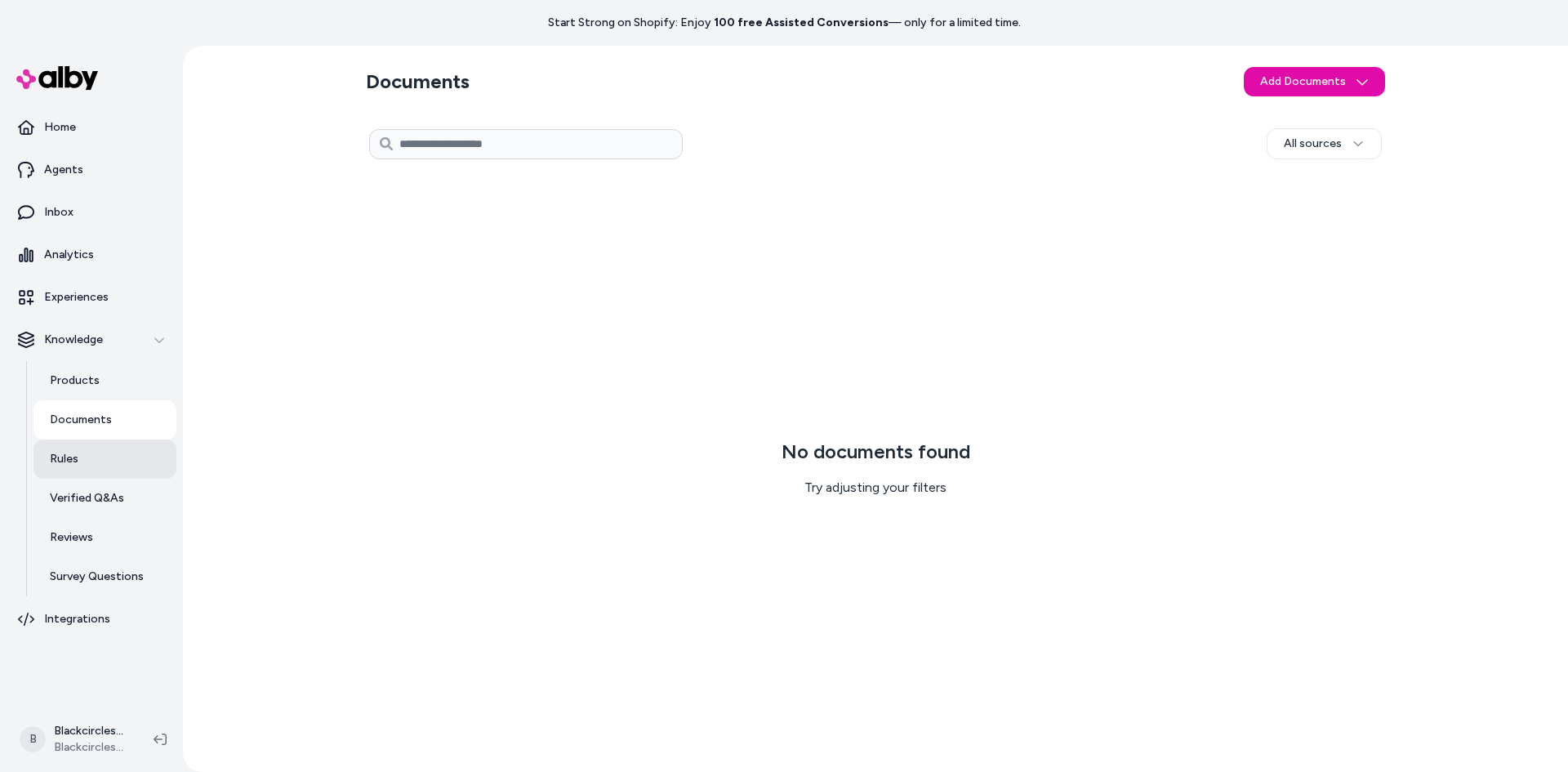 click on "Rules" at bounding box center [64, 459] 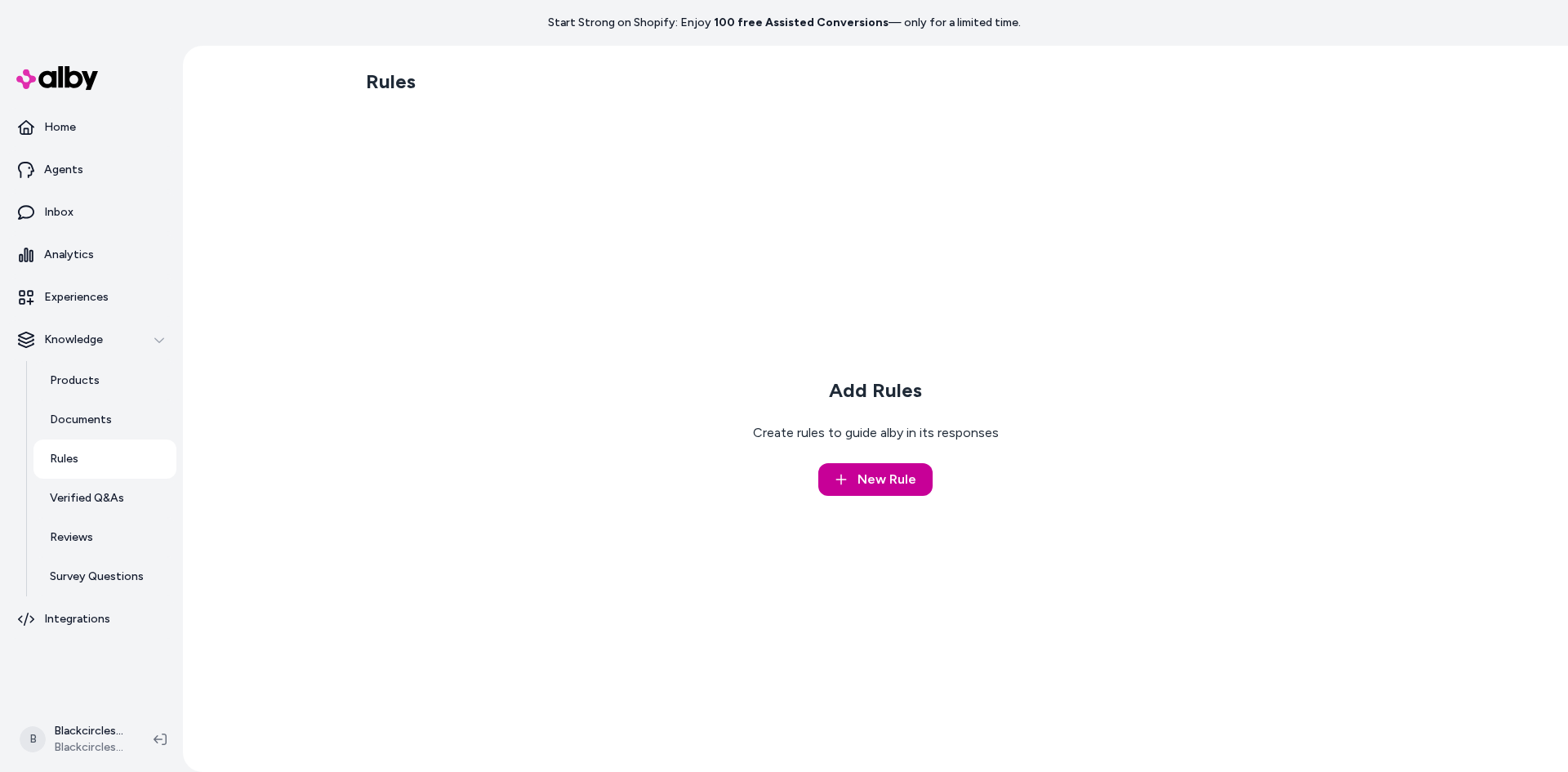 click on "New Rule" at bounding box center [887, 480] 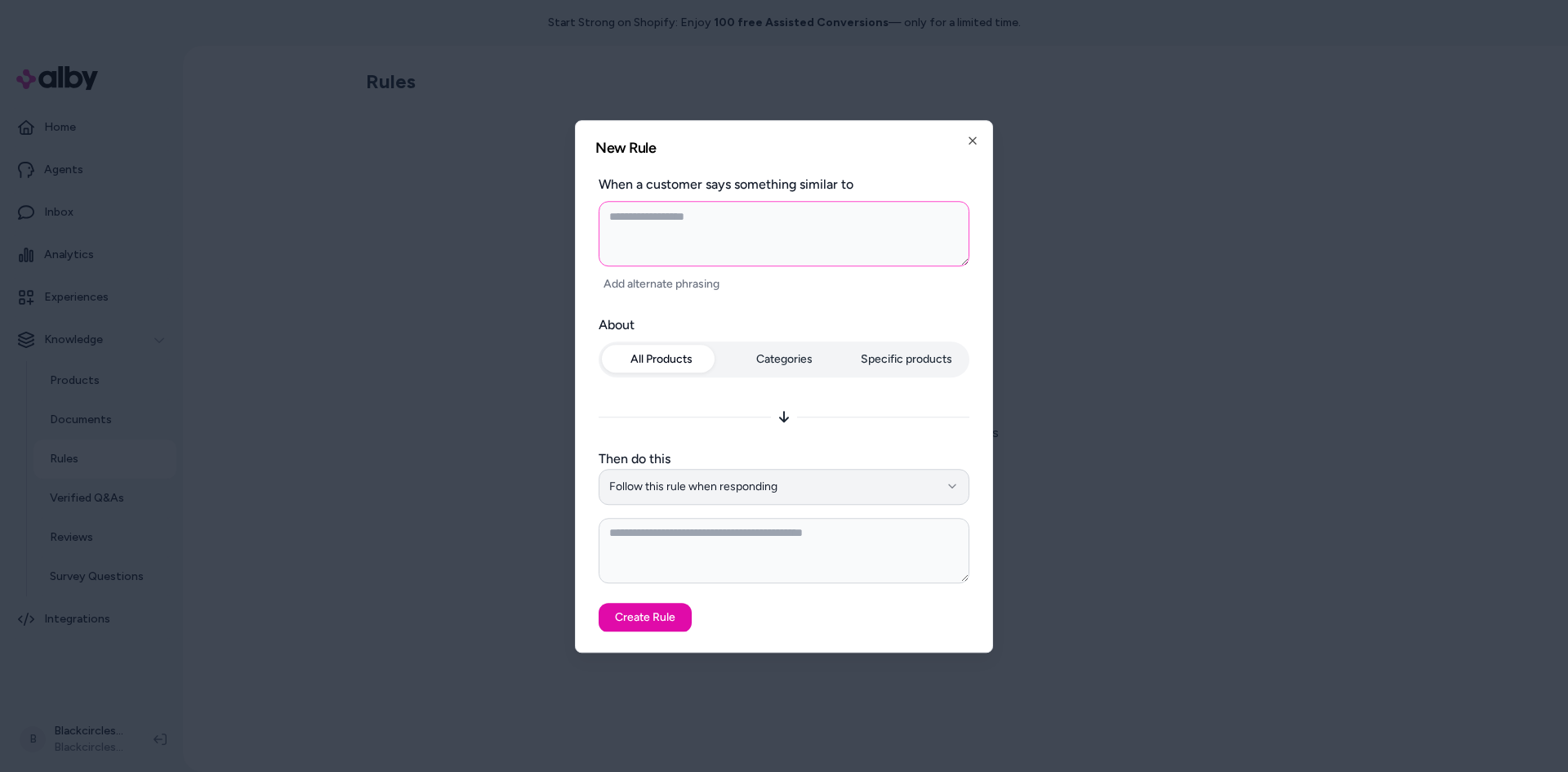 type on "*" 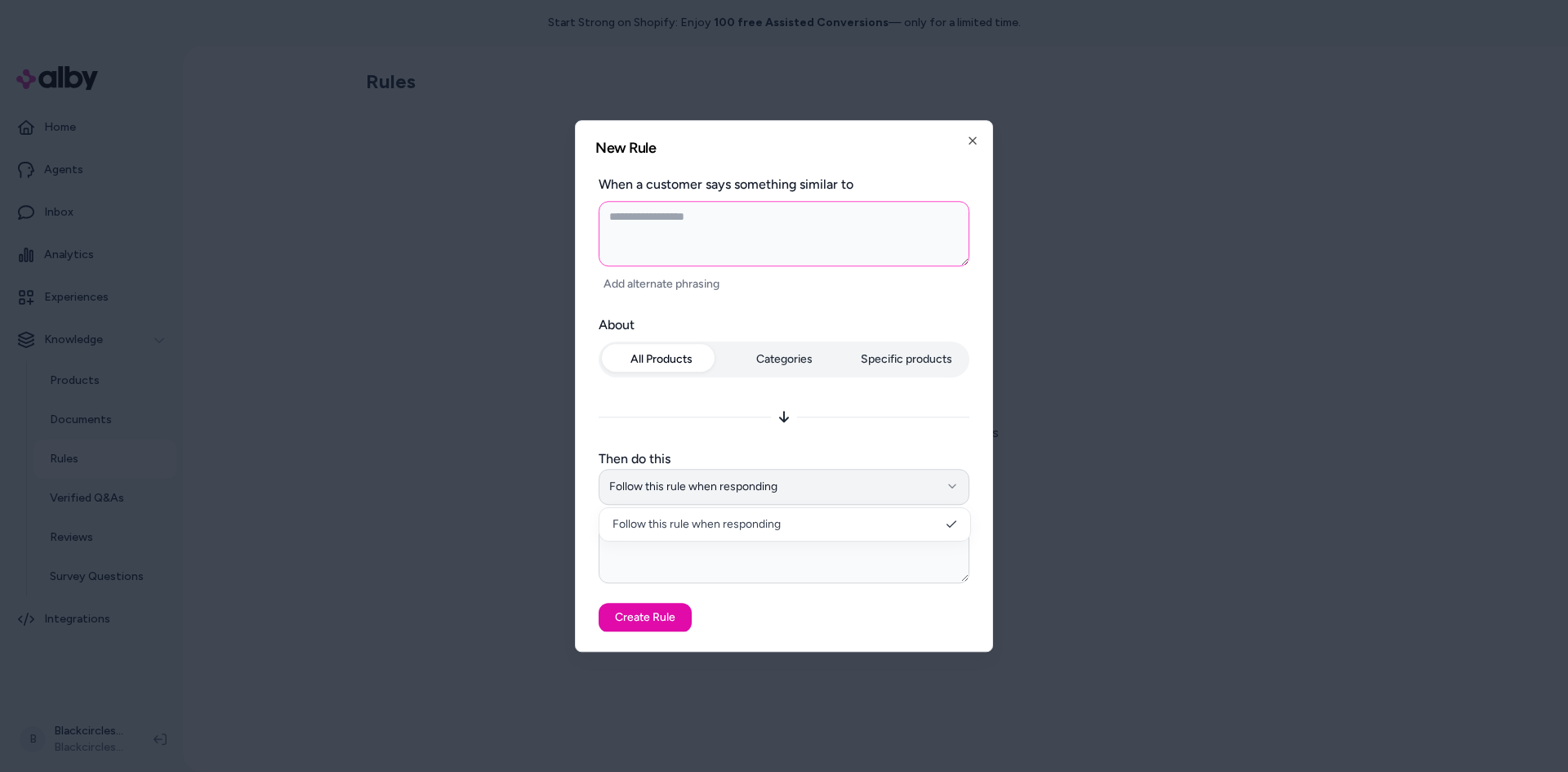 click on "Follow this rule when responding" at bounding box center (784, 487) 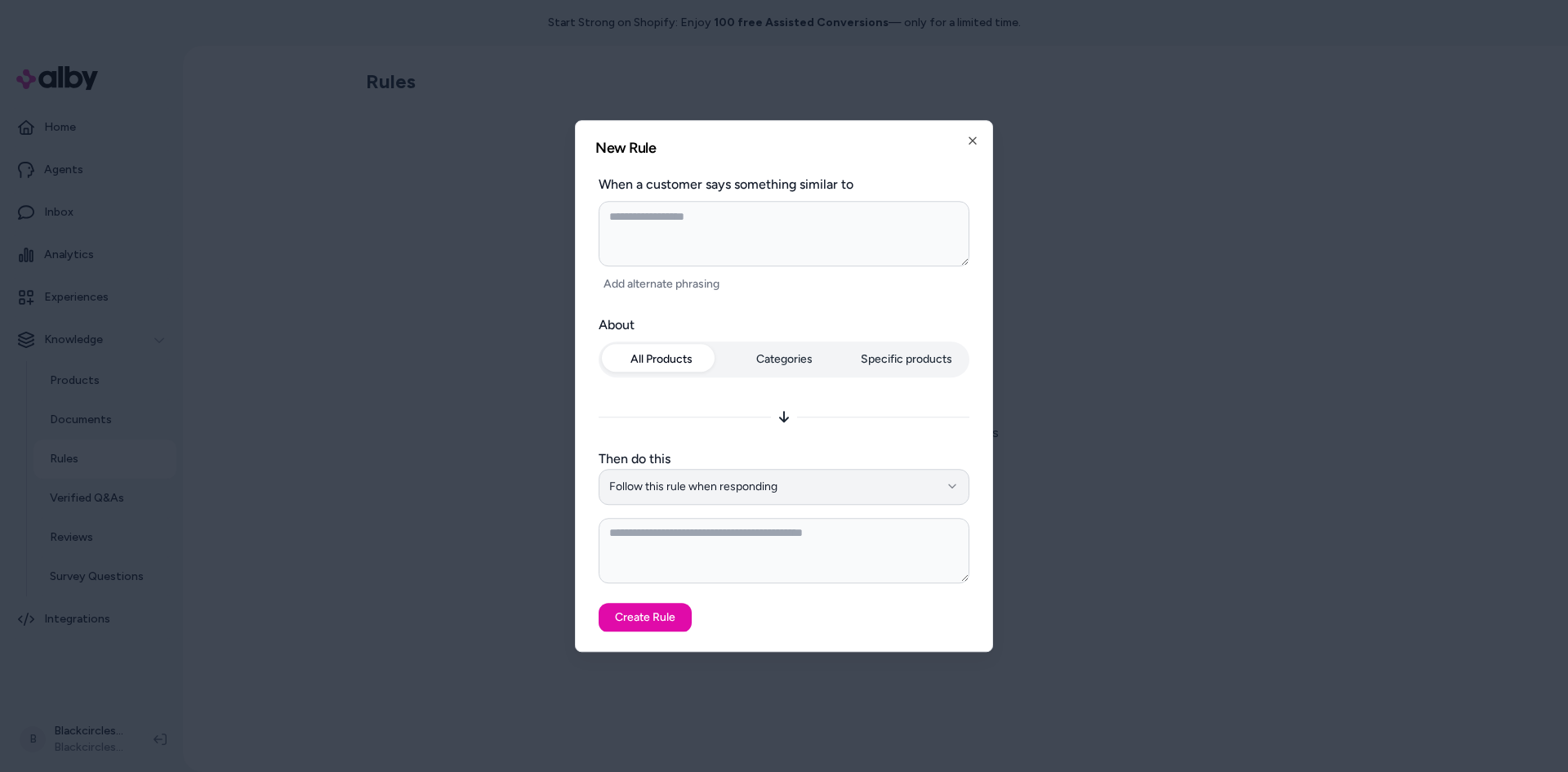 click on "Follow this rule when responding" at bounding box center [784, 487] 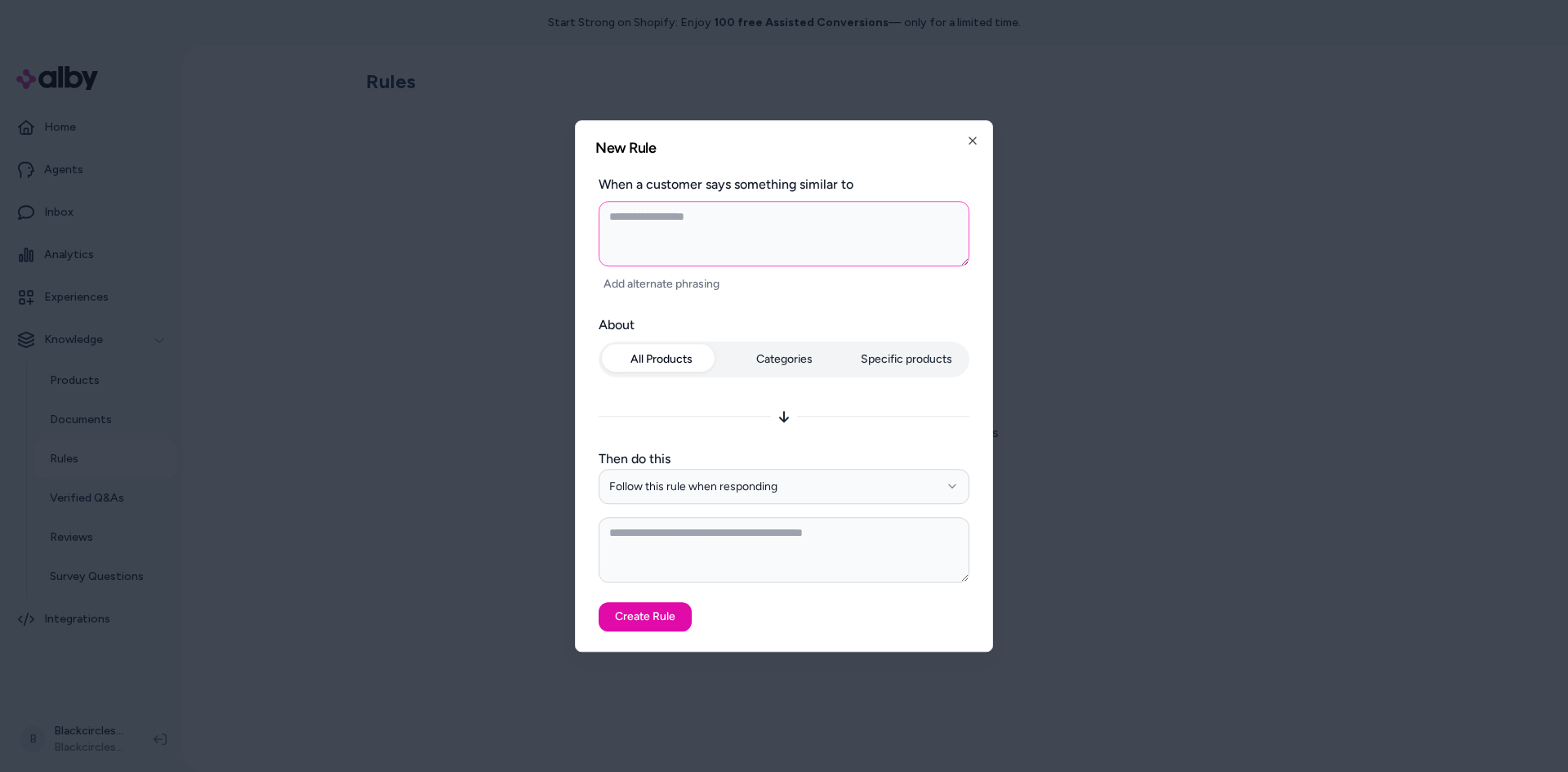 click at bounding box center (784, 234) 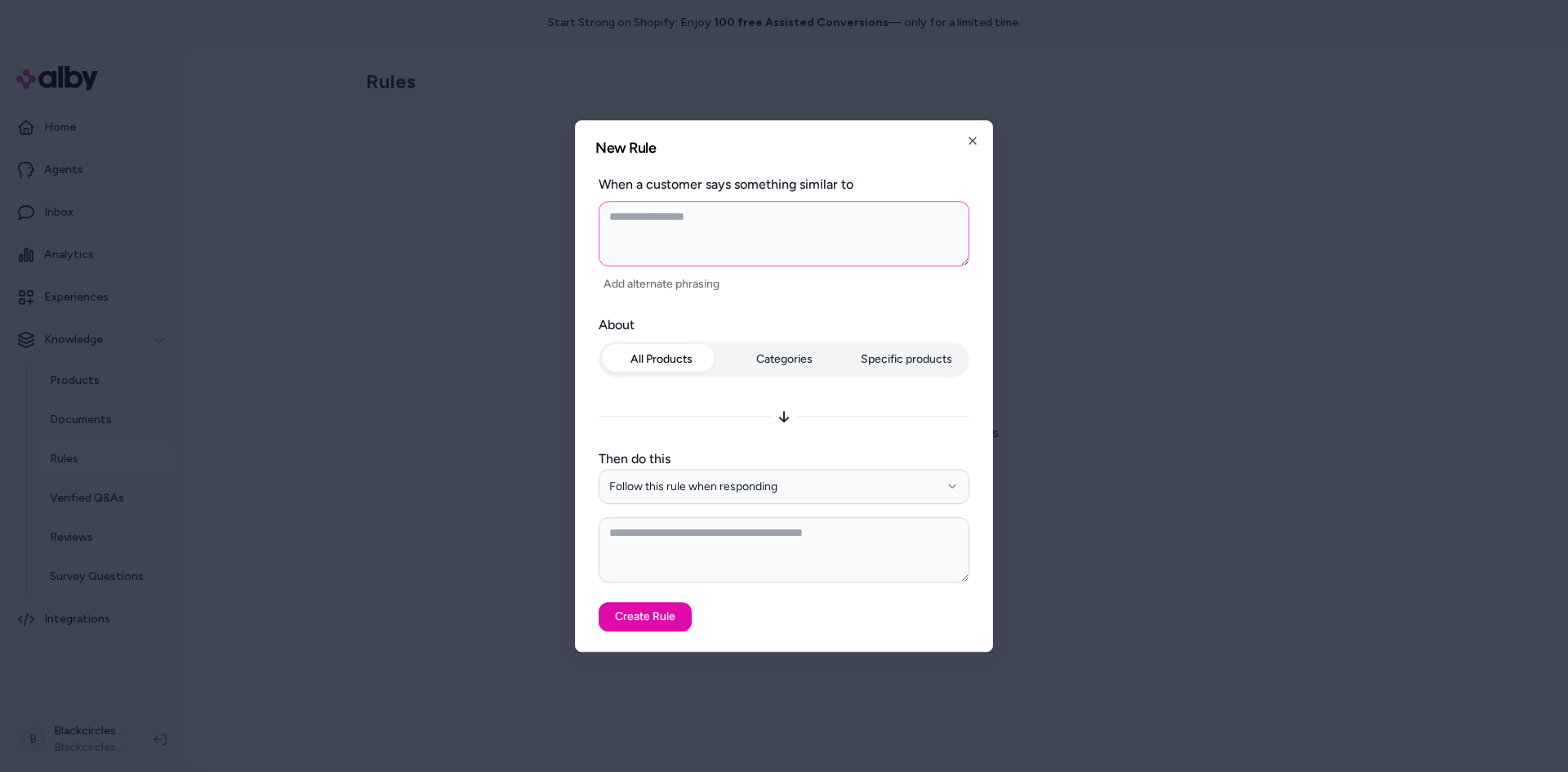 type on "*" 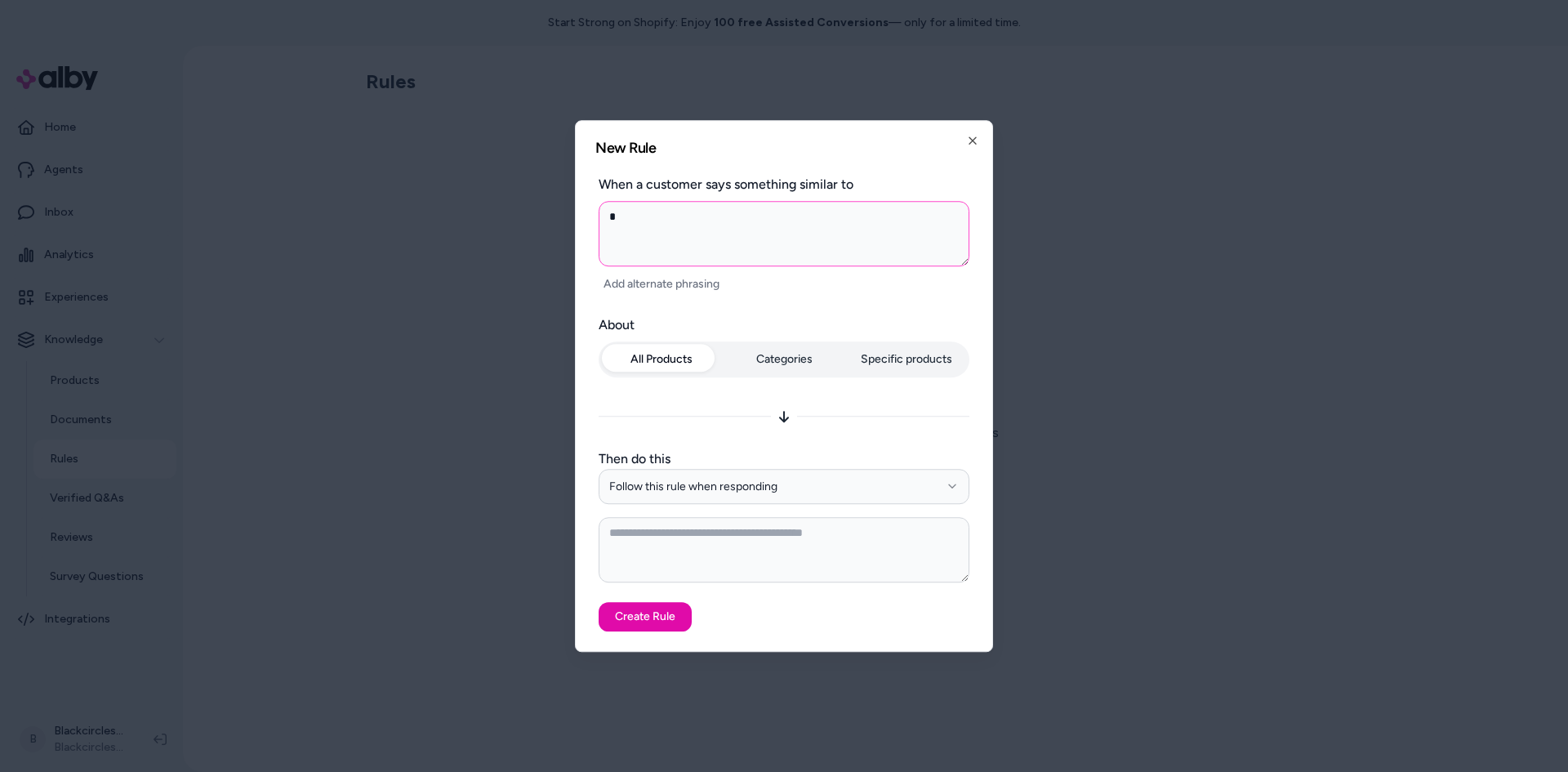 type on "**" 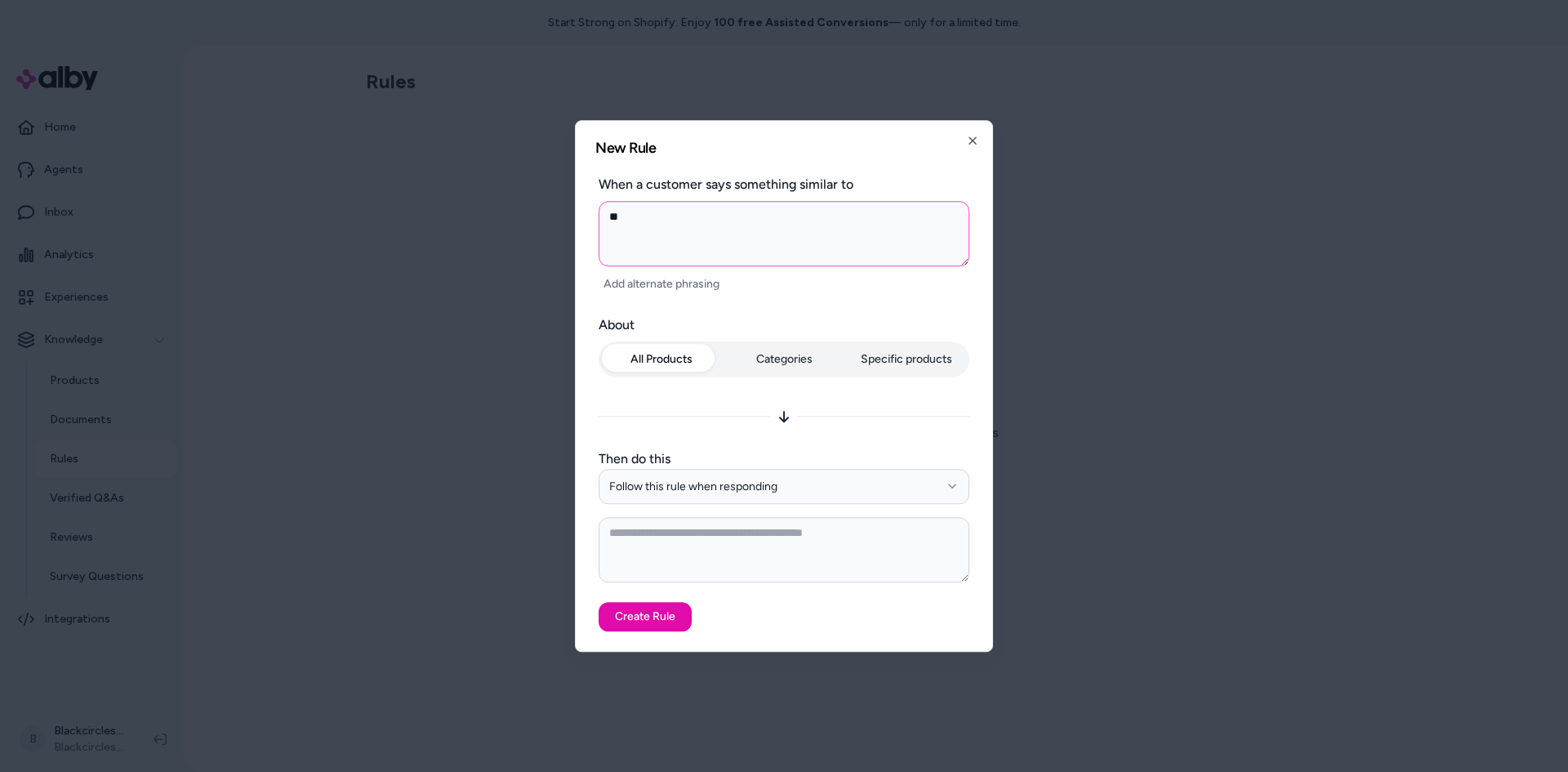 type on "***" 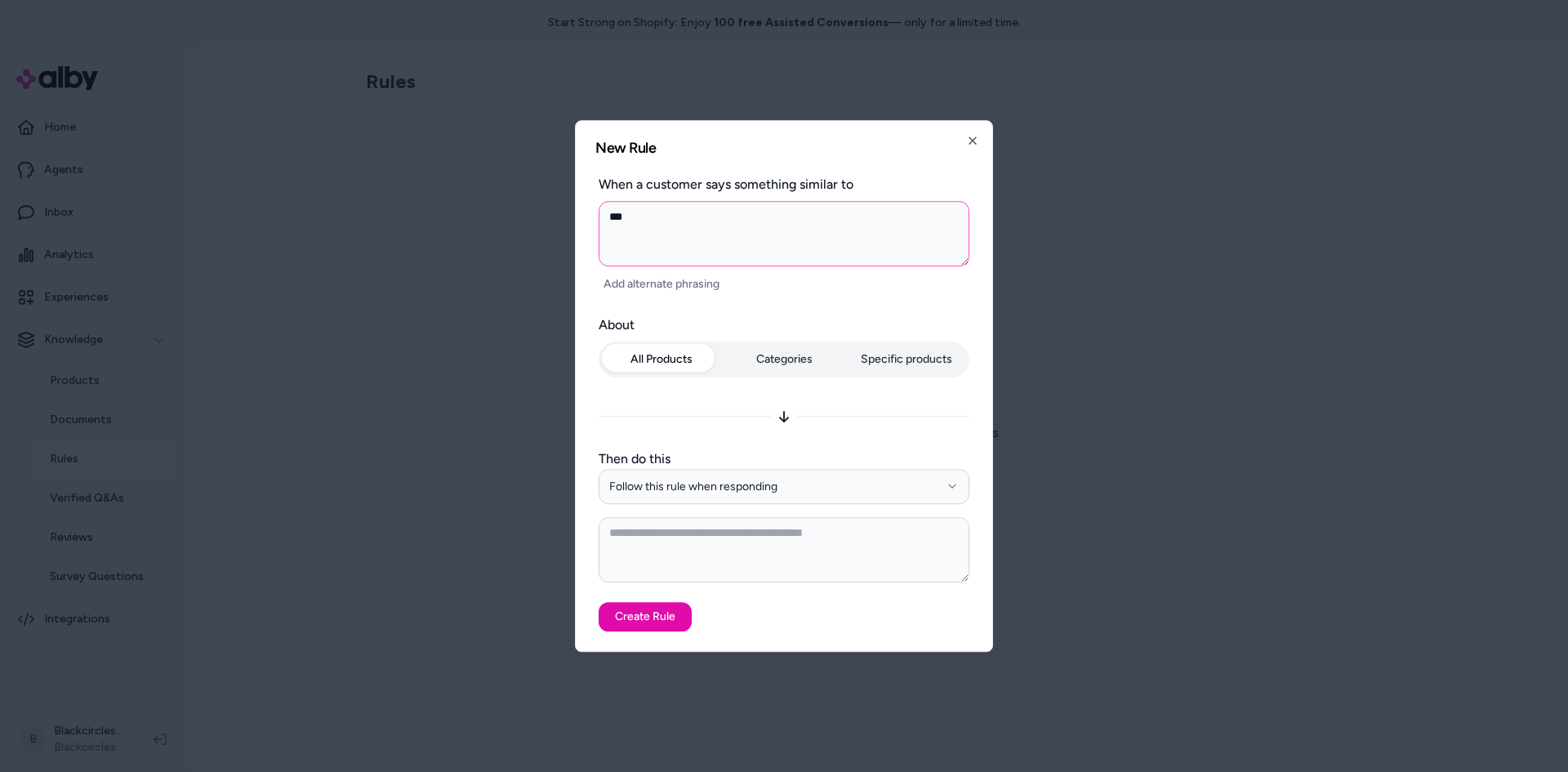 type on "**" 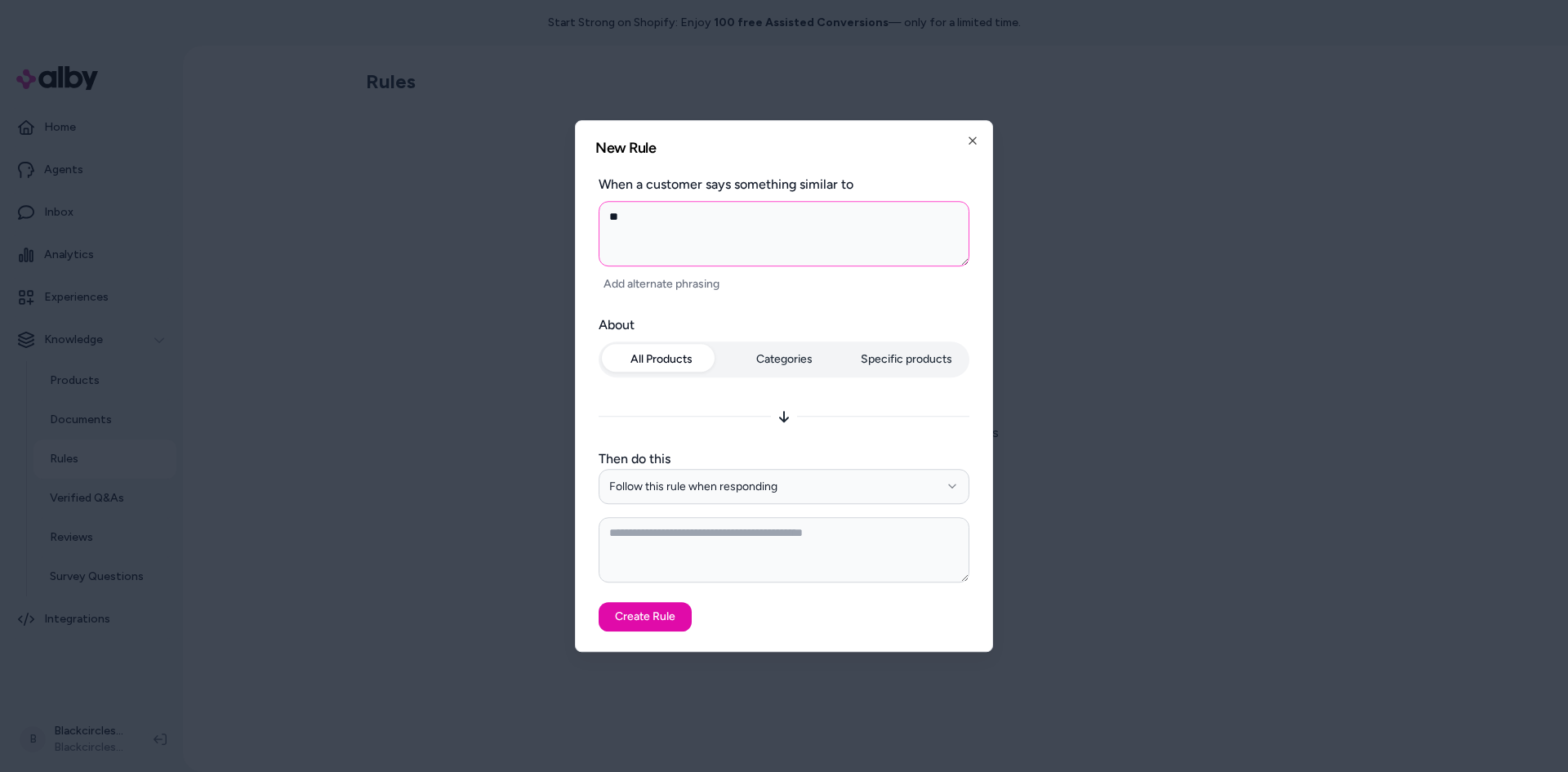 type on "***" 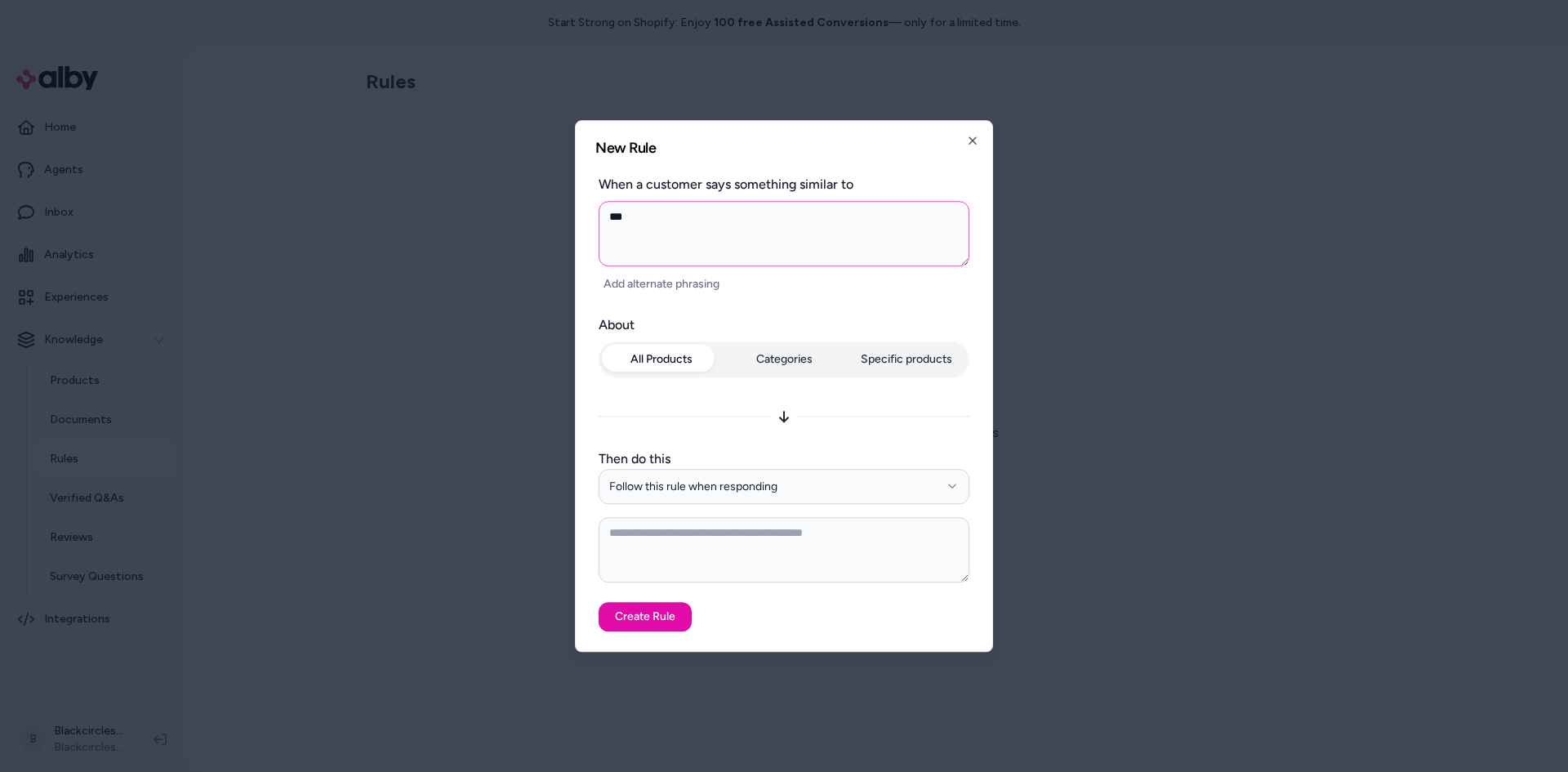 type on "****" 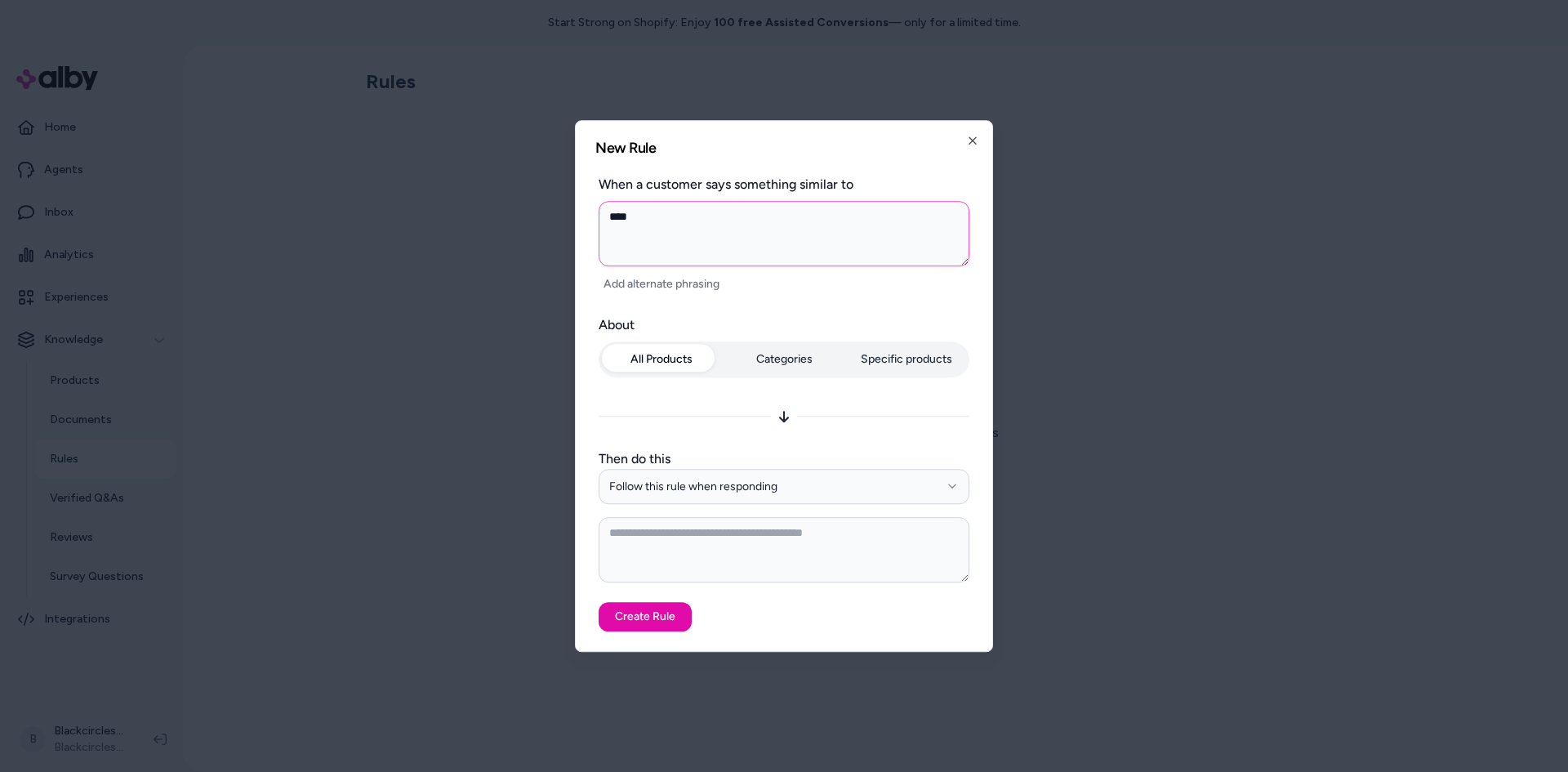 type on "*****" 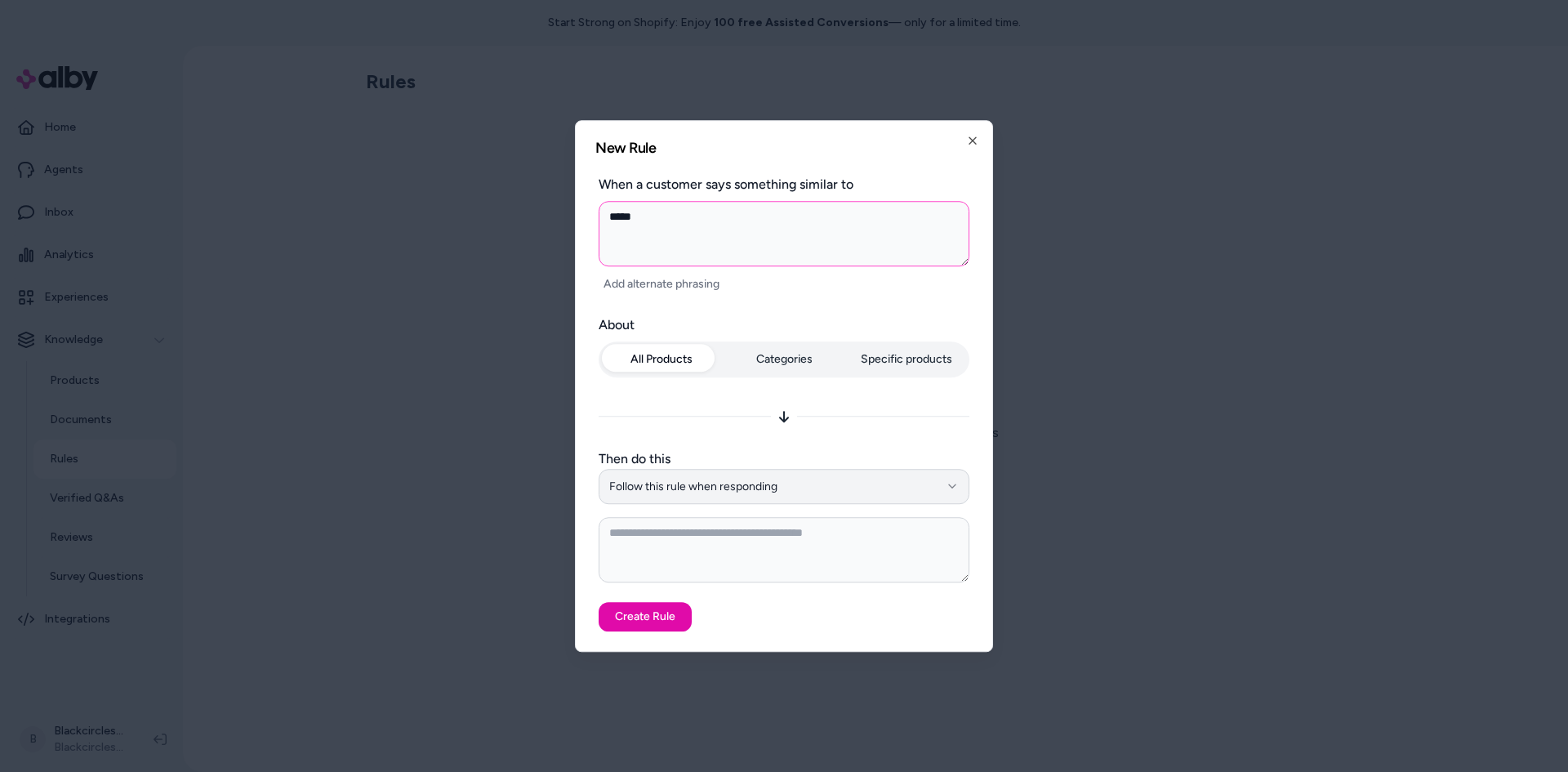 type on "*****" 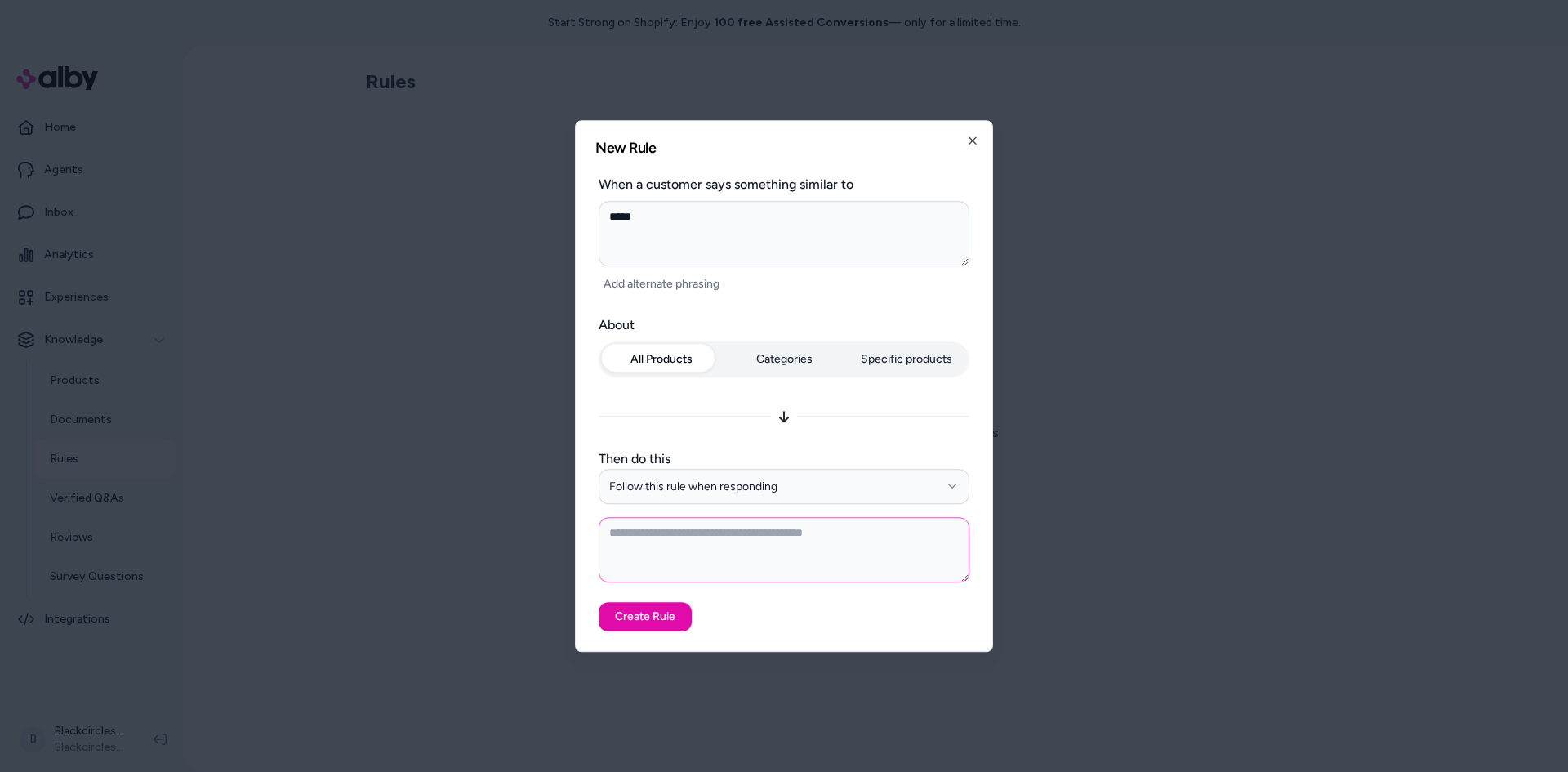 click at bounding box center (784, 550) 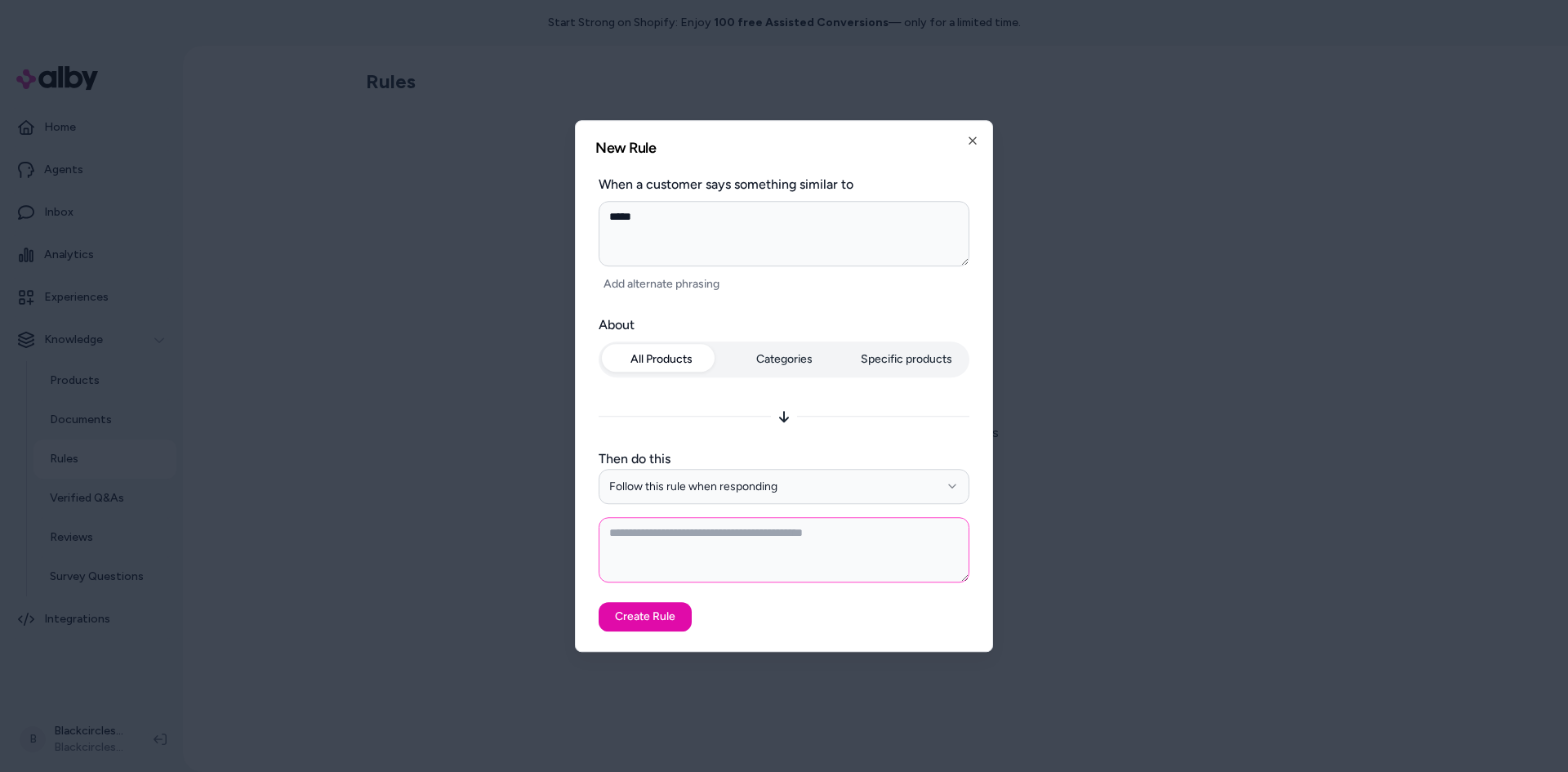 type on "*" 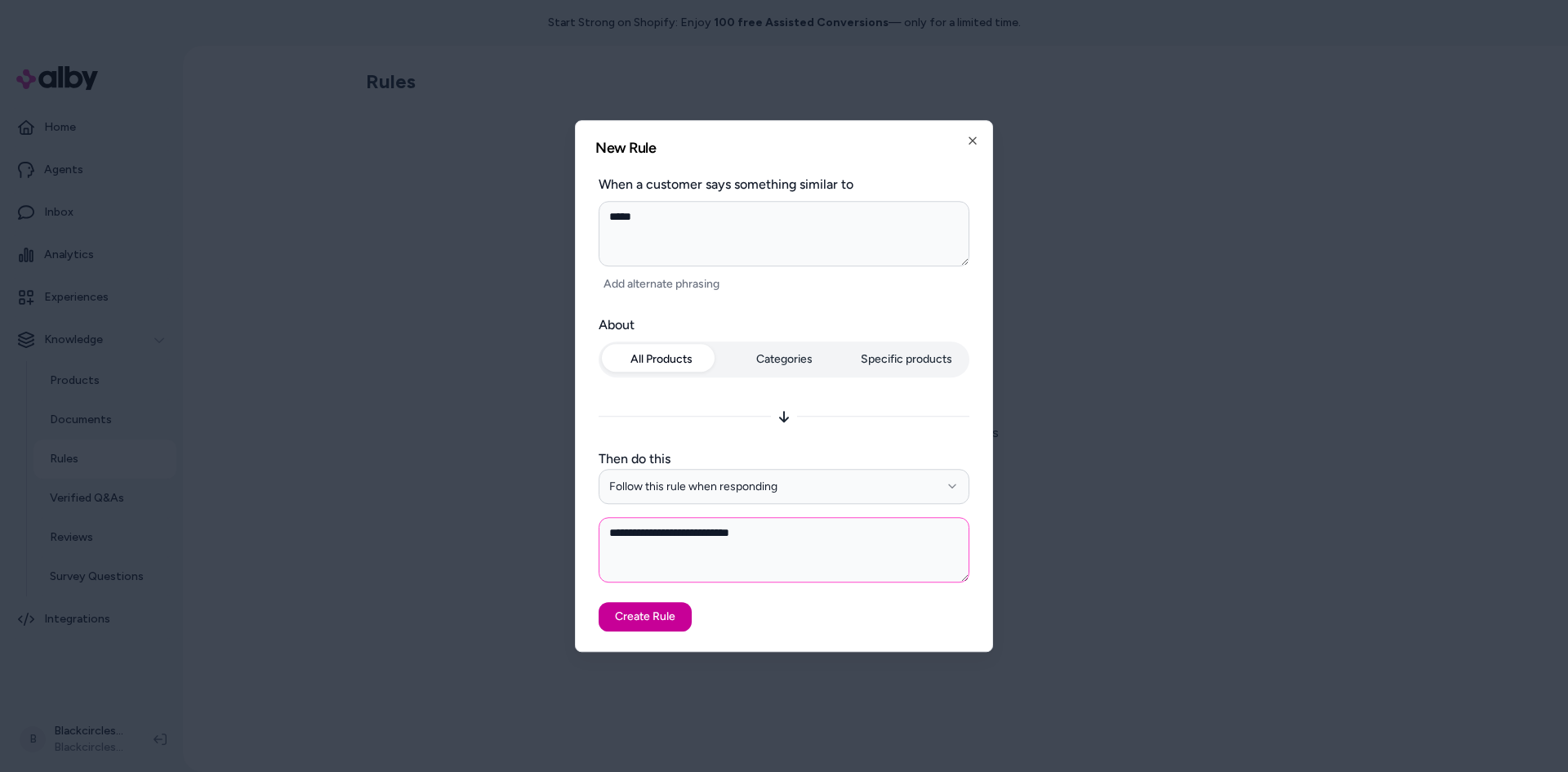 type on "**********" 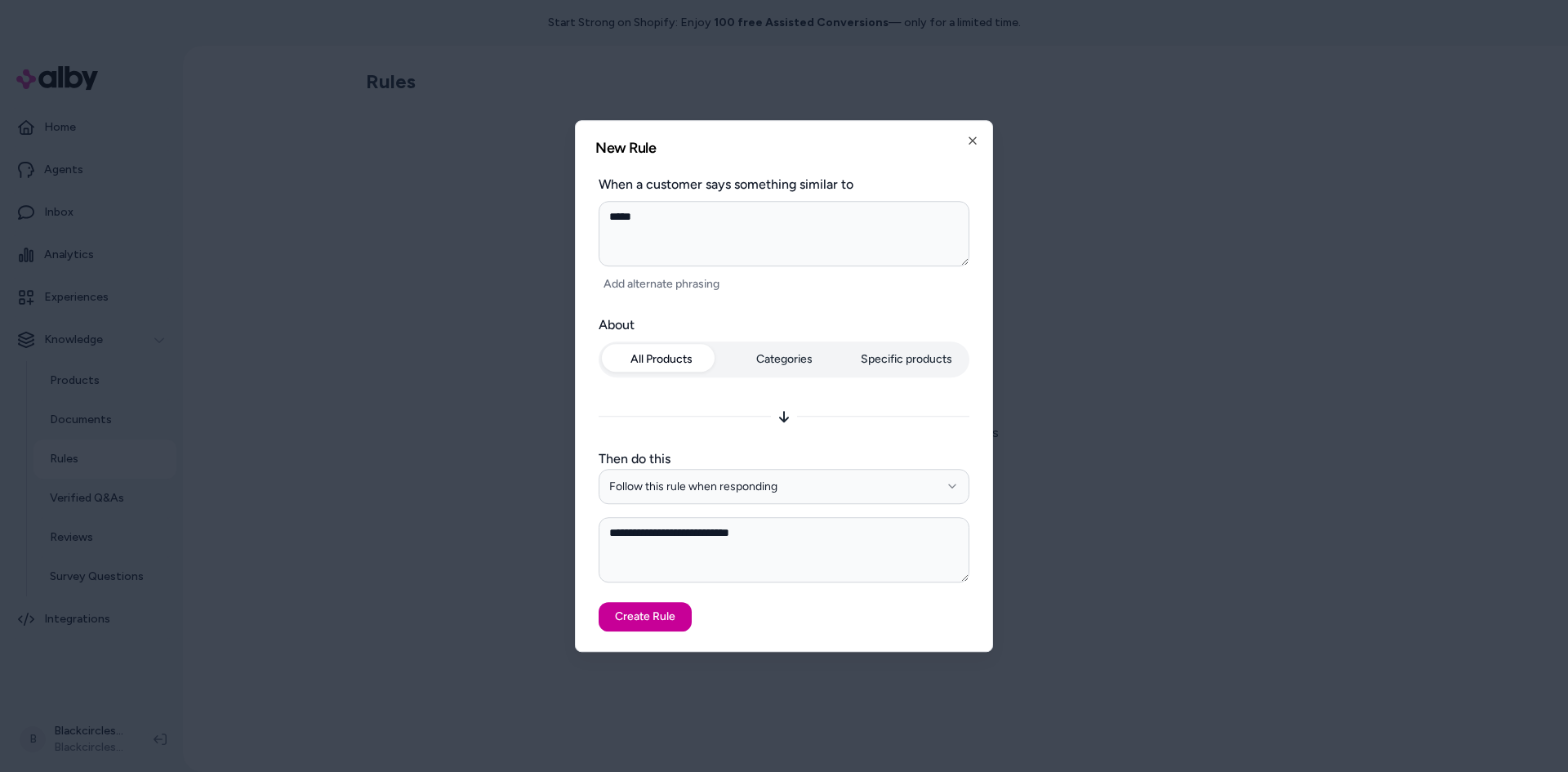 click on "Create Rule" at bounding box center (645, 617) 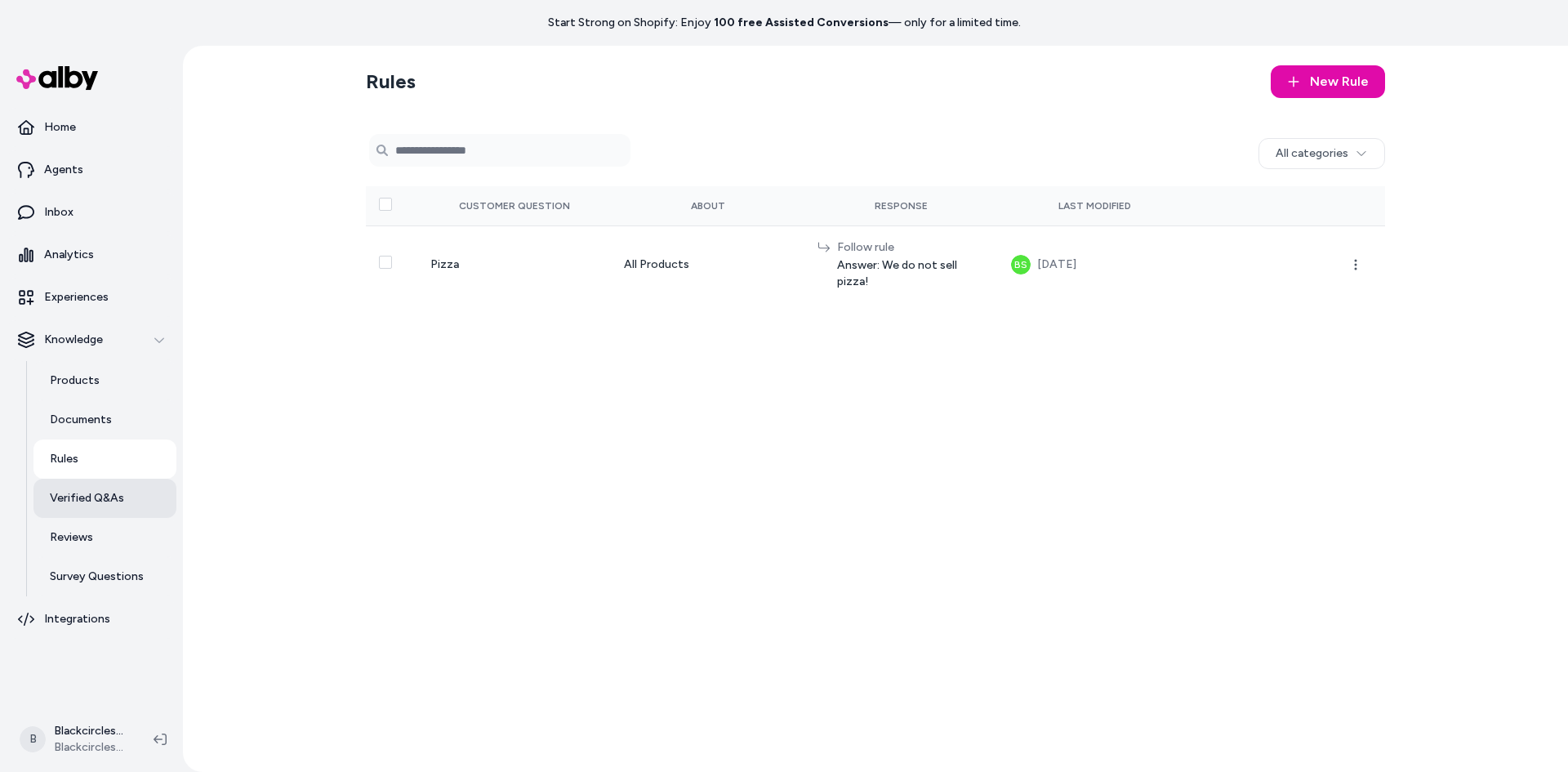 click on "Verified Q&As" at bounding box center [87, 498] 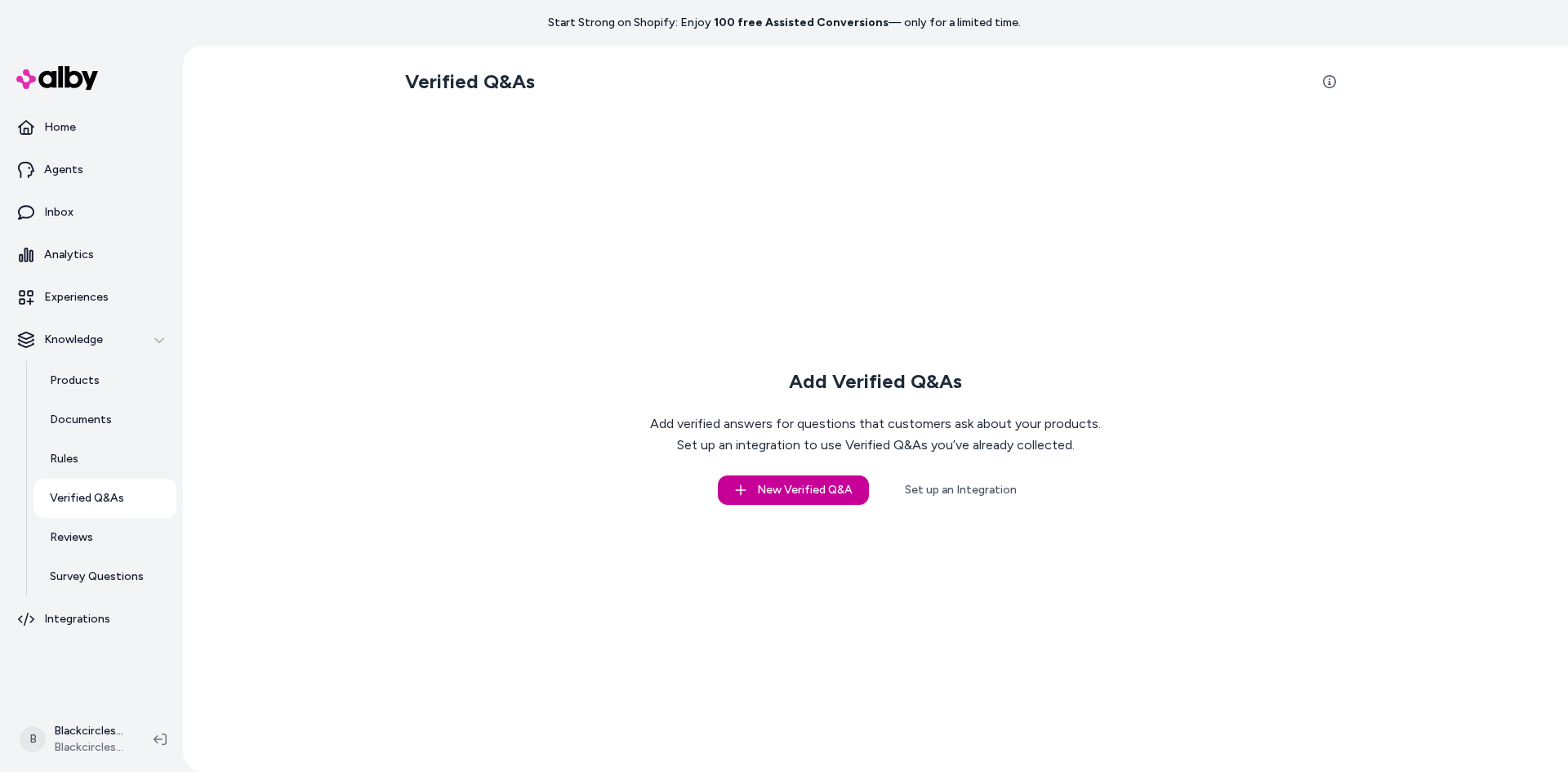 click on "New Verified Q&A" at bounding box center (793, 490) 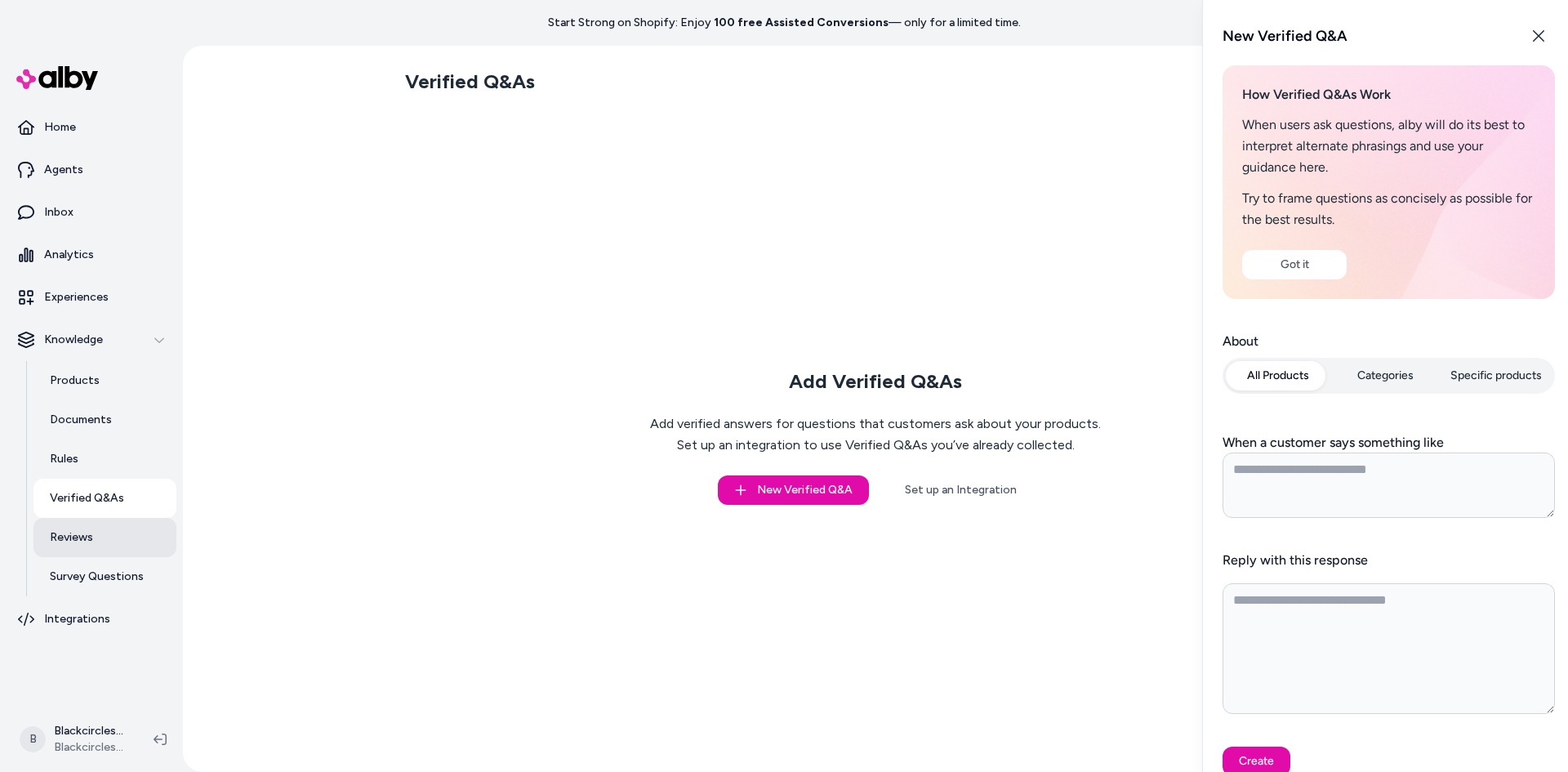 type on "*" 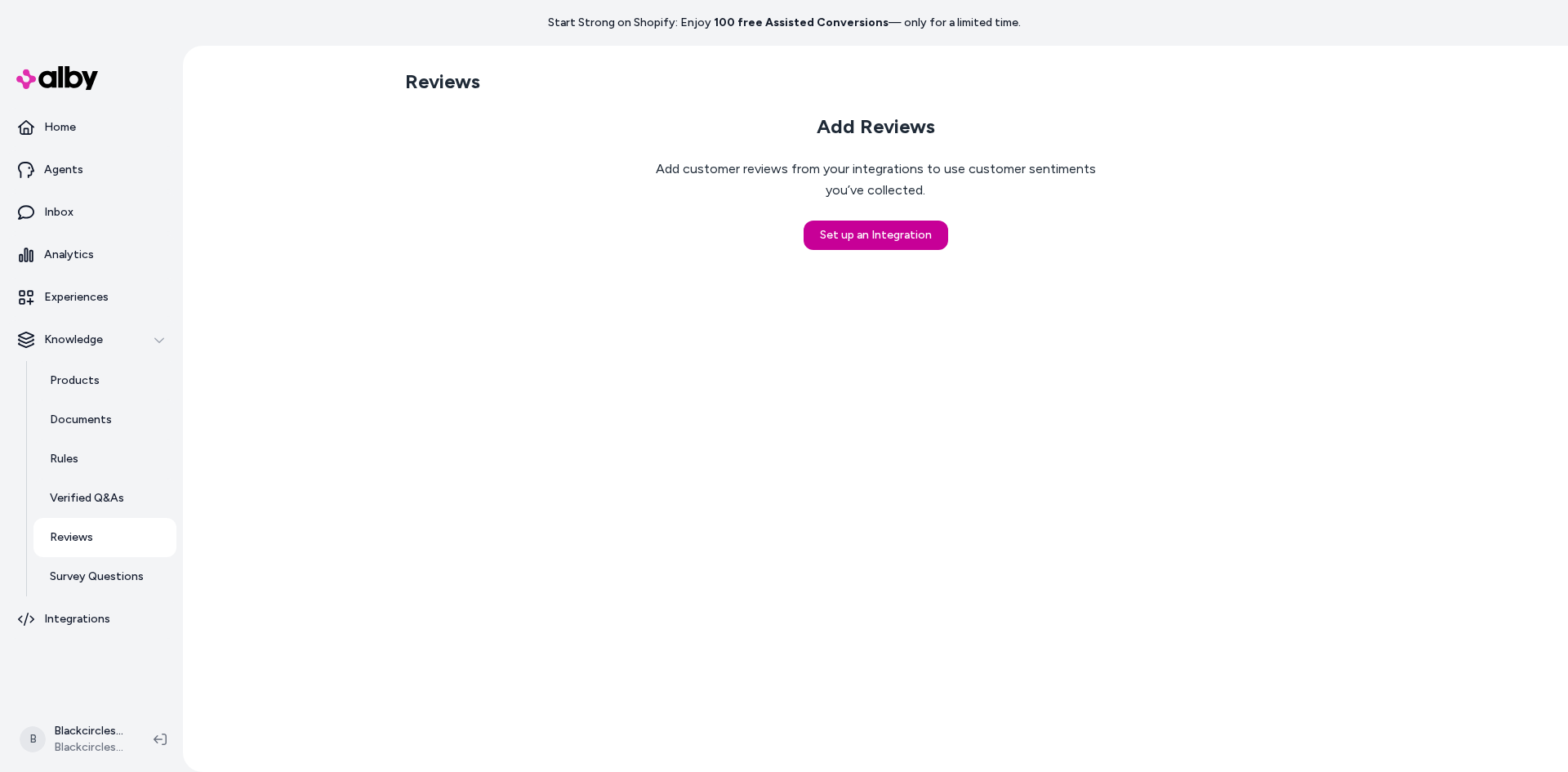click on "Set up an Integration" at bounding box center [875, 235] 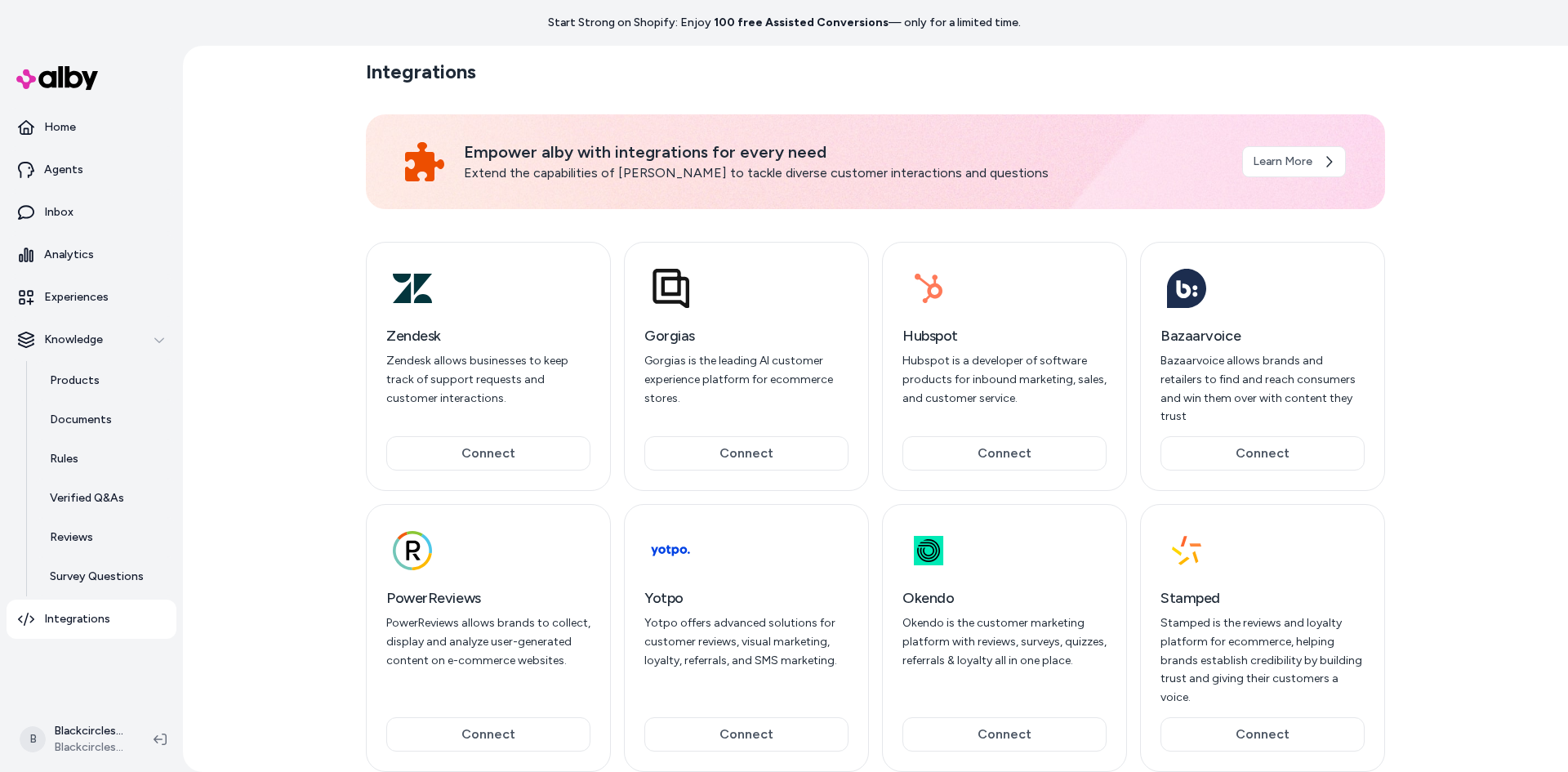 scroll, scrollTop: 20, scrollLeft: 0, axis: vertical 